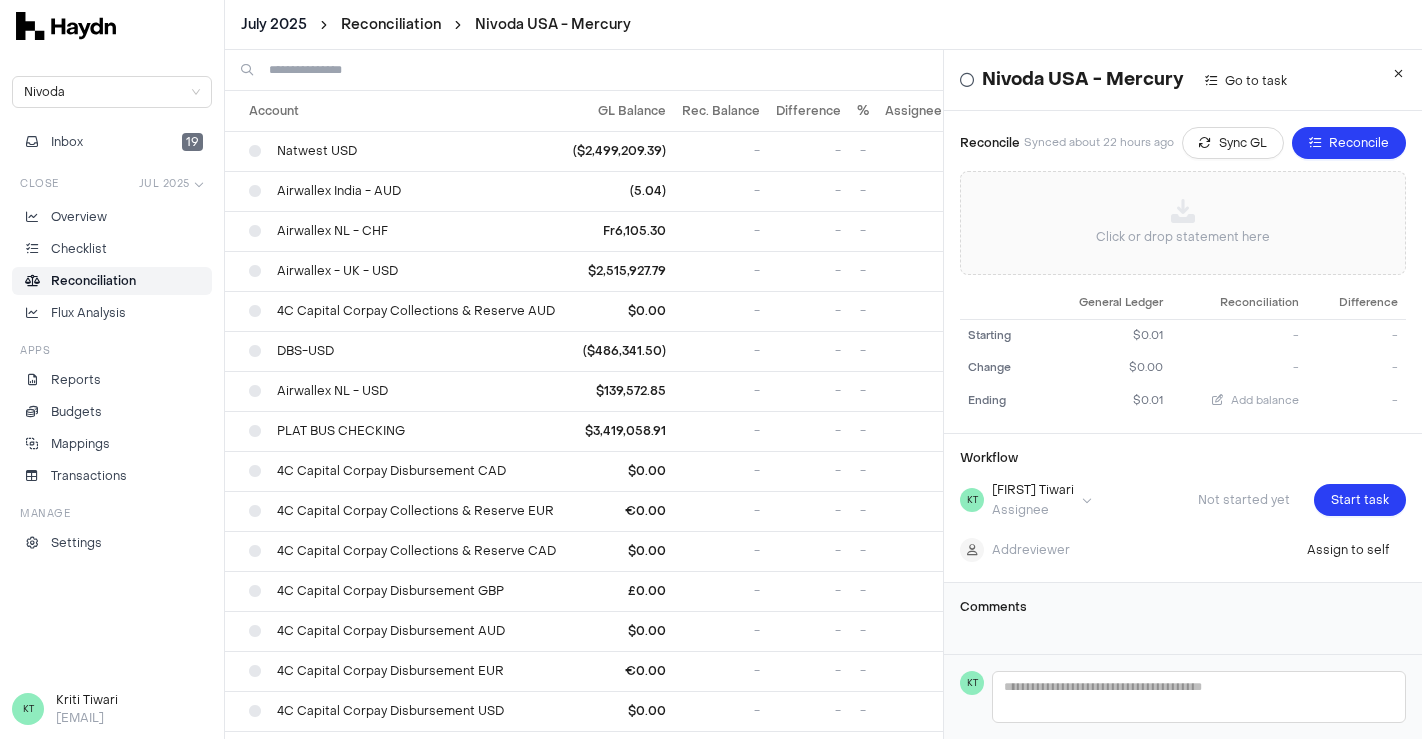 scroll, scrollTop: 0, scrollLeft: 0, axis: both 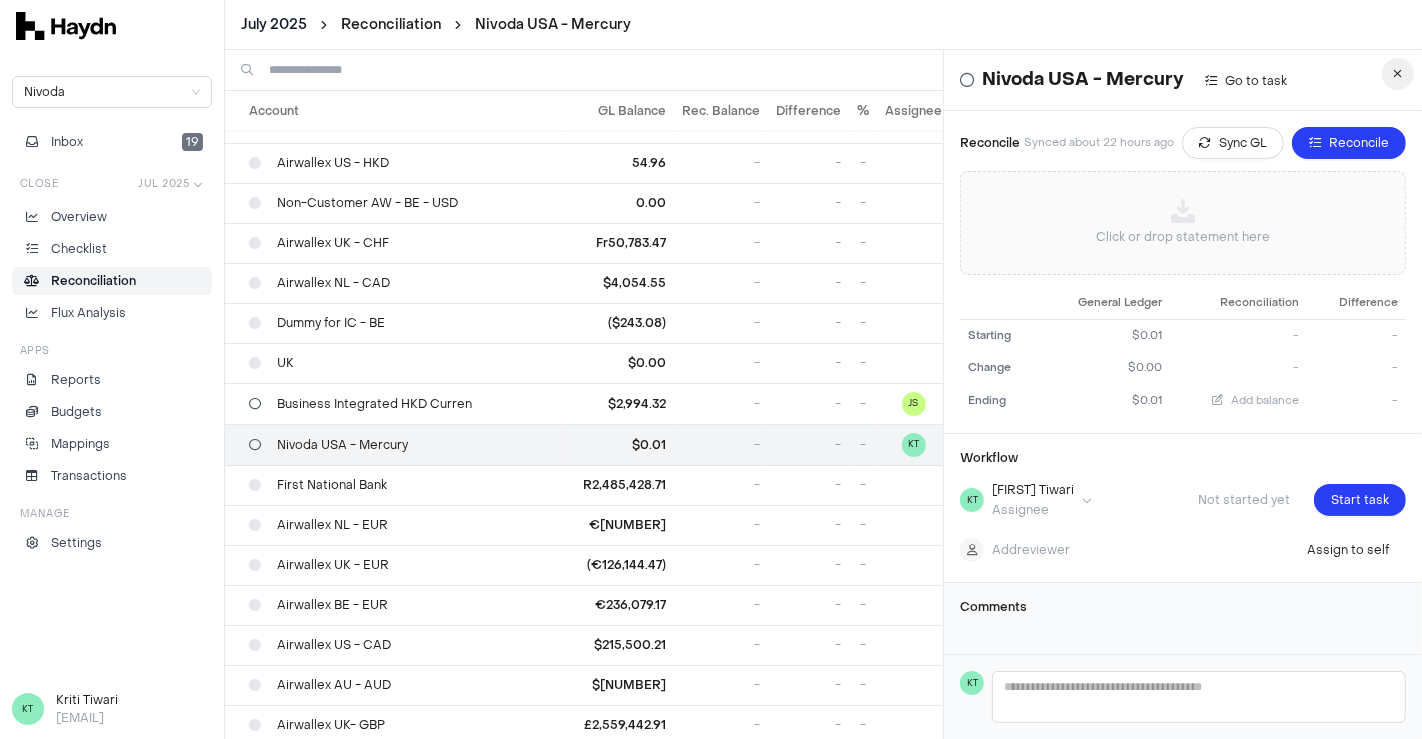 click at bounding box center (1398, 74) 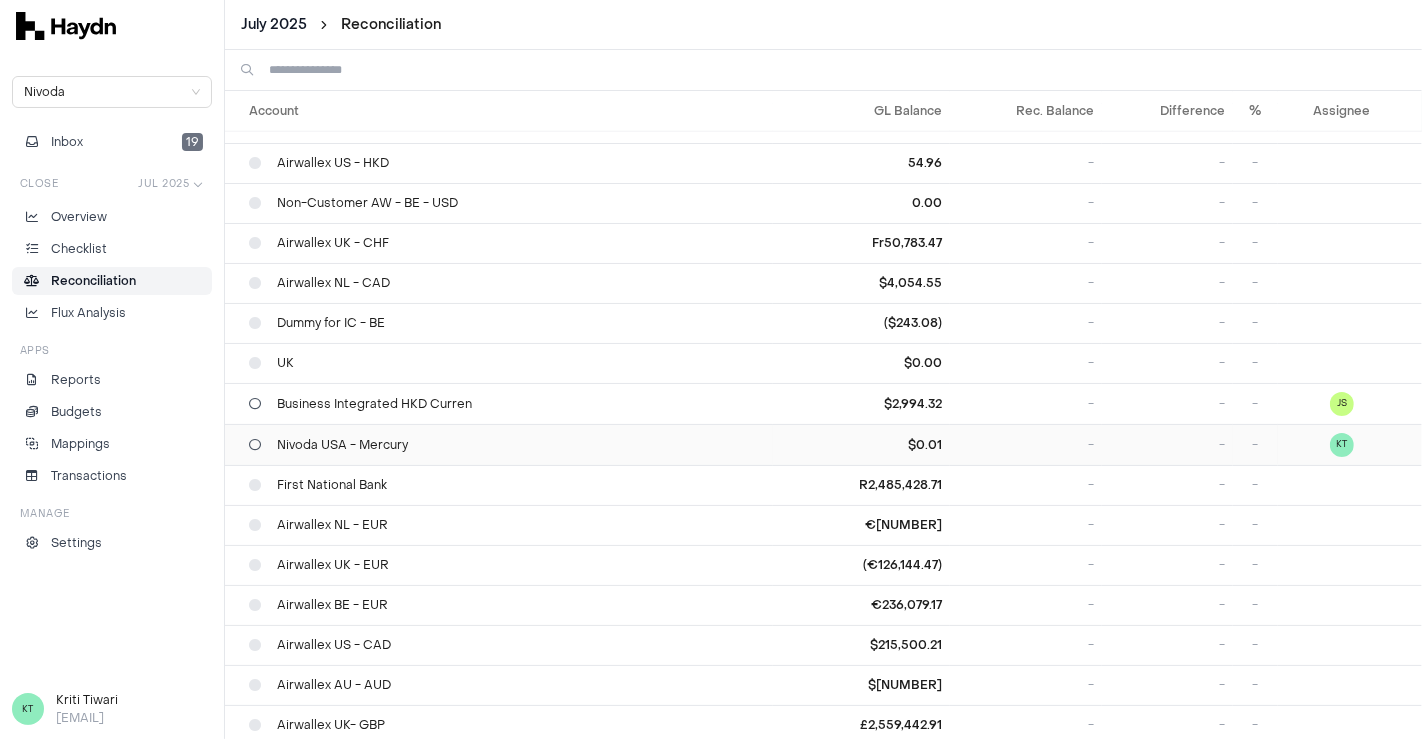 click on "Nivoda USA - Mercury" at bounding box center (507, 445) 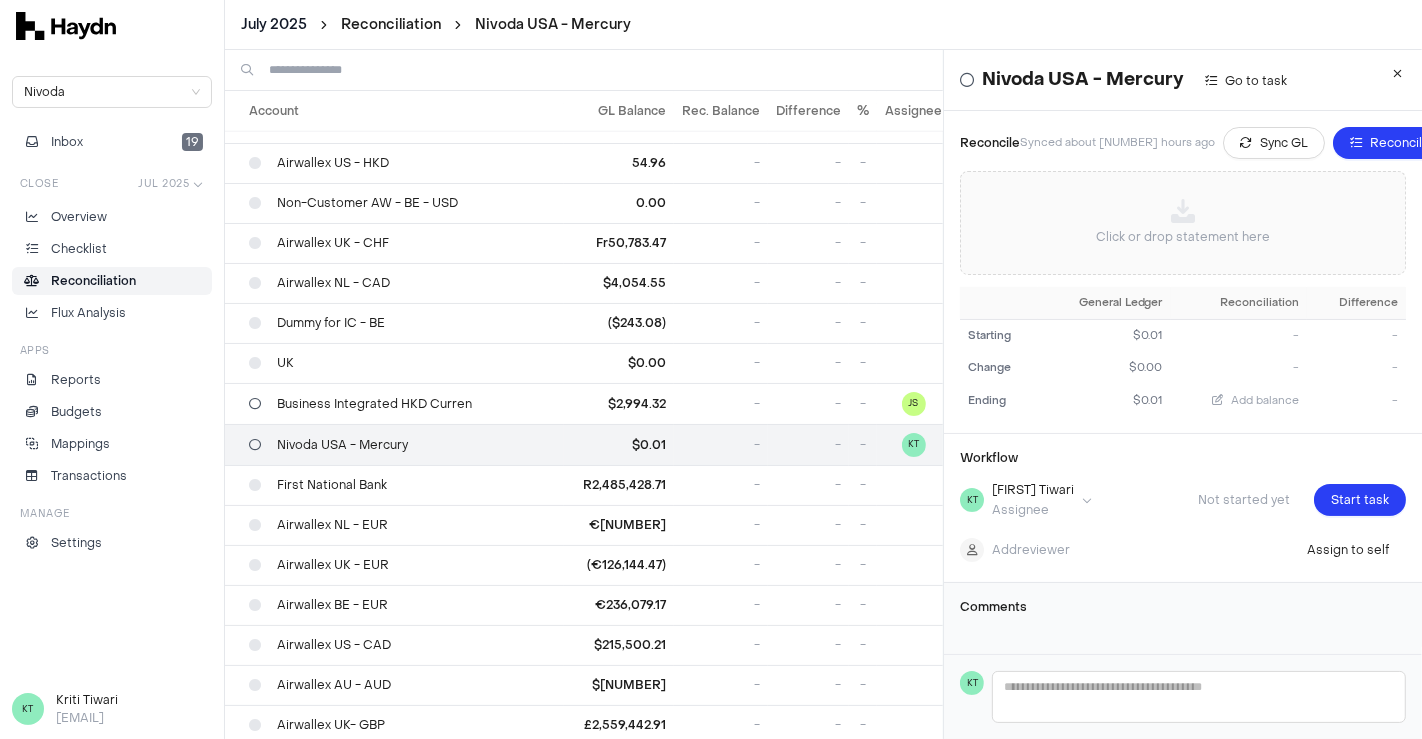 scroll, scrollTop: 0, scrollLeft: 1, axis: horizontal 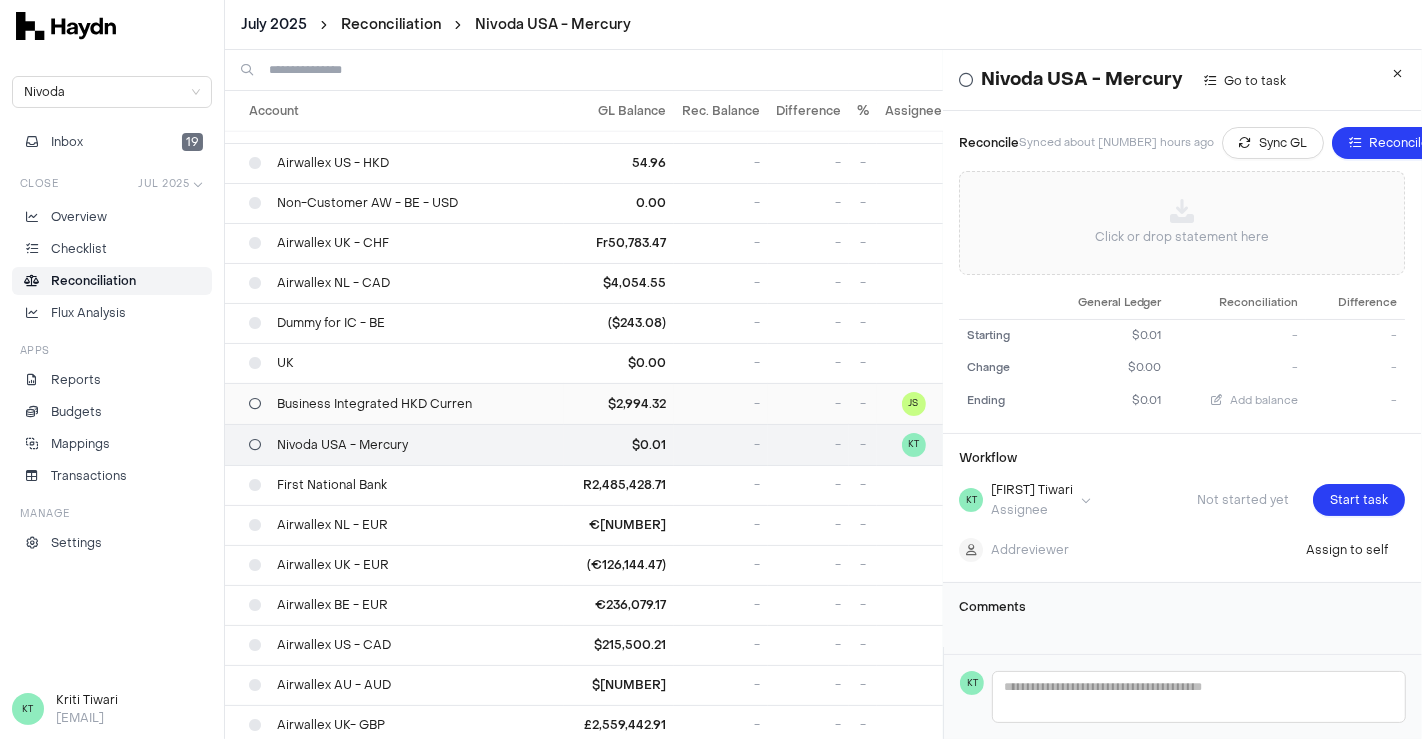 click on "$2,994.32" at bounding box center (619, 403) 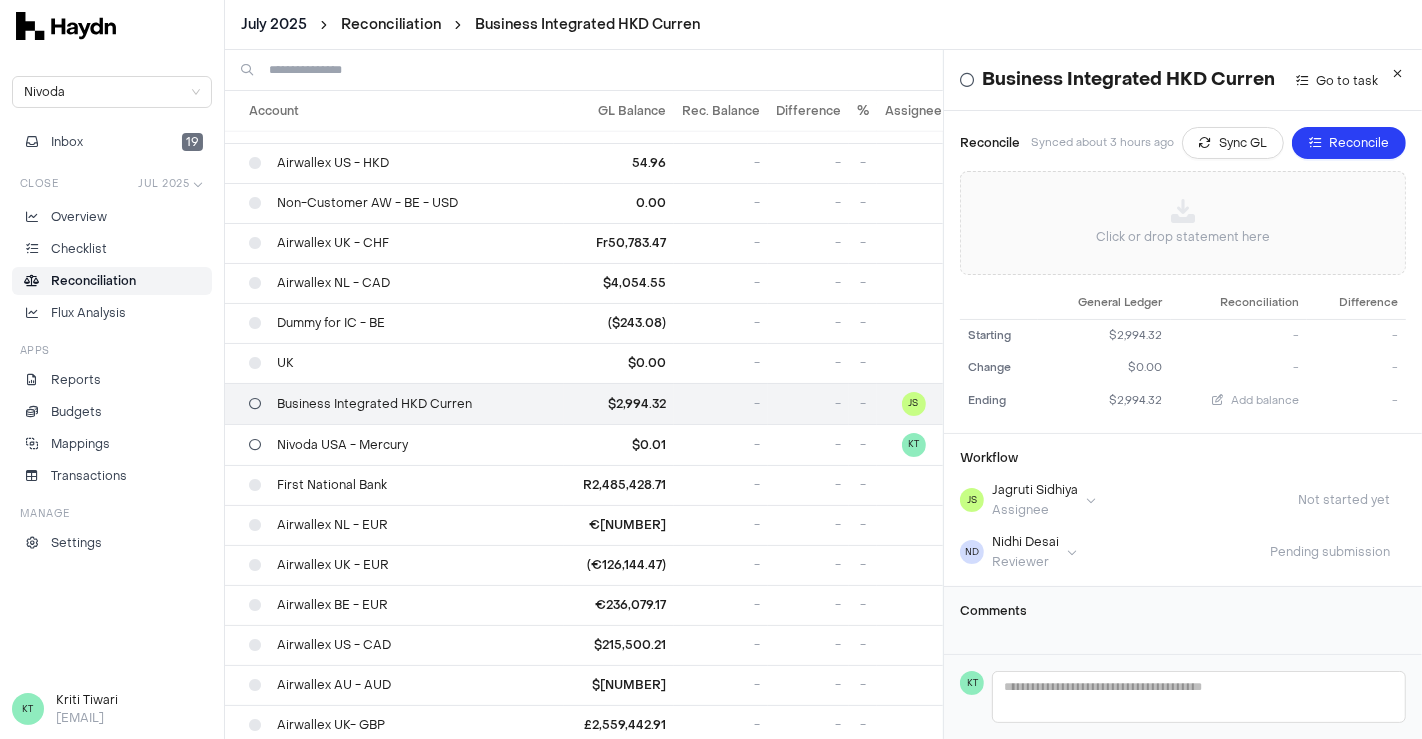 type 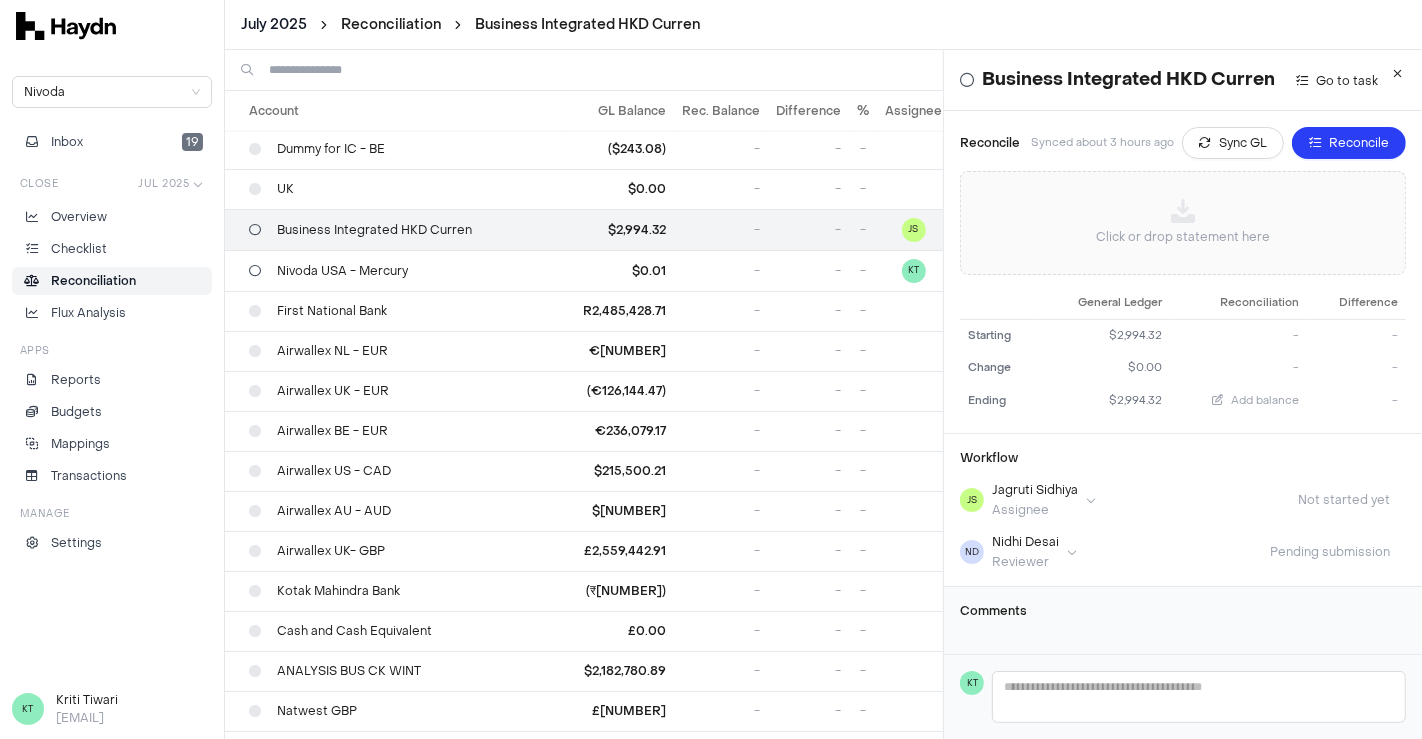 scroll, scrollTop: 1041, scrollLeft: 0, axis: vertical 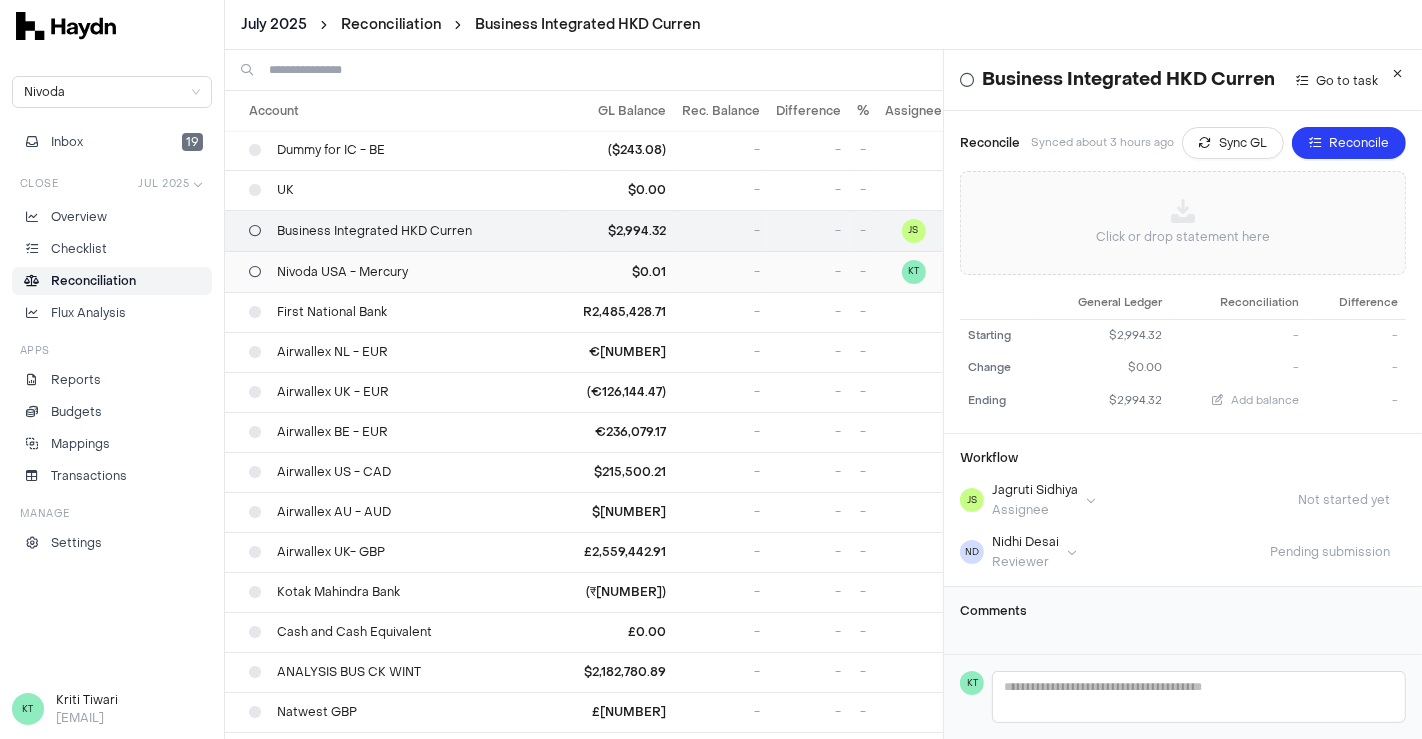 click on "Nivoda USA - Mercury" at bounding box center (394, 271) 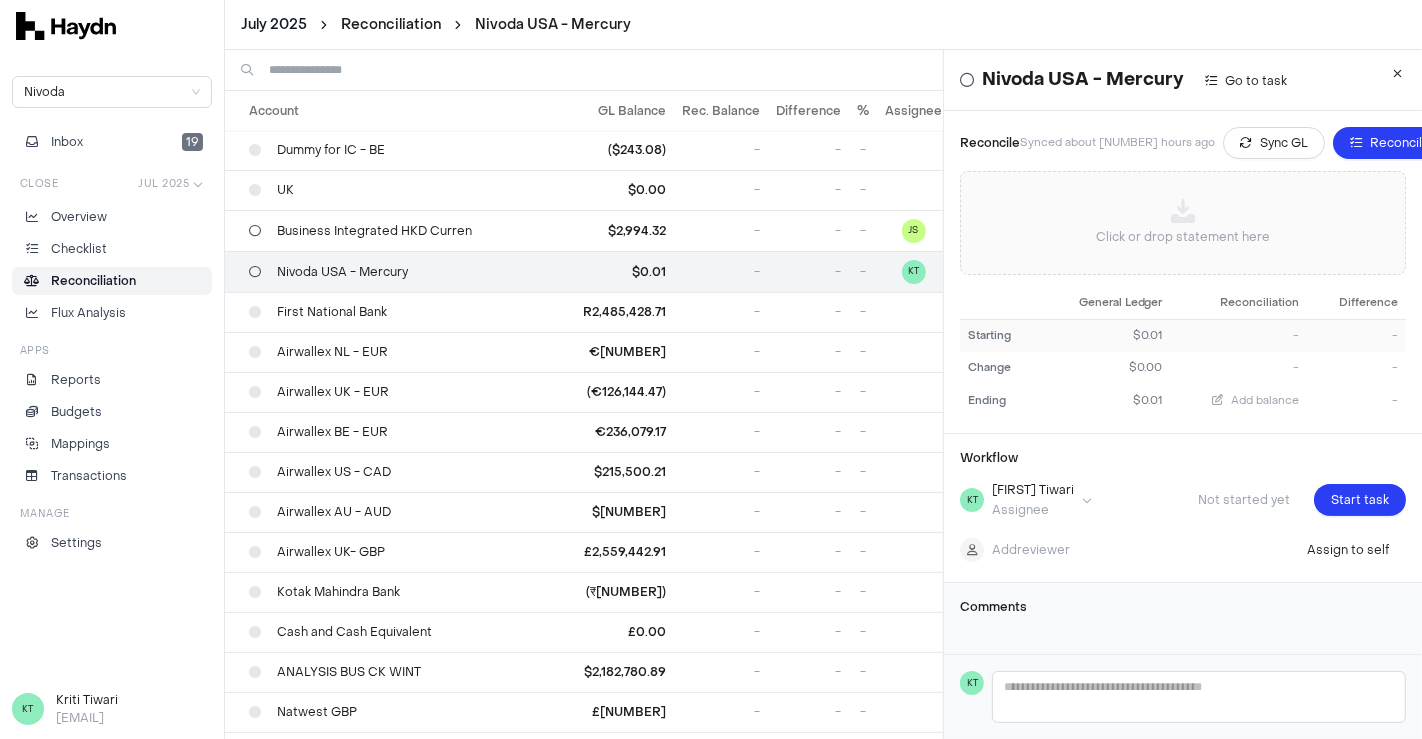 scroll, scrollTop: 0, scrollLeft: 0, axis: both 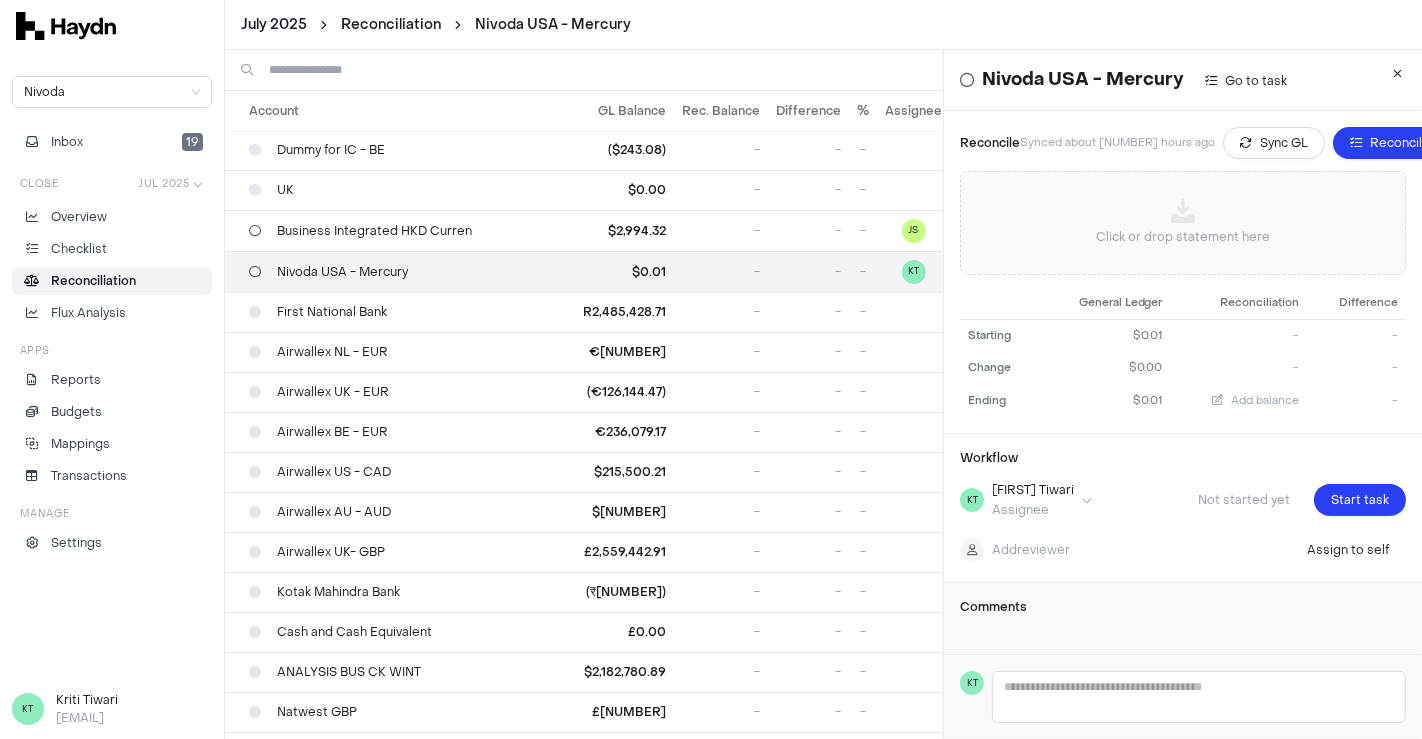 click at bounding box center [1407, 724] 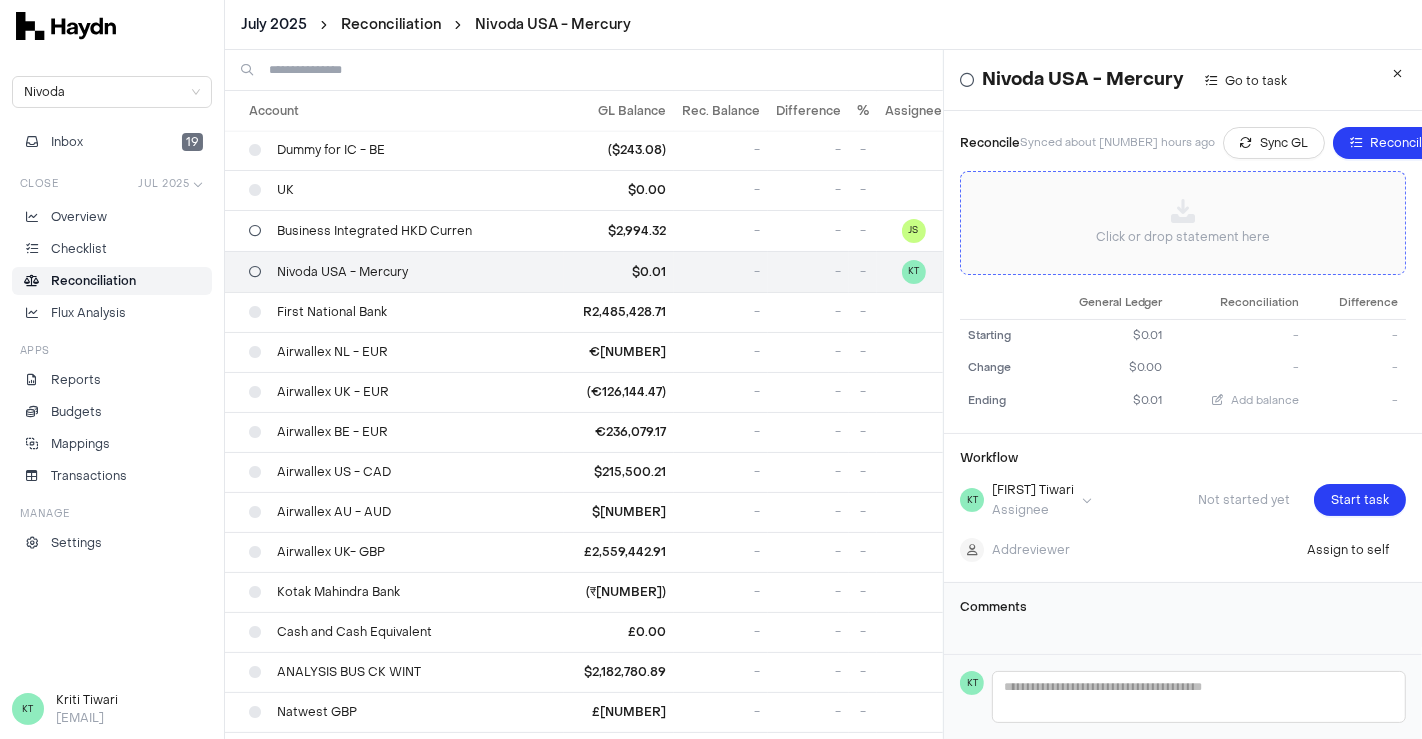 click on "Click or drop statement here" at bounding box center [1183, 237] 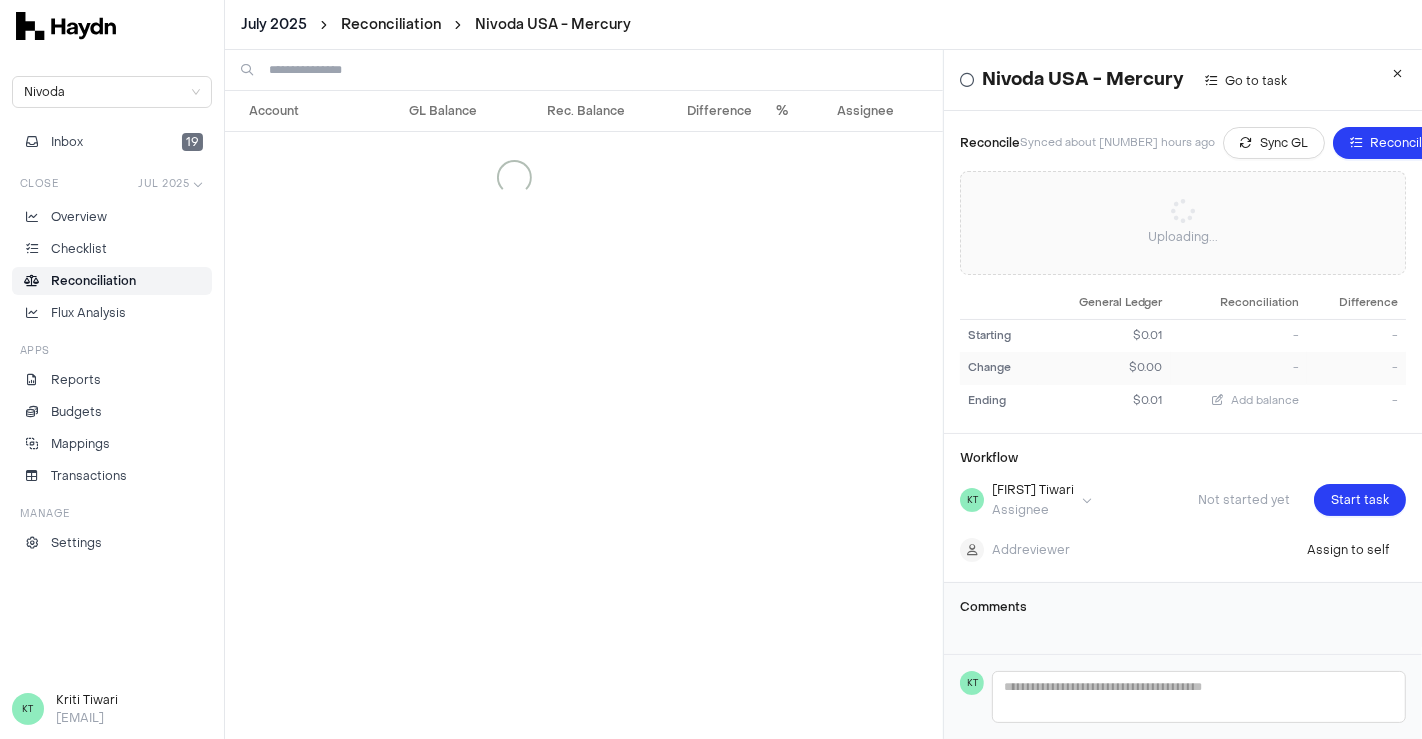 scroll, scrollTop: 0, scrollLeft: 0, axis: both 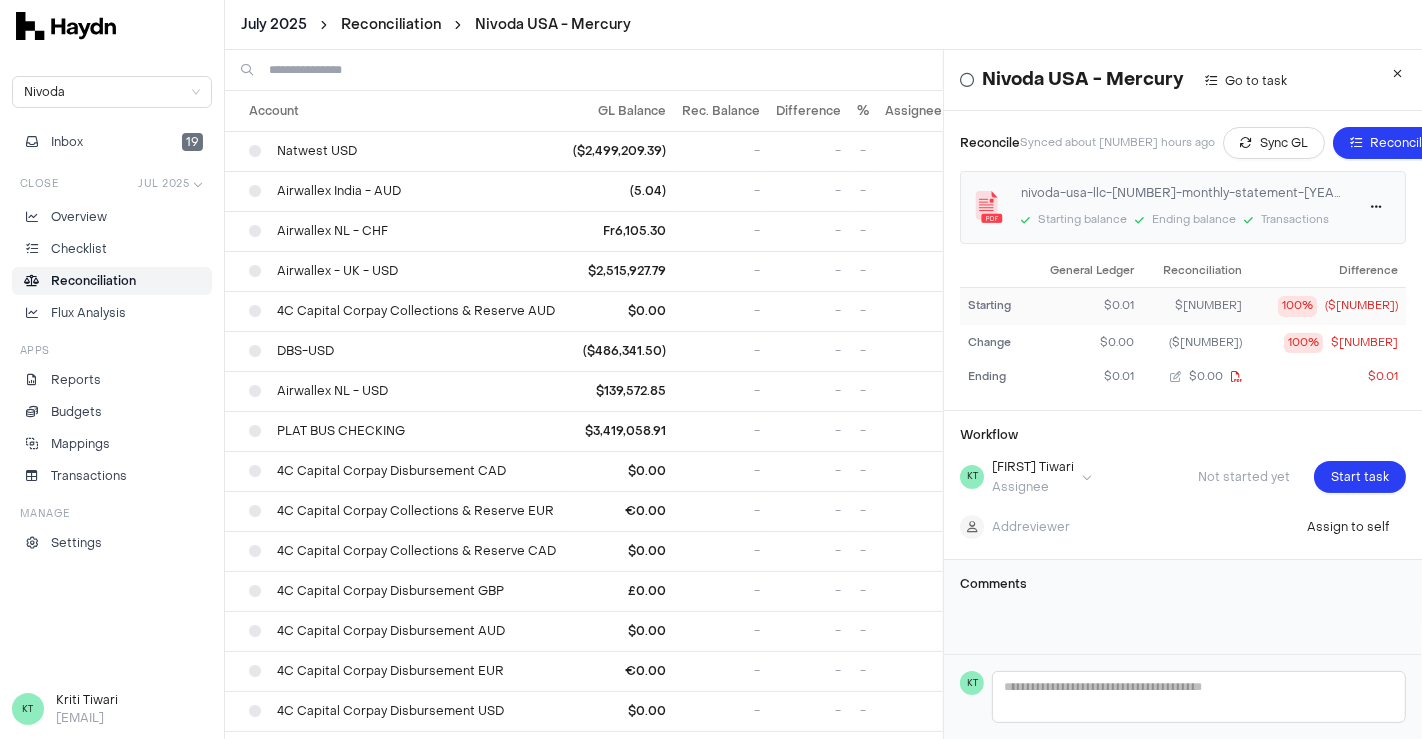 click on "$0.01" at bounding box center [1085, 306] 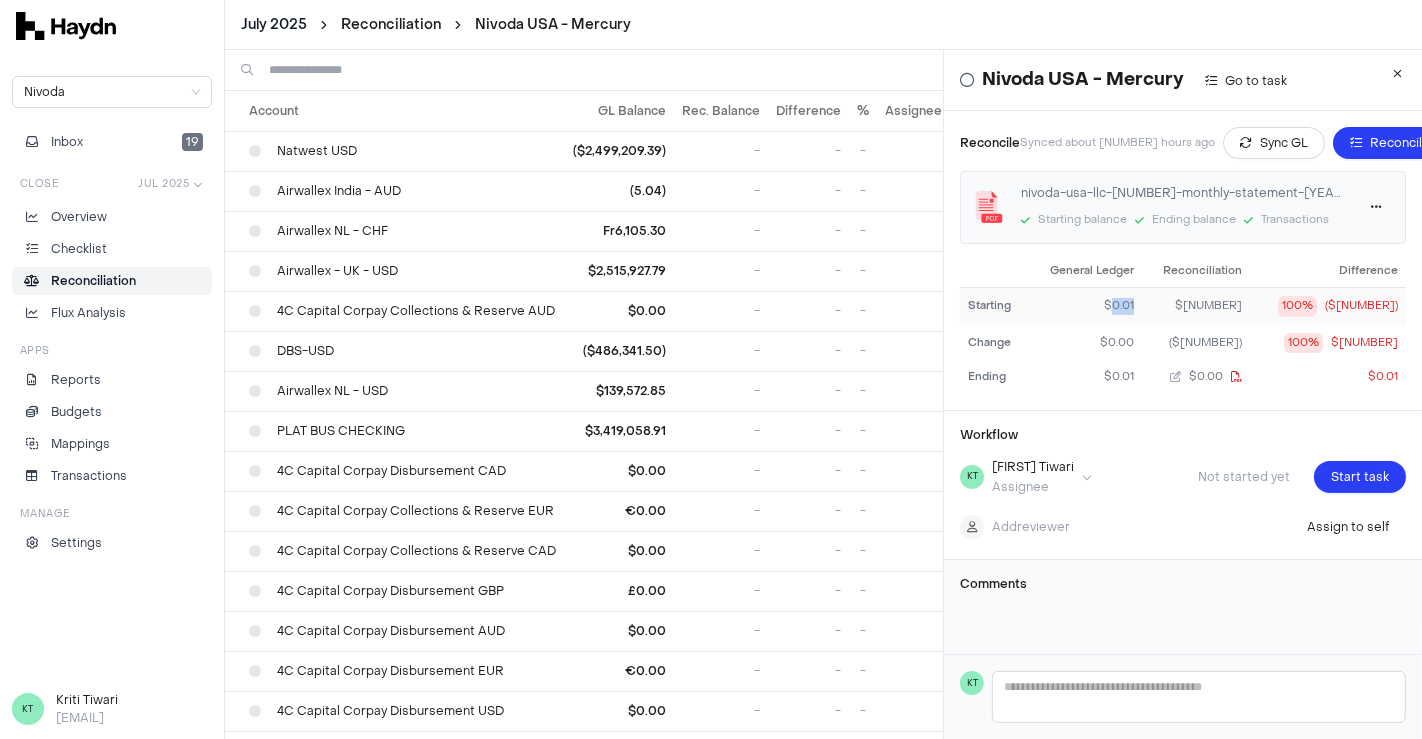 click on "$0.01" at bounding box center [1085, 306] 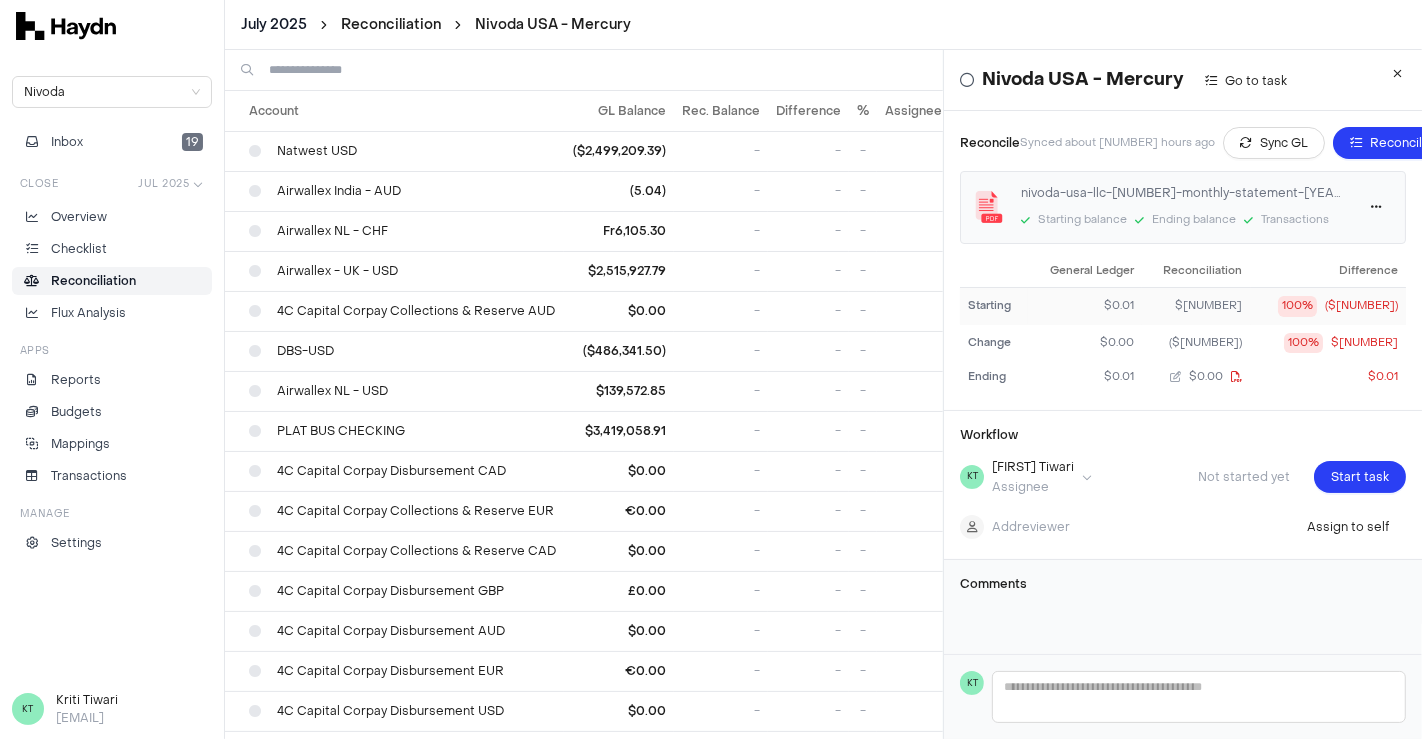 click on "$[NUMBER]" at bounding box center (1196, 306) 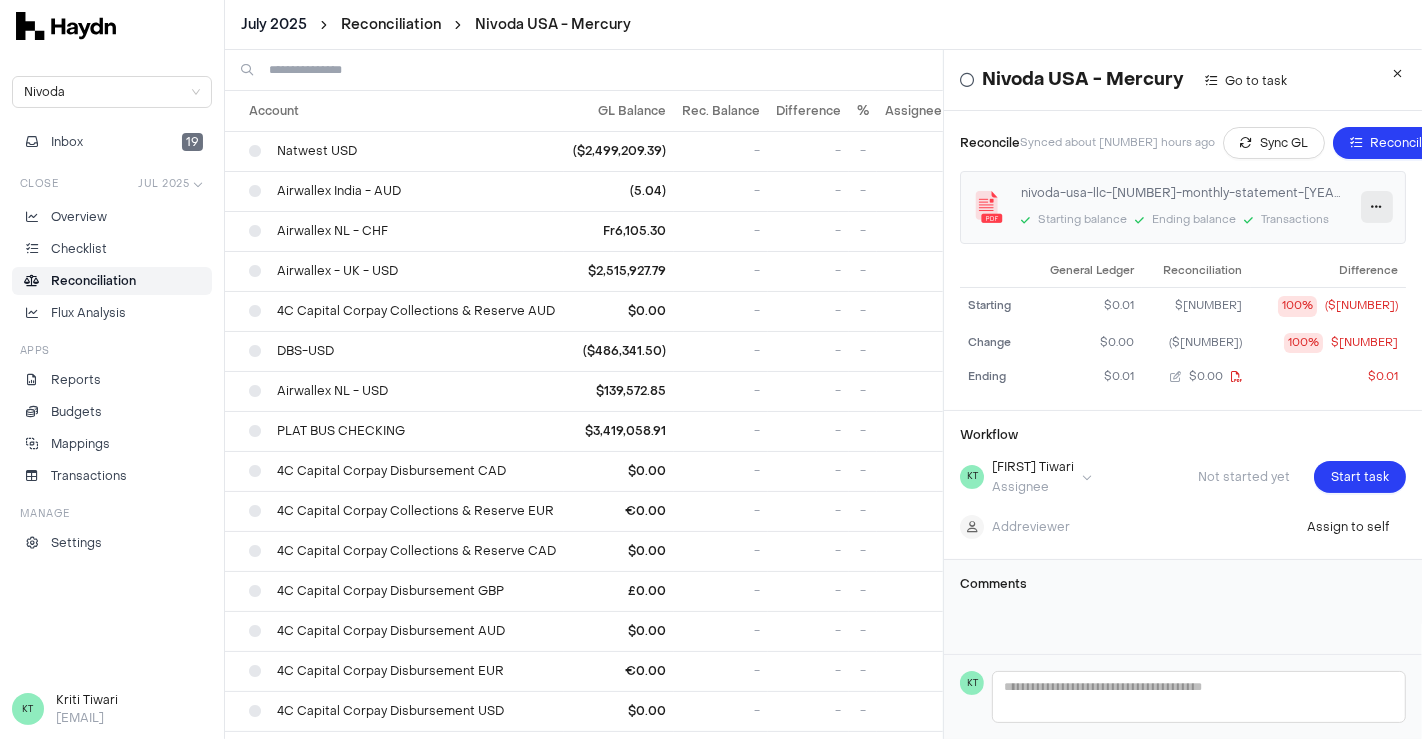click at bounding box center (1377, 207) 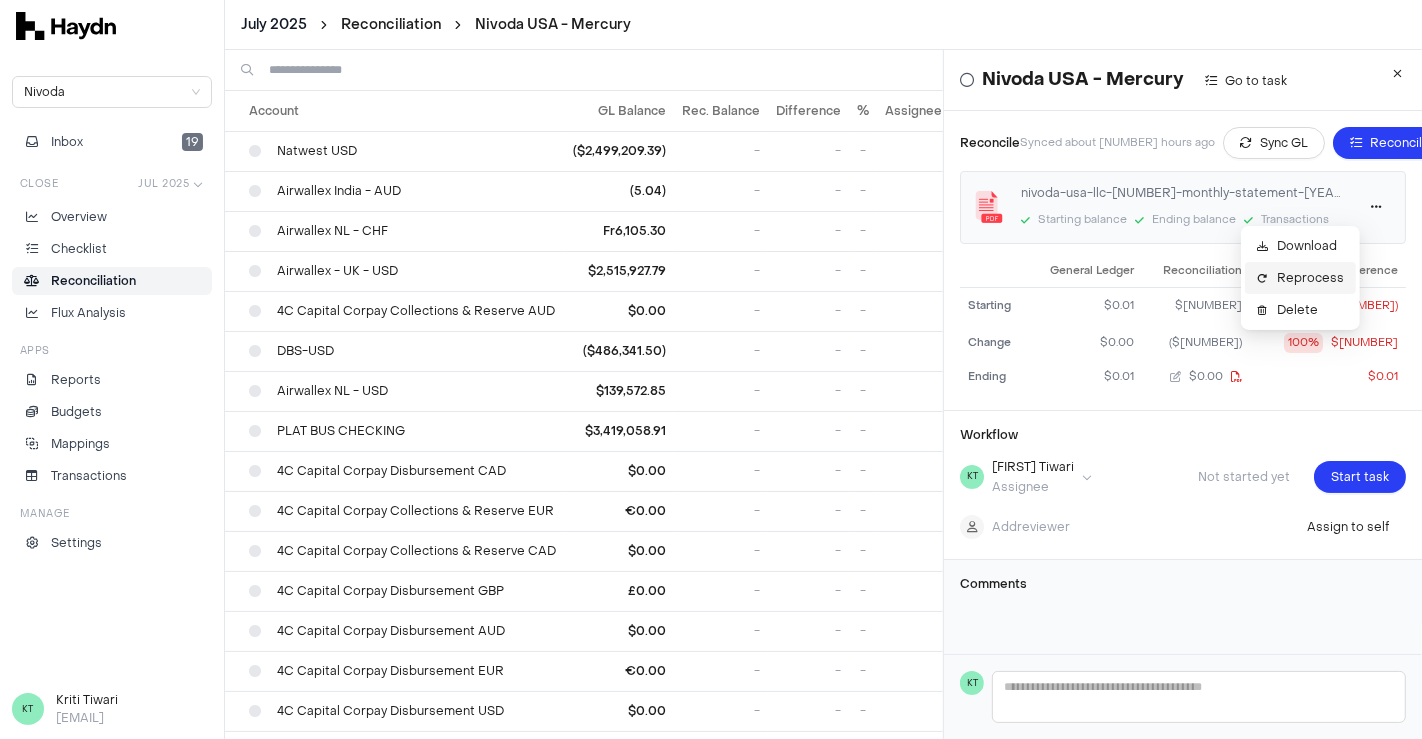 click on "Reprocess" at bounding box center [1310, 278] 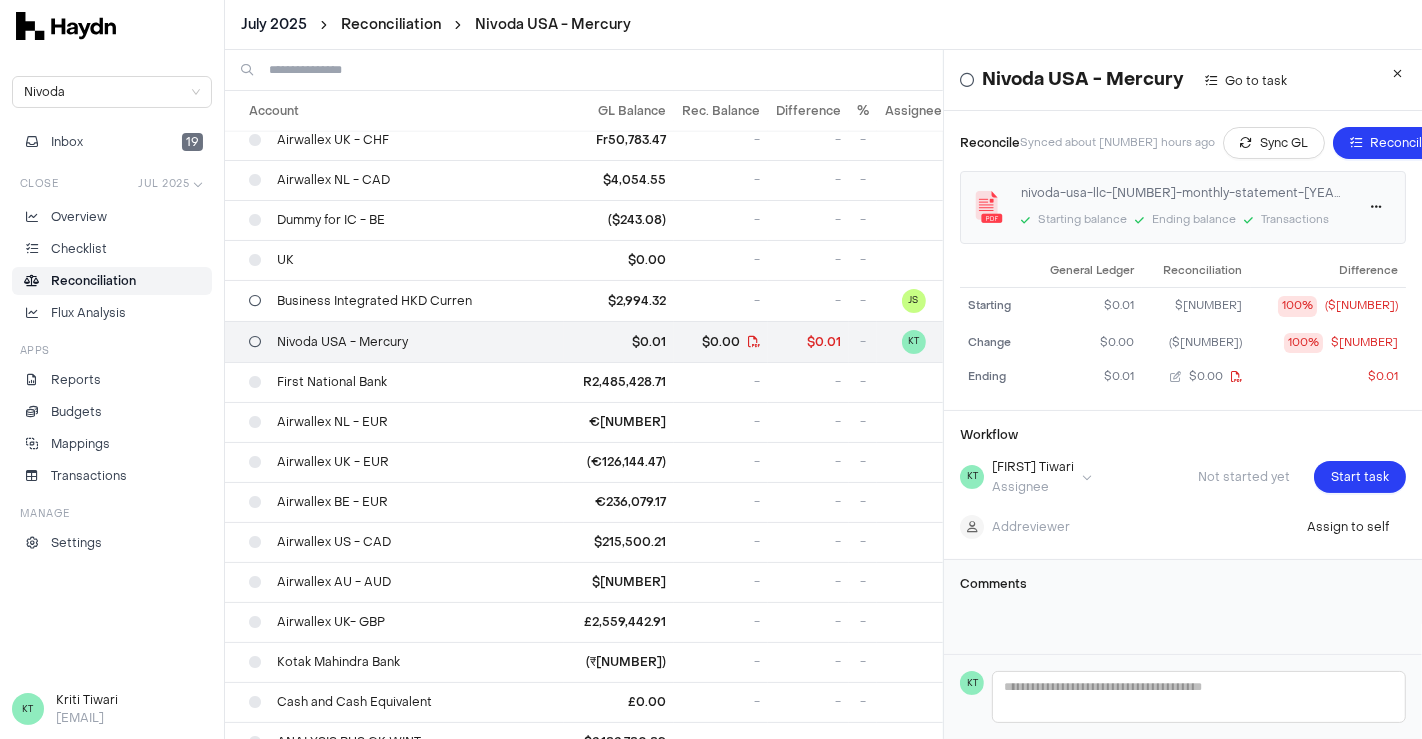scroll, scrollTop: 972, scrollLeft: 0, axis: vertical 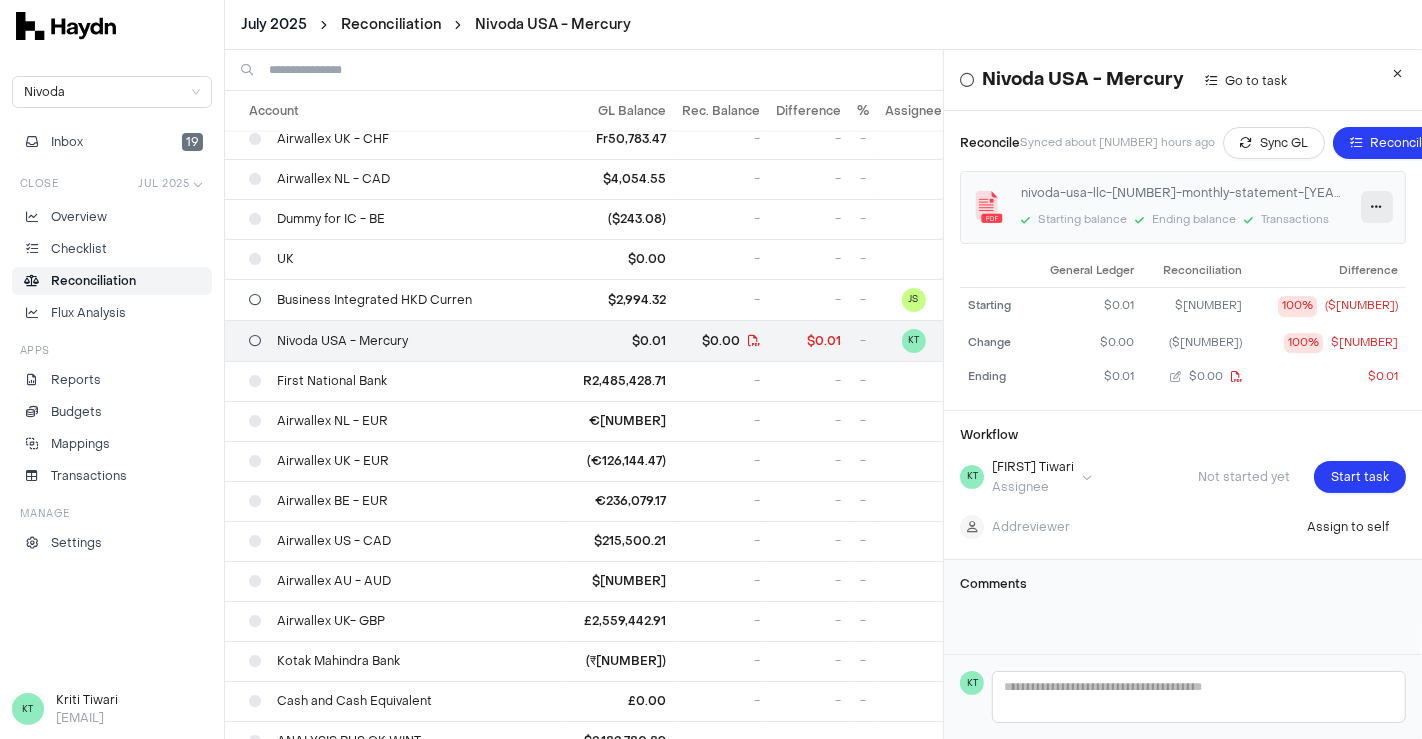 click at bounding box center (1377, 207) 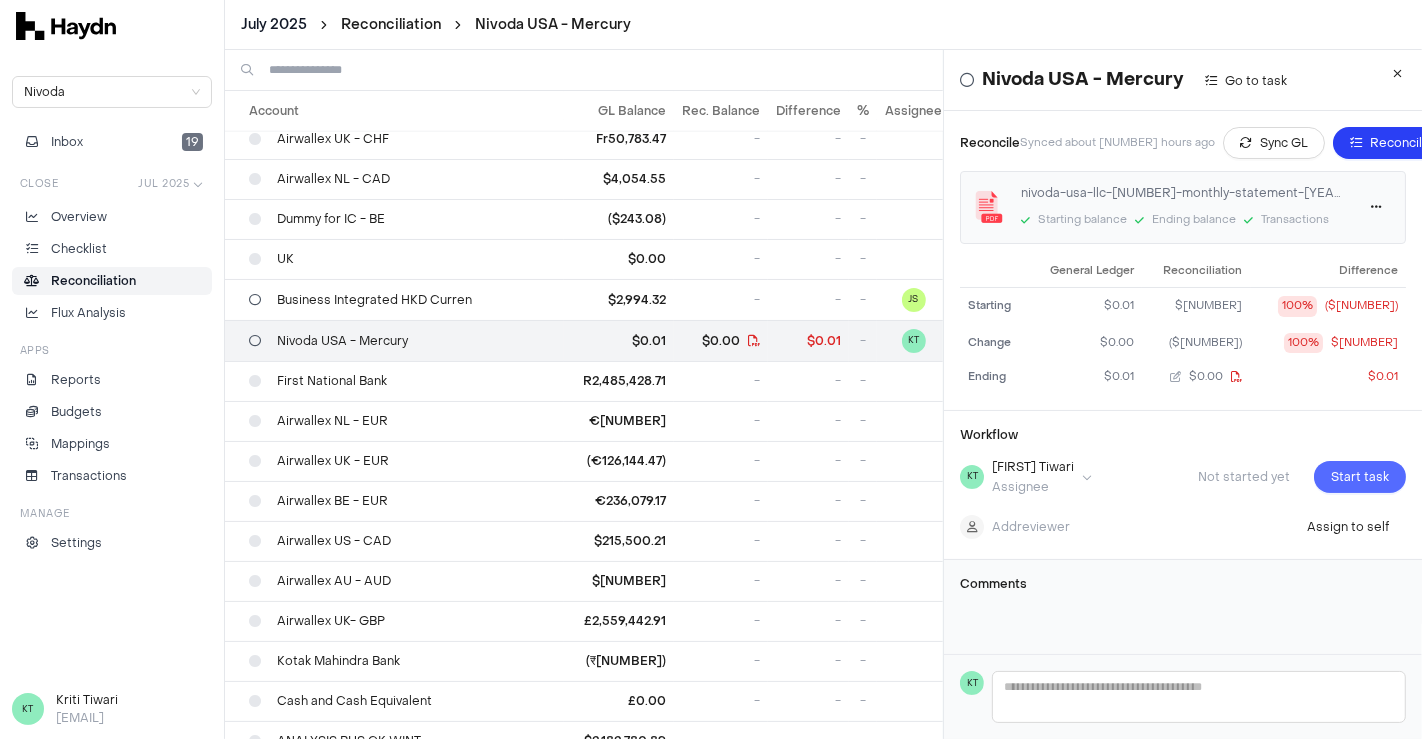 click on "Start task" at bounding box center (1360, 477) 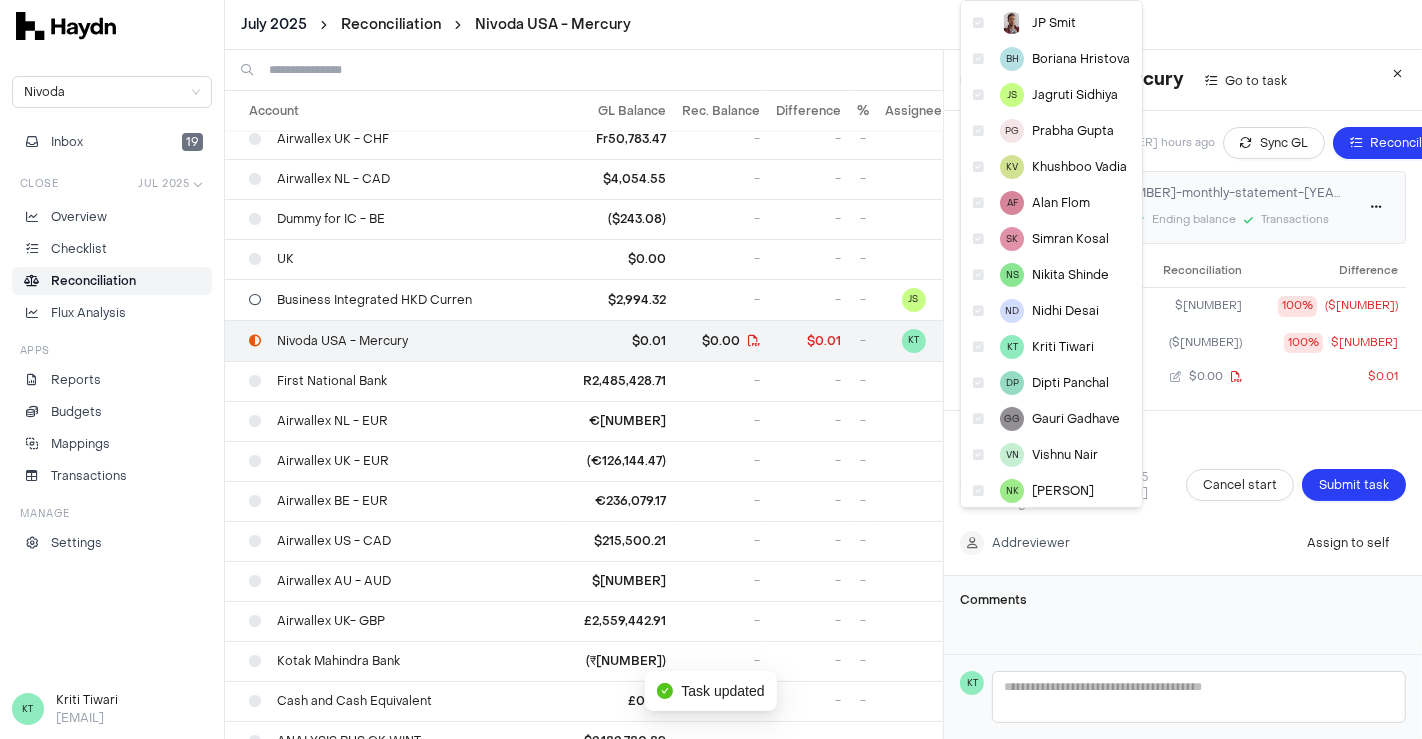 click on "[MONTH] [YEAR] Reconciliation Nivoda USA - Mercury Nivoda Inbox 19 Close Jul [YEAR] Overview Checklist Reconciliation Flux Analysis Apps Reports Budgets Mappings Transactions Manage Settings KT [PERSON] [EMAIL] Account GL Balance Rec. Balance Difference % Assignee Natwest USD ($[NUMBER]) - - - Airwallex India - AUD ([NUMBER]) - - - Airwallex NL - CHF Fr[NUMBER] - - - Airwallex - UK - USD $[NUMBER] - - - 4C Capital Corpay Collections & Reserve AUD $[NUMBER] - - - DBS-USD ($[NUMBER]) - - - Airwallex NL - USD $[NUMBER] - - - PLAT BUS CHECKING $[NUMBER] - - - 4C Capital Corpay Disbursement CAD $[NUMBER] - - - 4C Capital Corpay Collections & Reserve EUR €[NUMBER] - - - 4C Capital Corpay Collections & Reserve CAD $[NUMBER] - - - 4C Capital CorpayDisbursement GBP £[NUMBER] - - - 4C Capital CorpayDisbursement AUD $[NUMBER] - - - 4C Capital CorpayDisbursement EUR €[NUMBER] - - - 4C Capital CorpayDisbursement USD $[NUMBER] - - - 4C Capital Corpay Collections & Reserve GBP £[NUMBER] - - - $[NUMBER] - - - Fixed Deposits -" at bounding box center [711, 369] 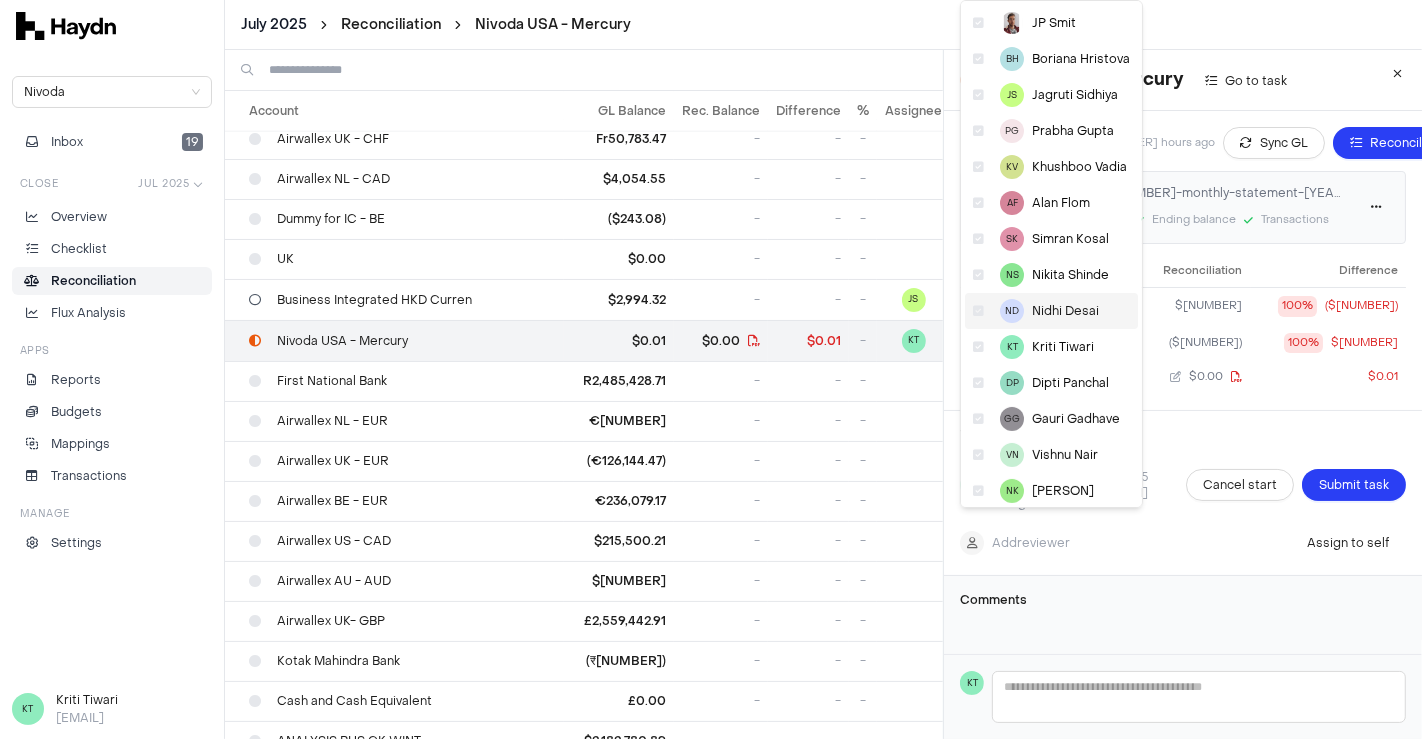 click at bounding box center (978, 311) 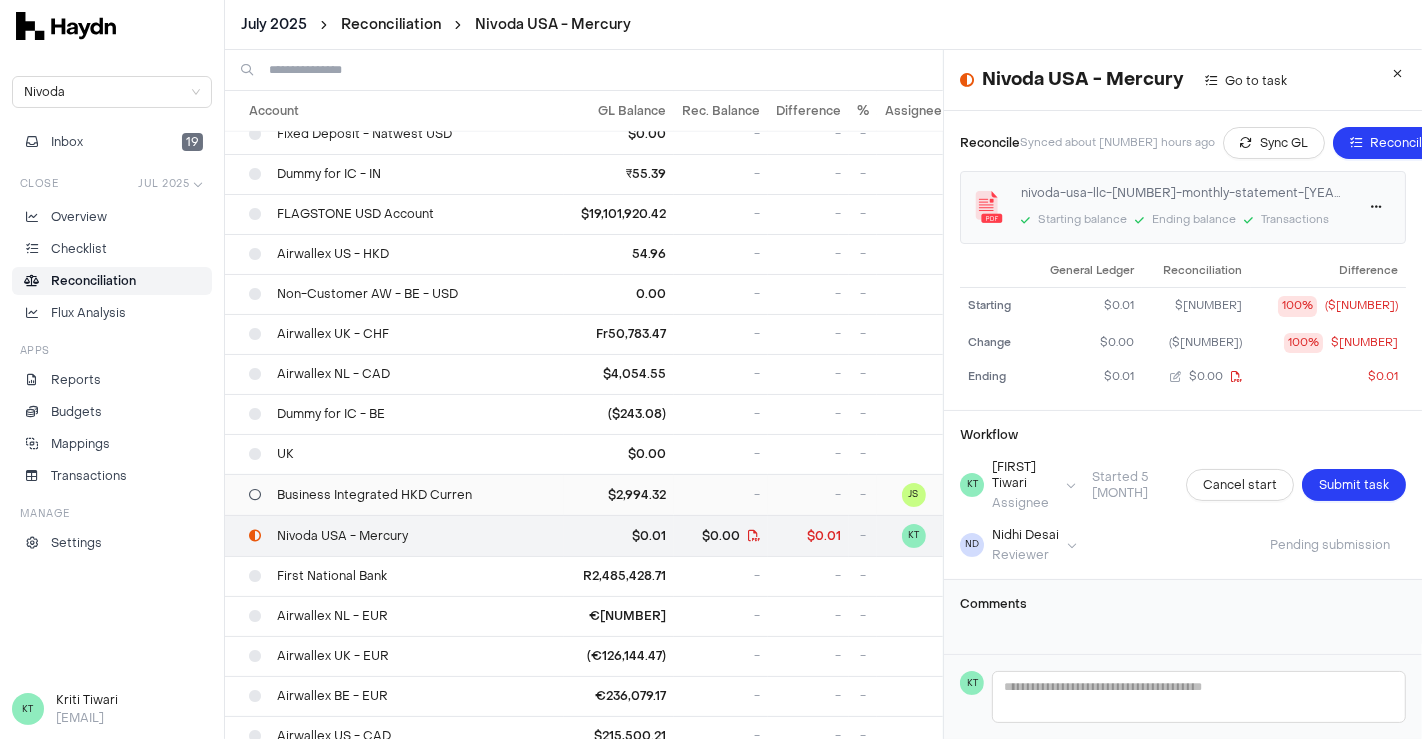 scroll, scrollTop: 866, scrollLeft: 0, axis: vertical 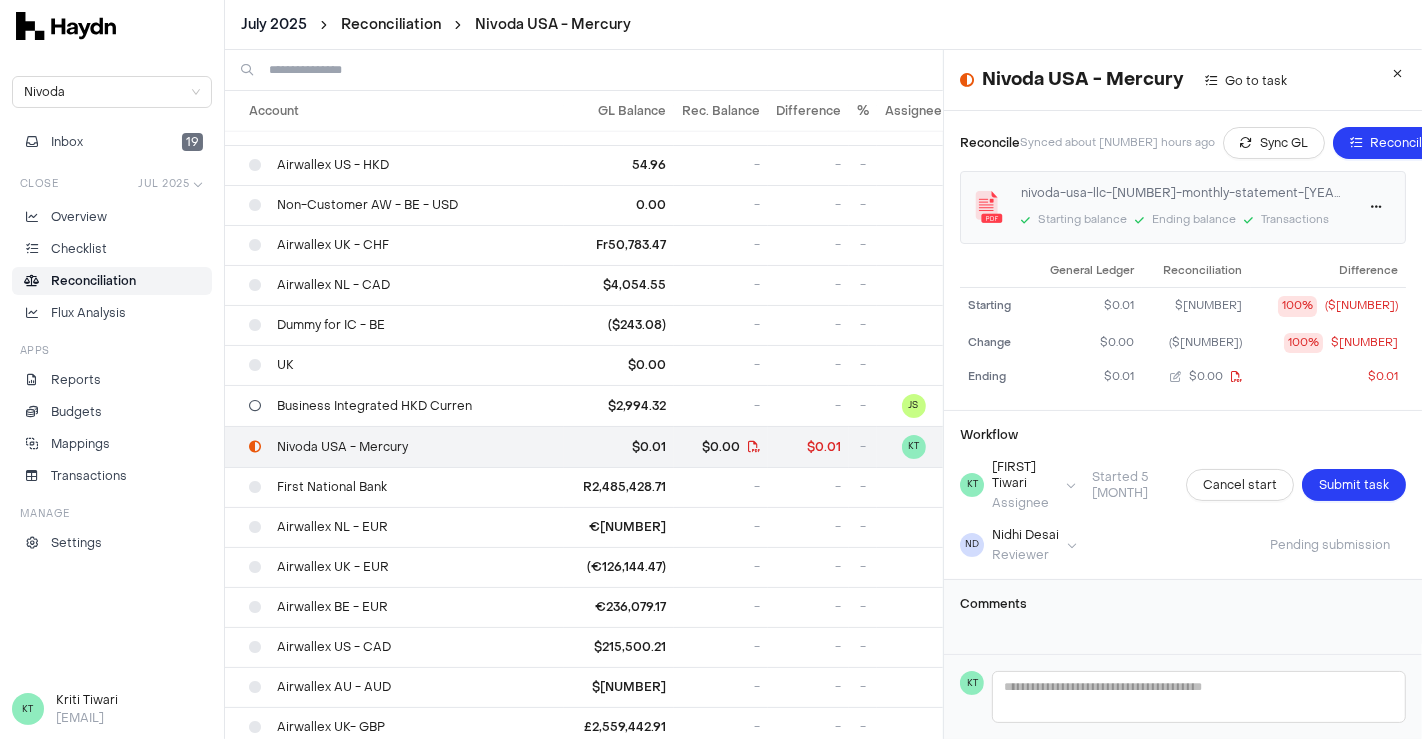 type 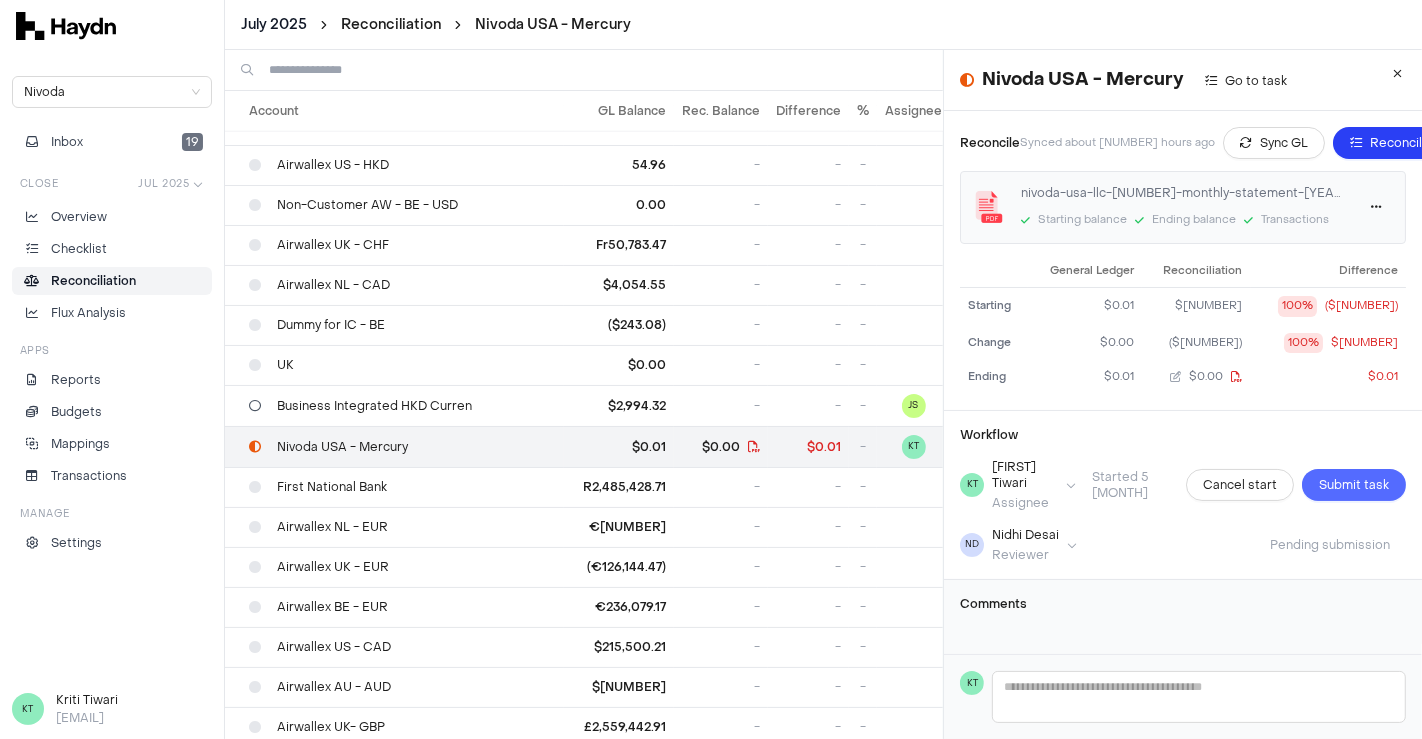 click on "Submit task" at bounding box center (1354, 485) 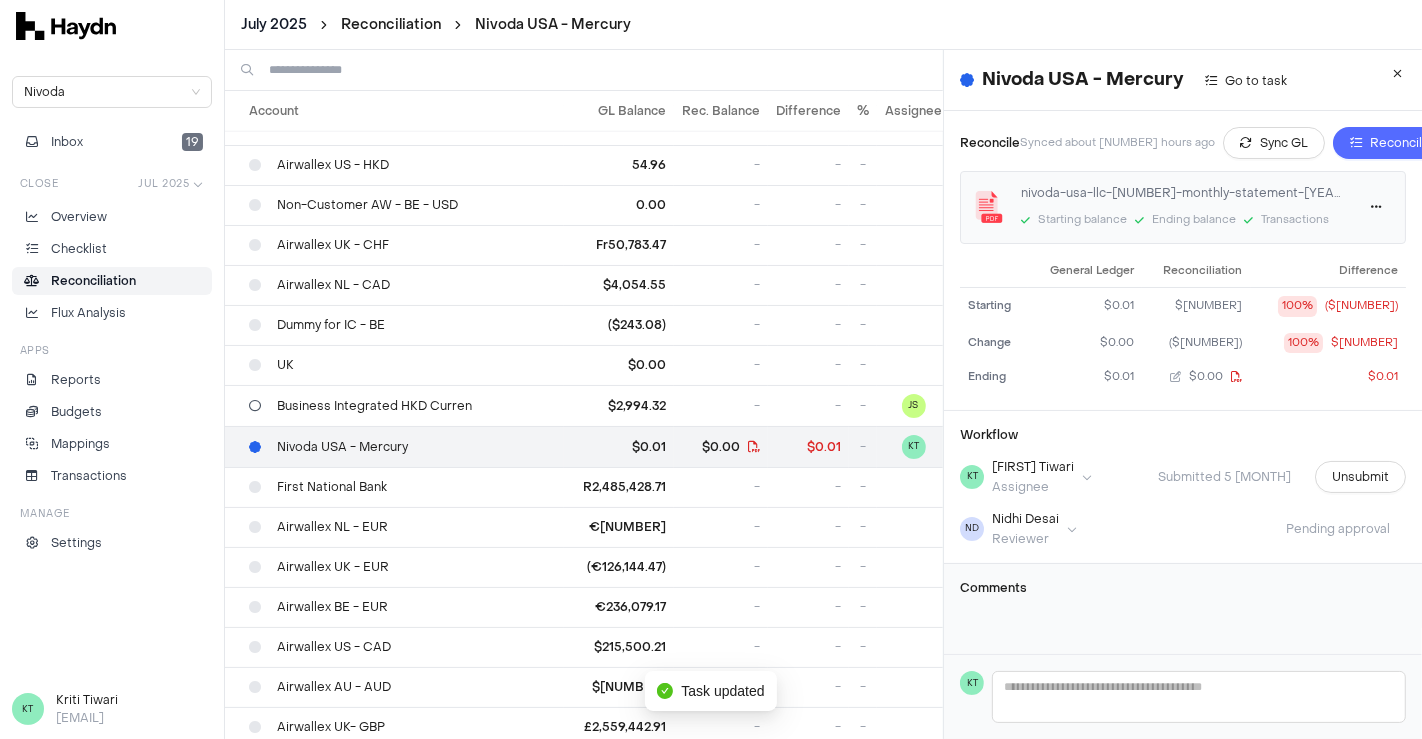 click on "Reconcile" at bounding box center [1400, 143] 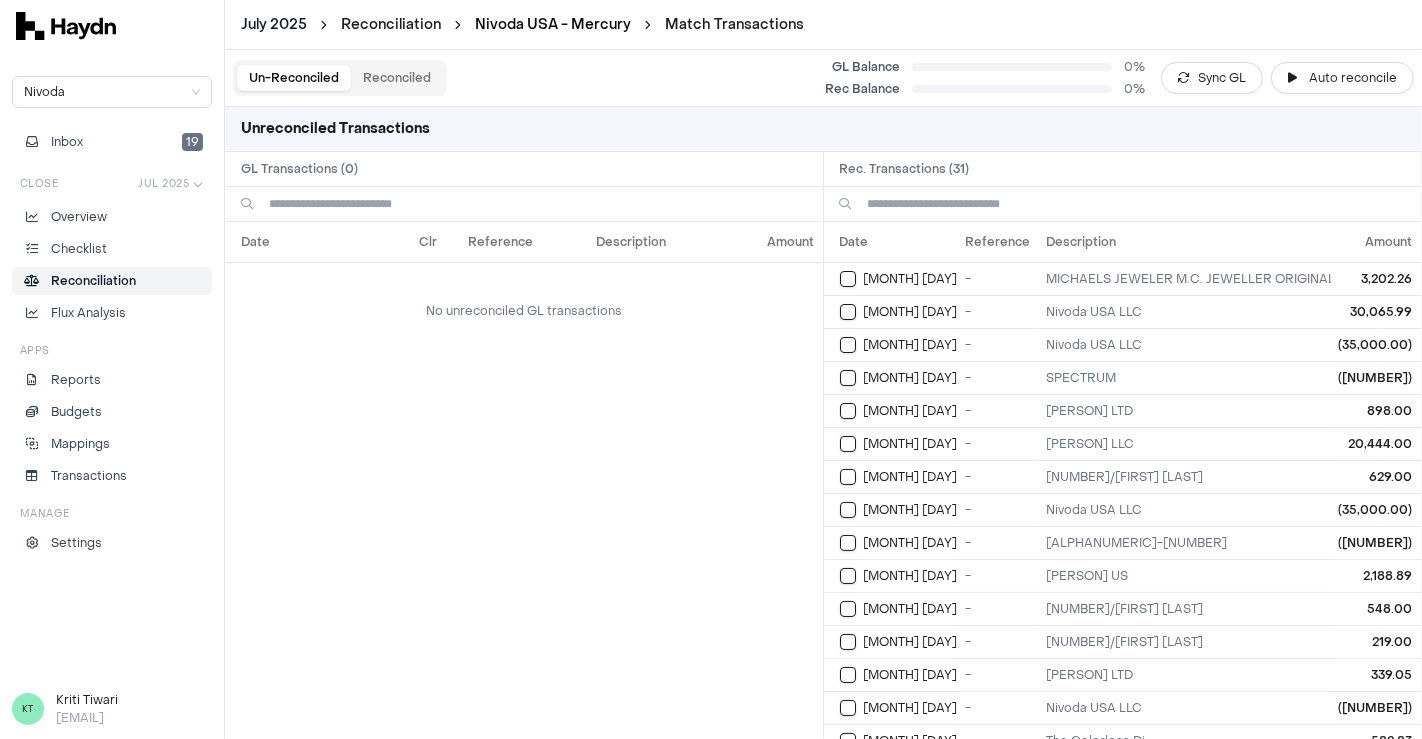 click on "Nivoda USA - Mercury" at bounding box center (553, 24) 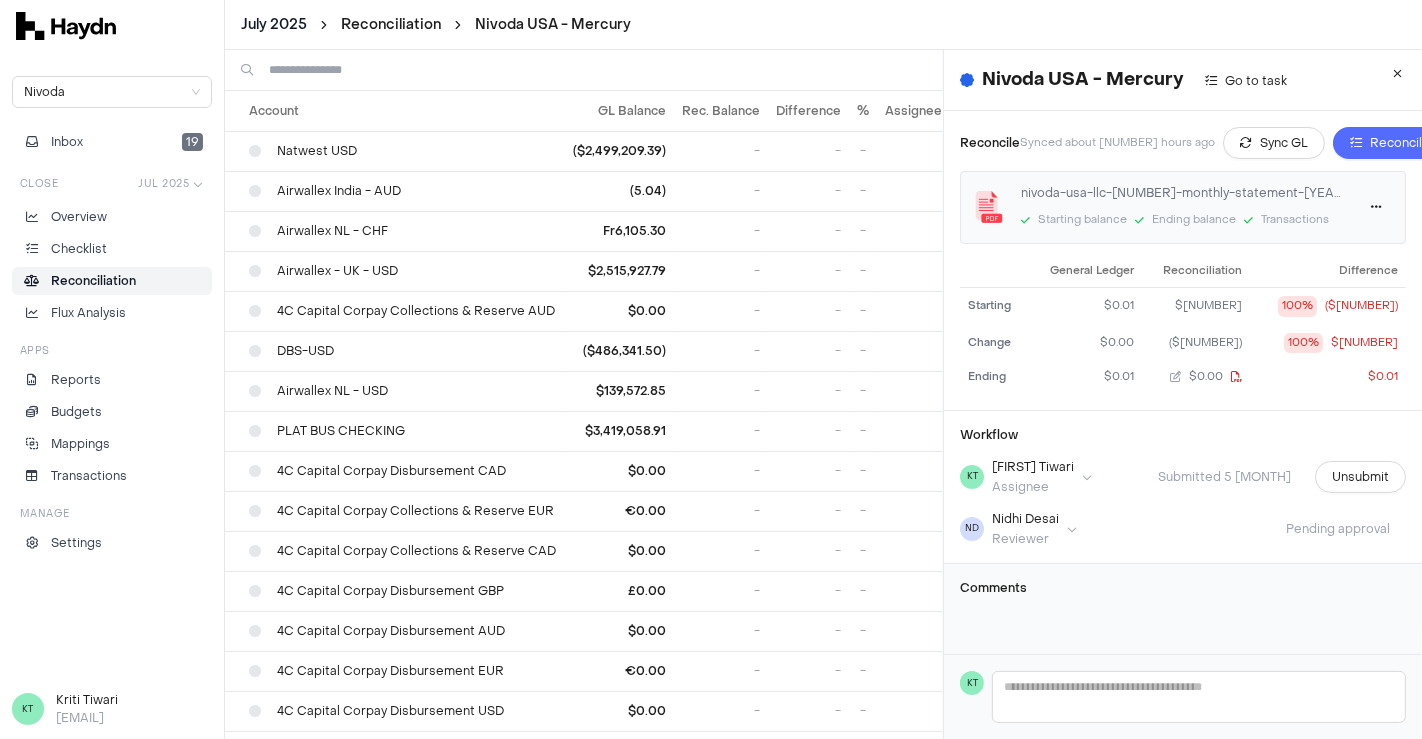 click on "Reconcile" at bounding box center (1390, 143) 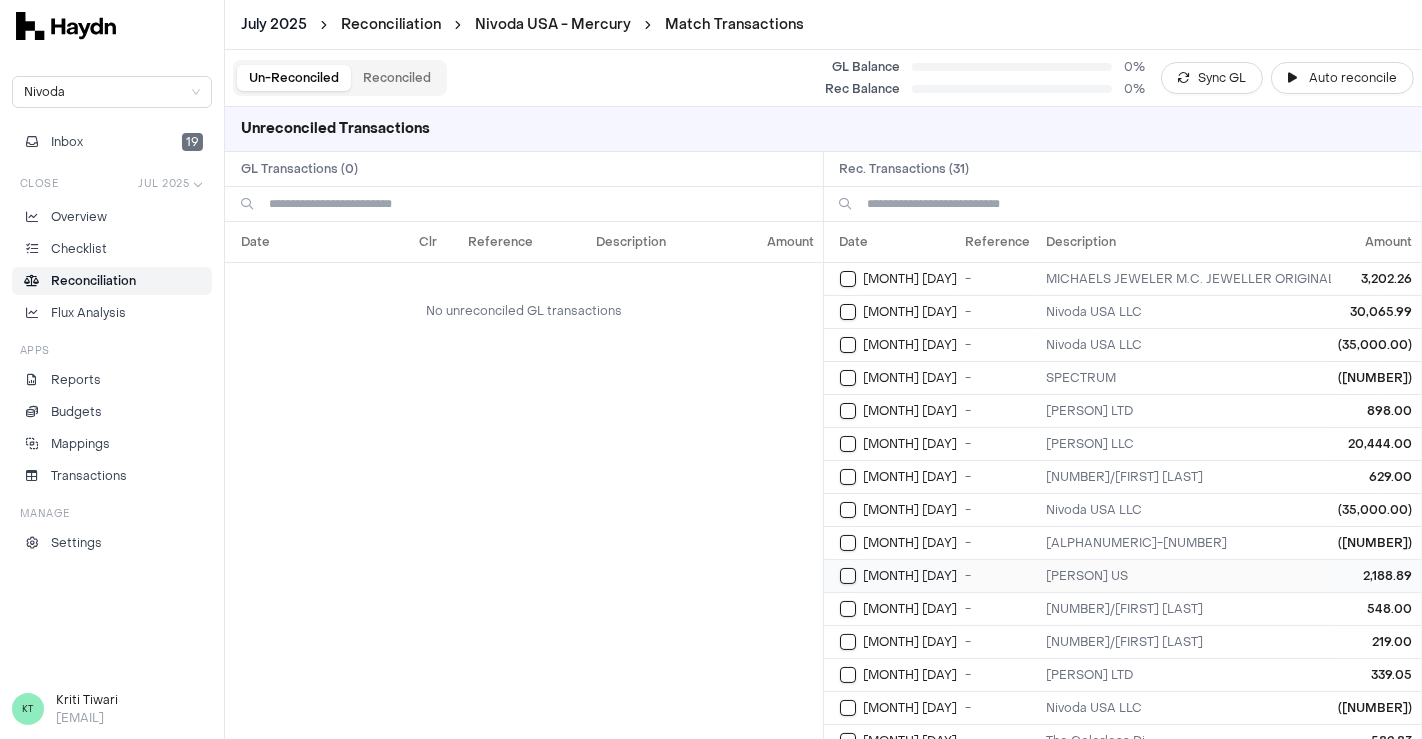 scroll, scrollTop: 546, scrollLeft: 0, axis: vertical 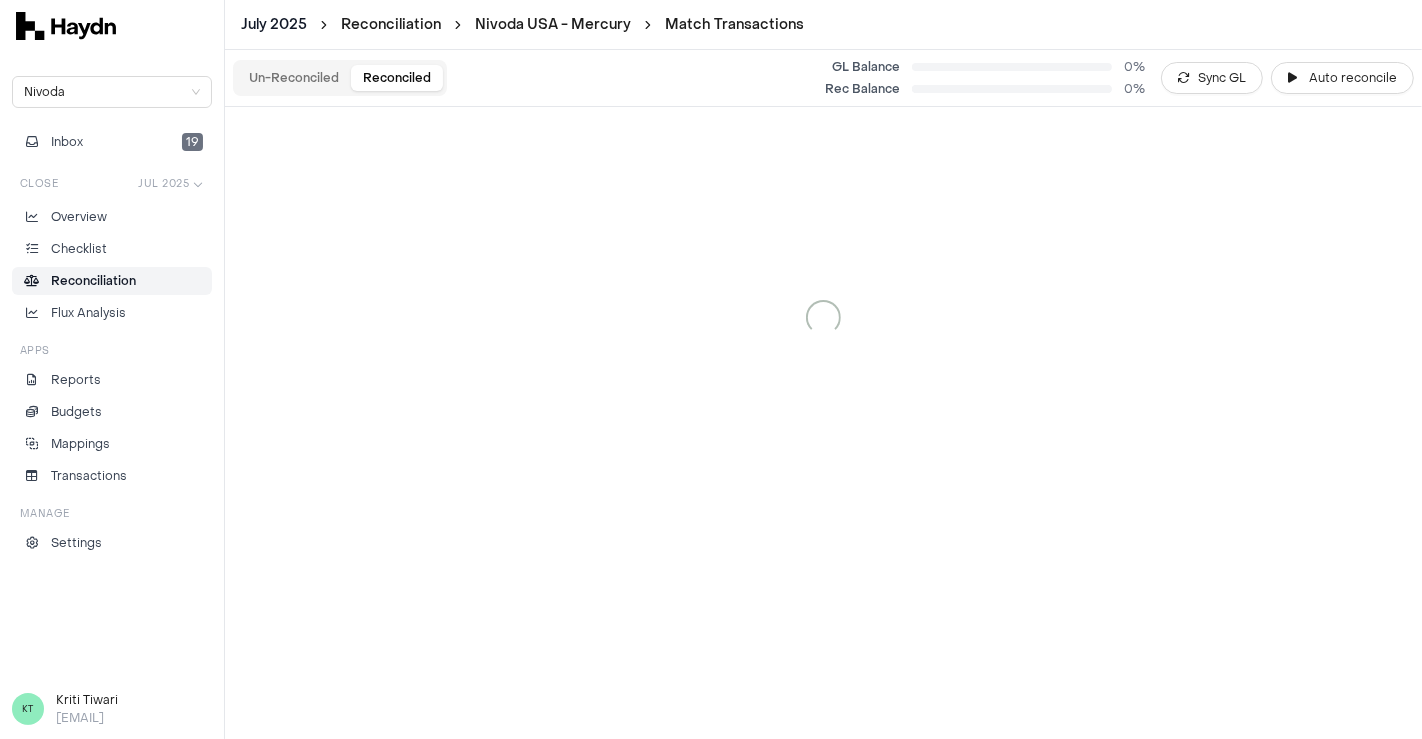 click on "Reconciled" at bounding box center (397, 78) 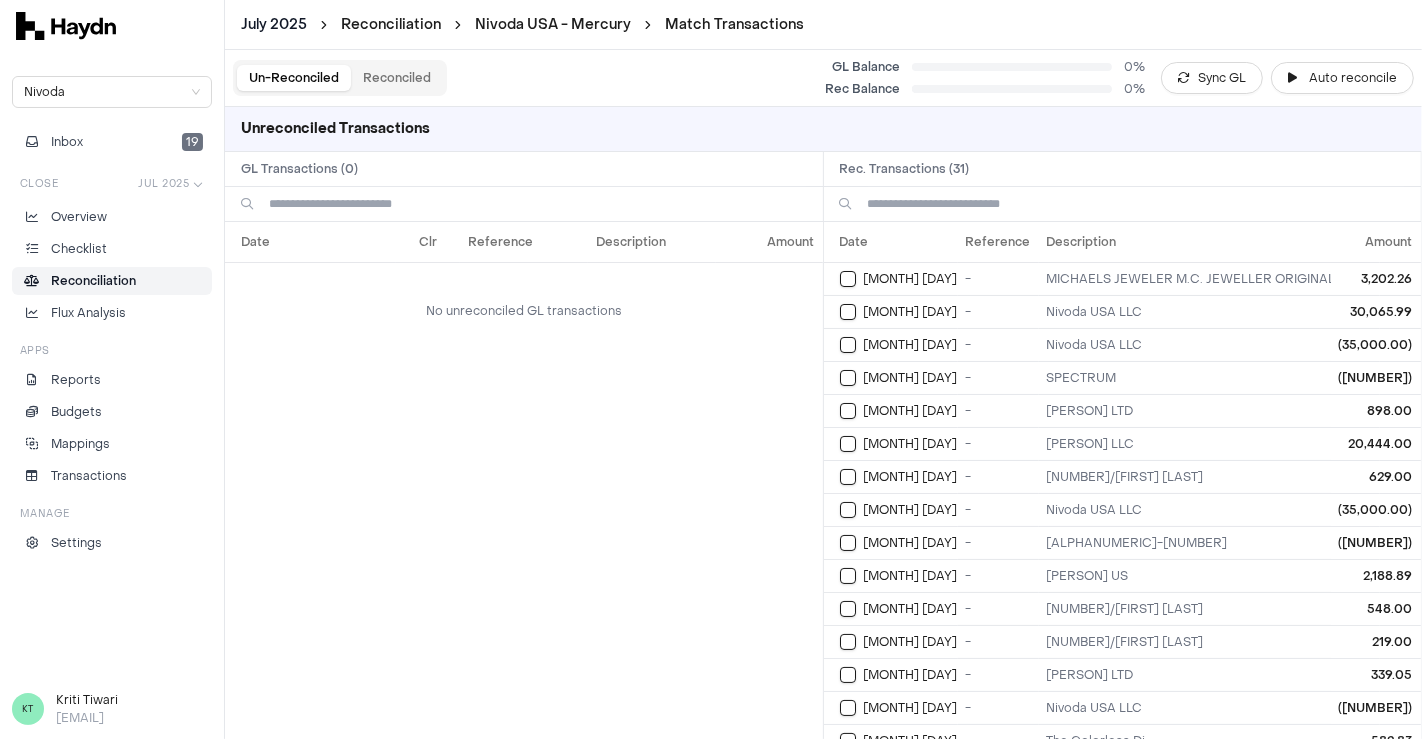 click on "Un-Reconciled" at bounding box center [294, 78] 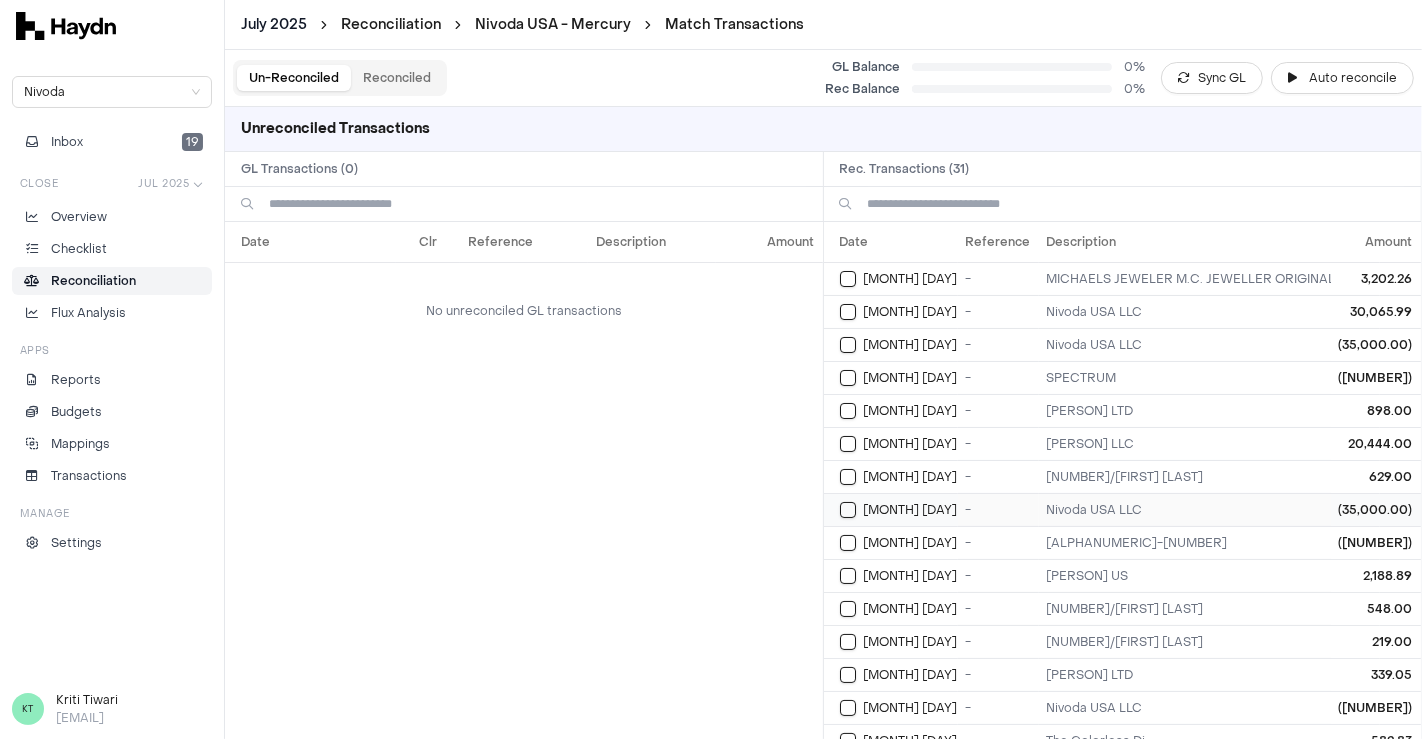 scroll, scrollTop: 546, scrollLeft: 0, axis: vertical 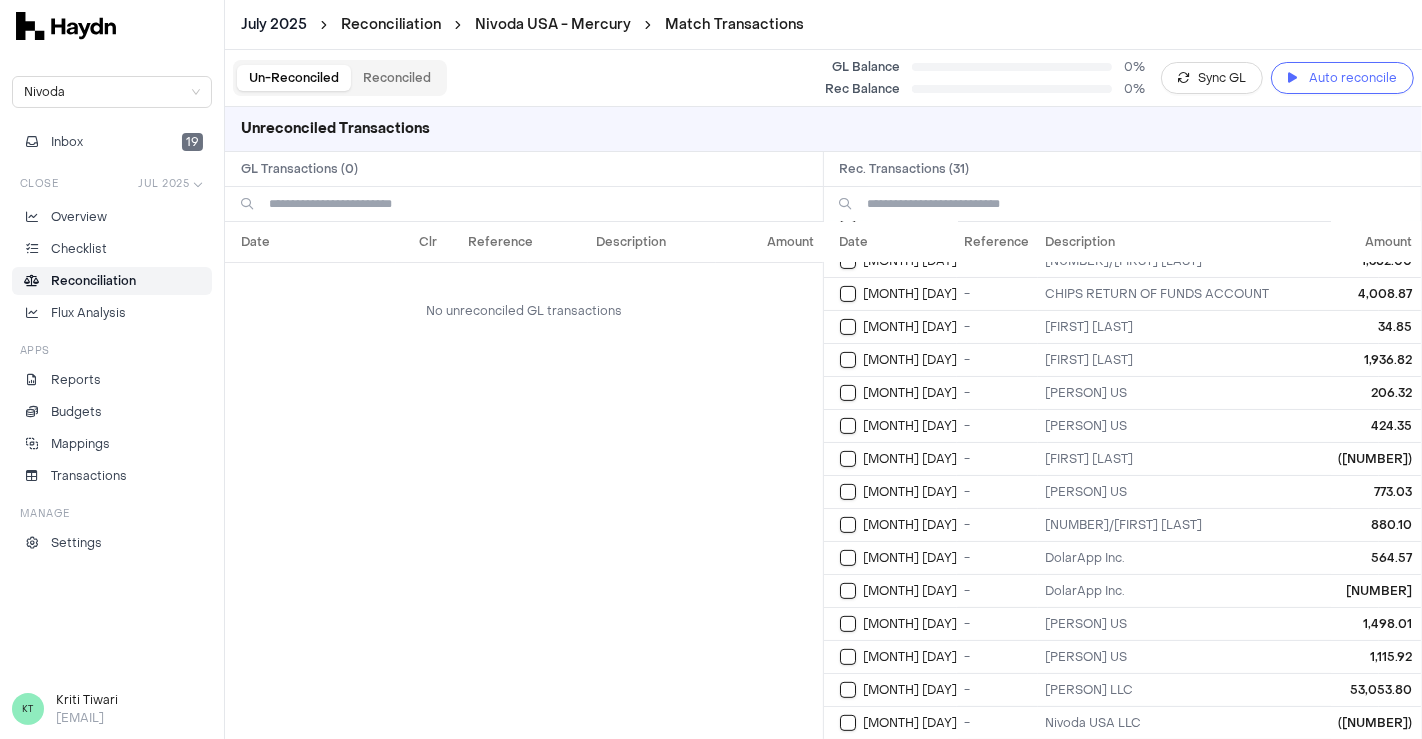 click on "Auto reconcile" at bounding box center [1353, 78] 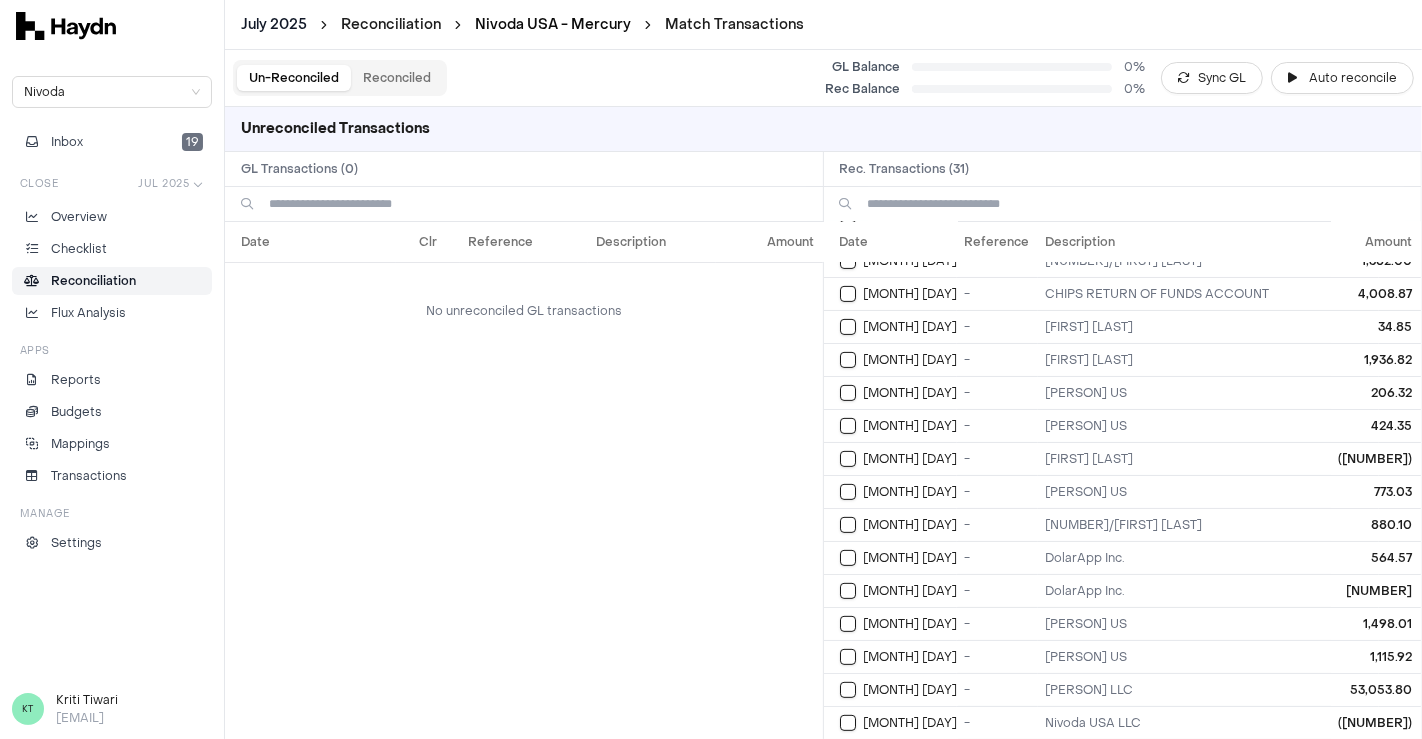 click on "Nivoda USA - Mercury" at bounding box center (553, 24) 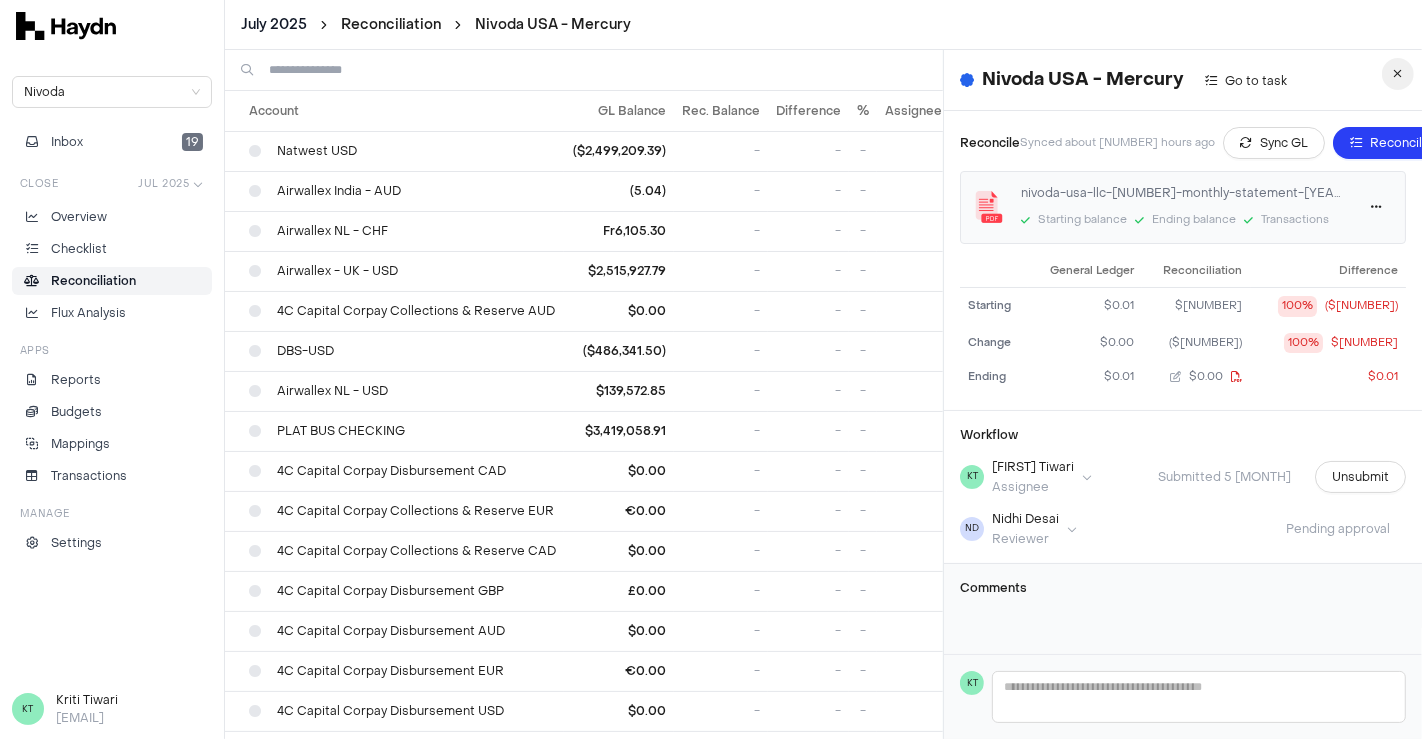 click at bounding box center (1398, 74) 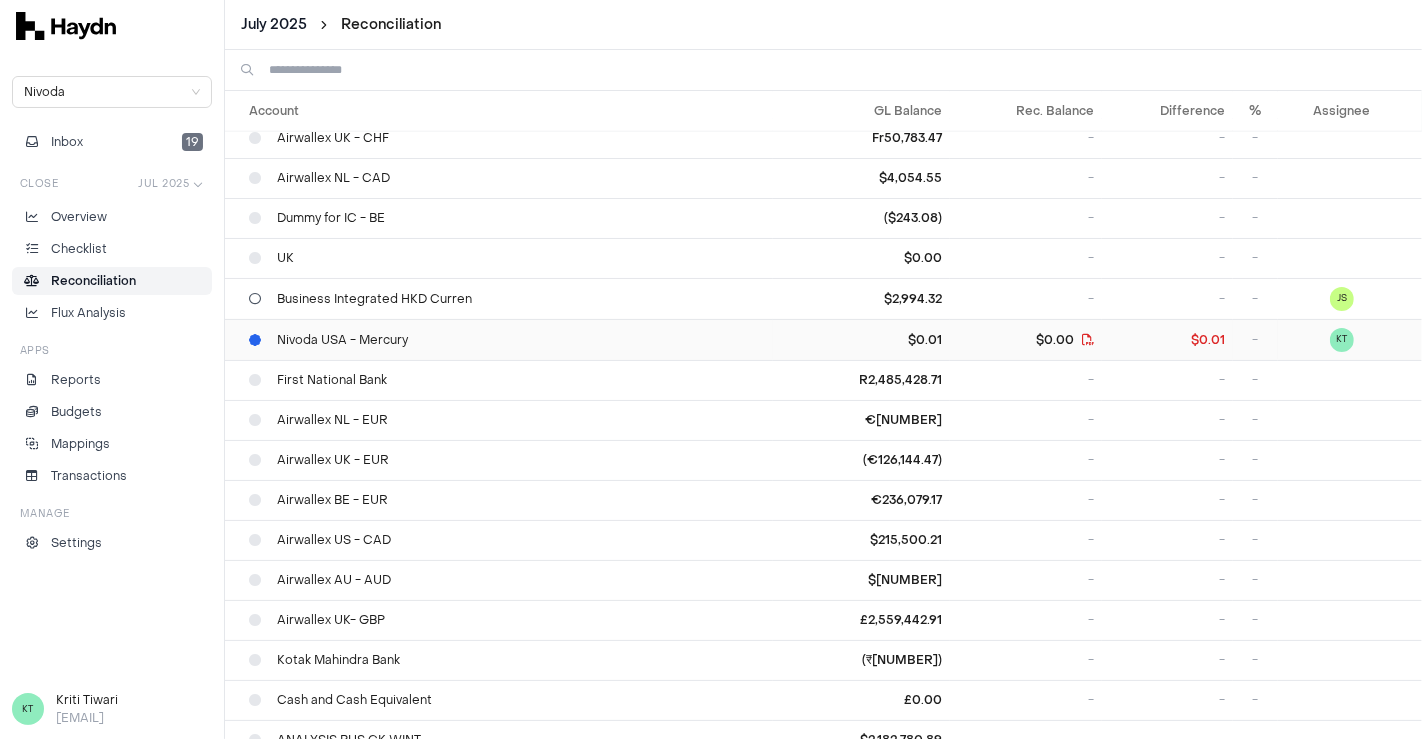 scroll, scrollTop: 1174, scrollLeft: 0, axis: vertical 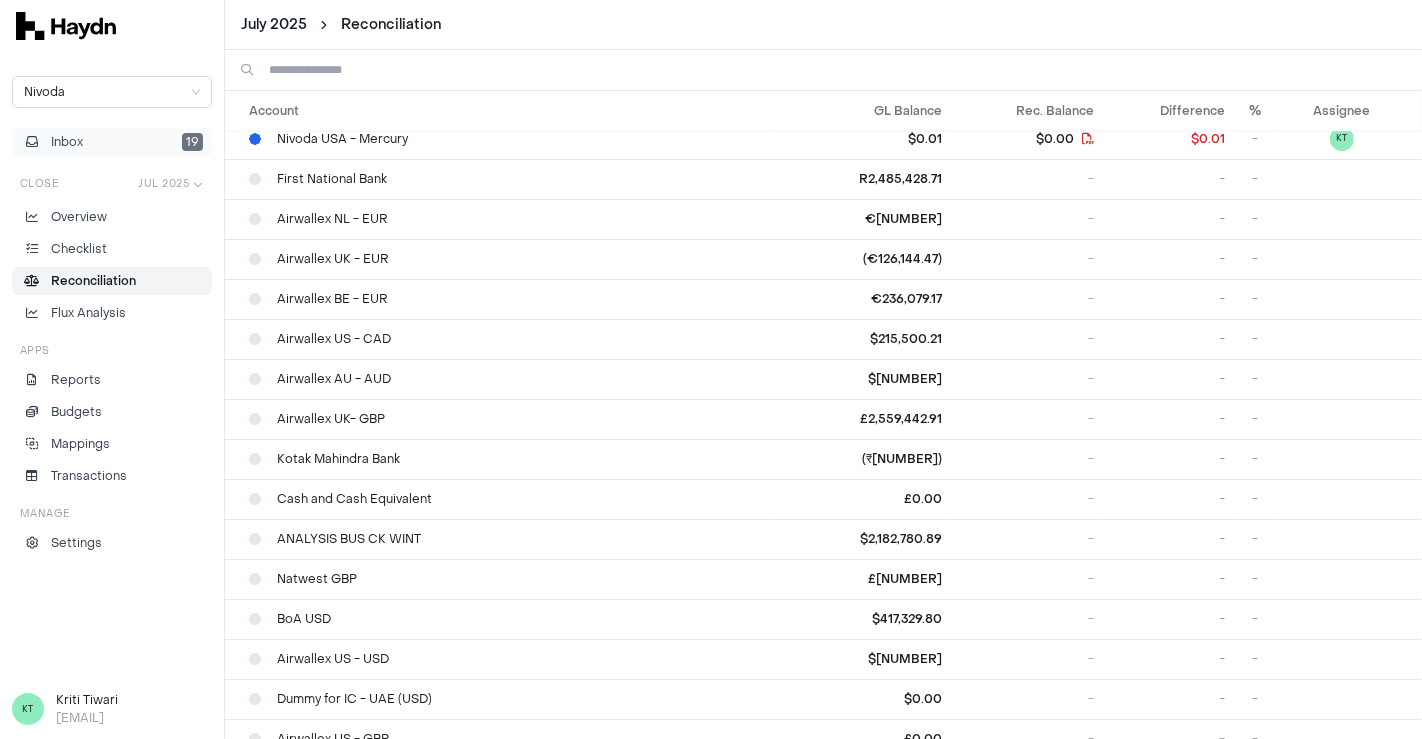 click on "Inbox 19" at bounding box center [112, 142] 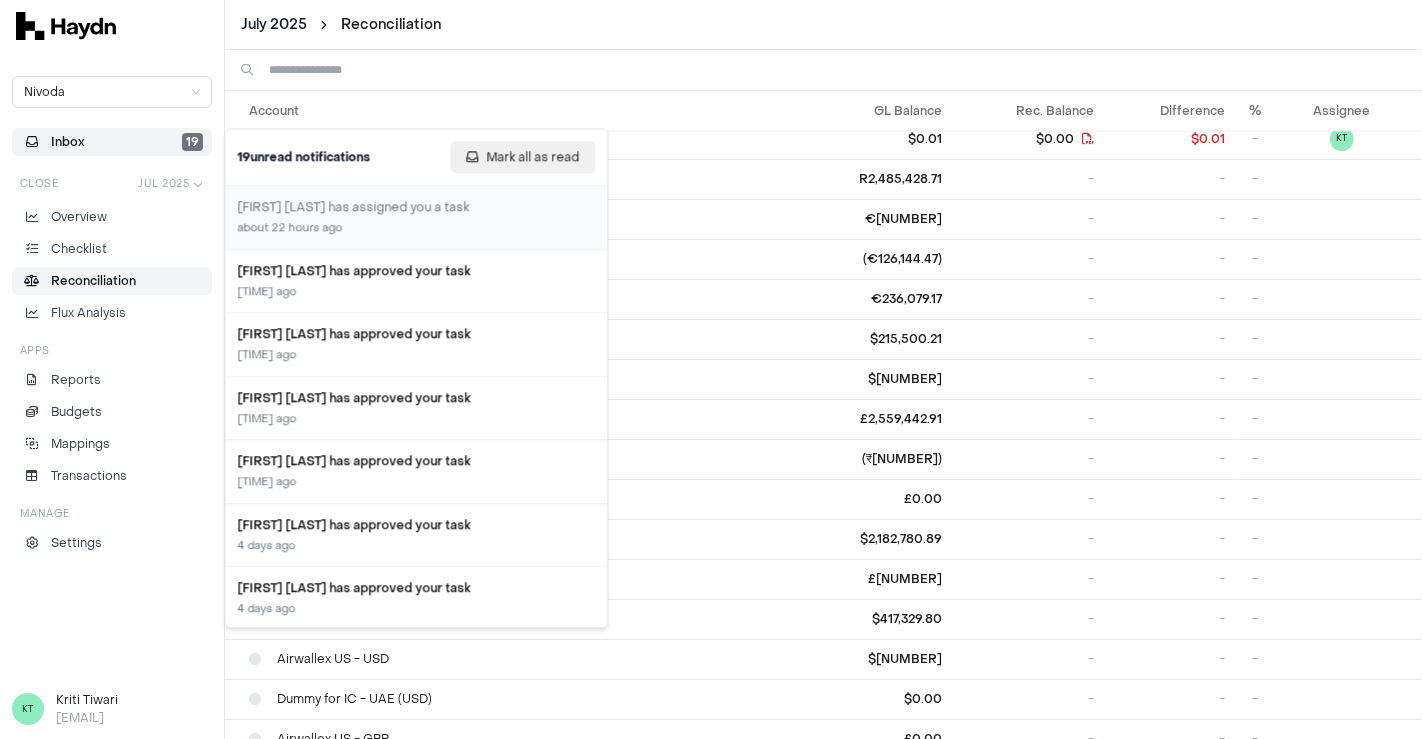 click on "Mark all as read" at bounding box center [532, 157] 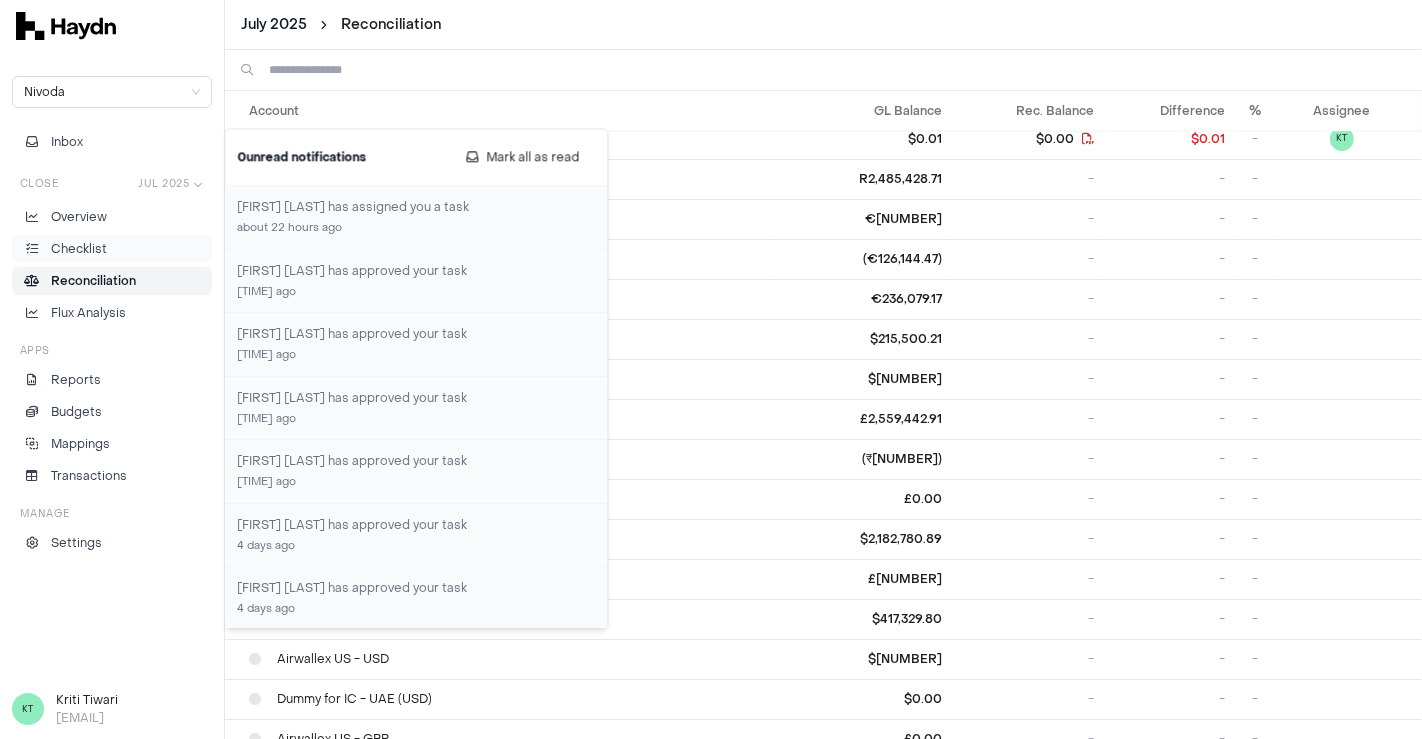 click on "Checklist" at bounding box center (112, 249) 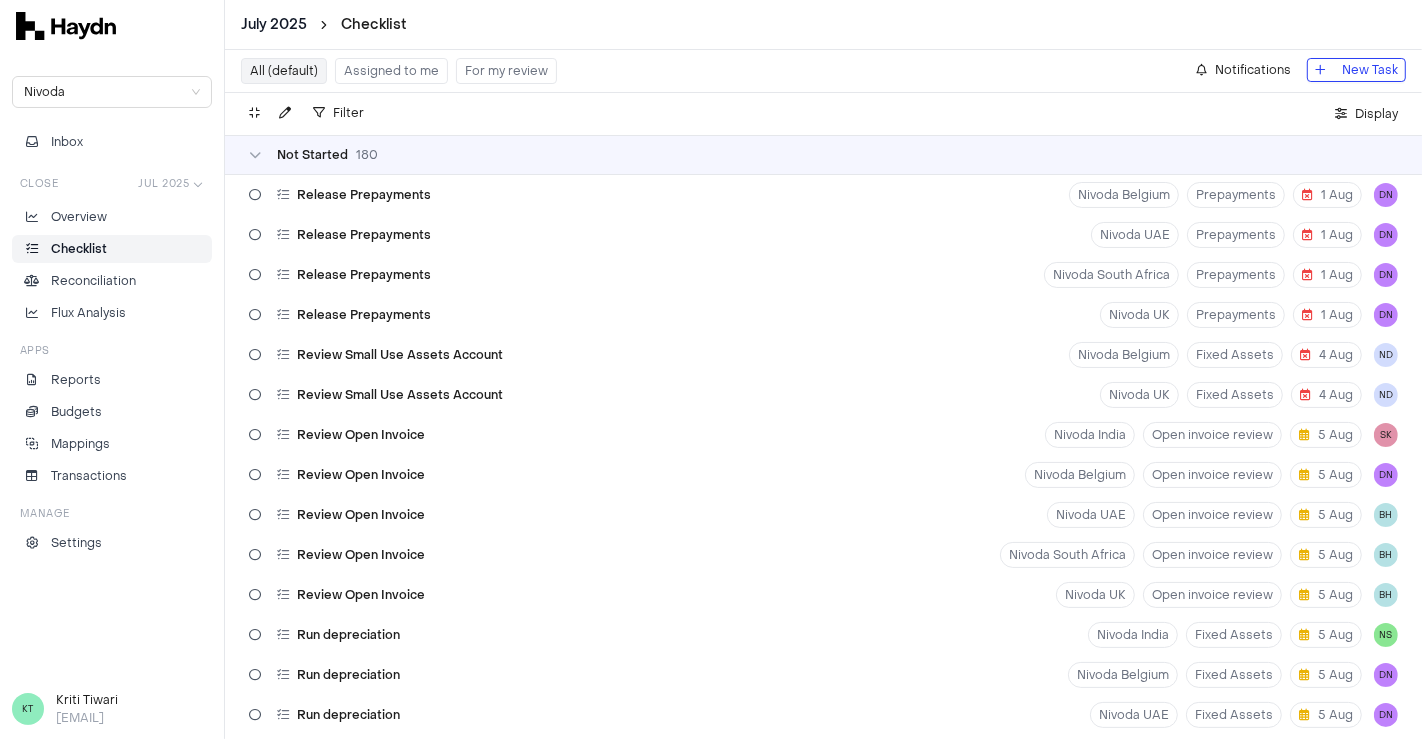 click on "Assigned to me" at bounding box center [391, 71] 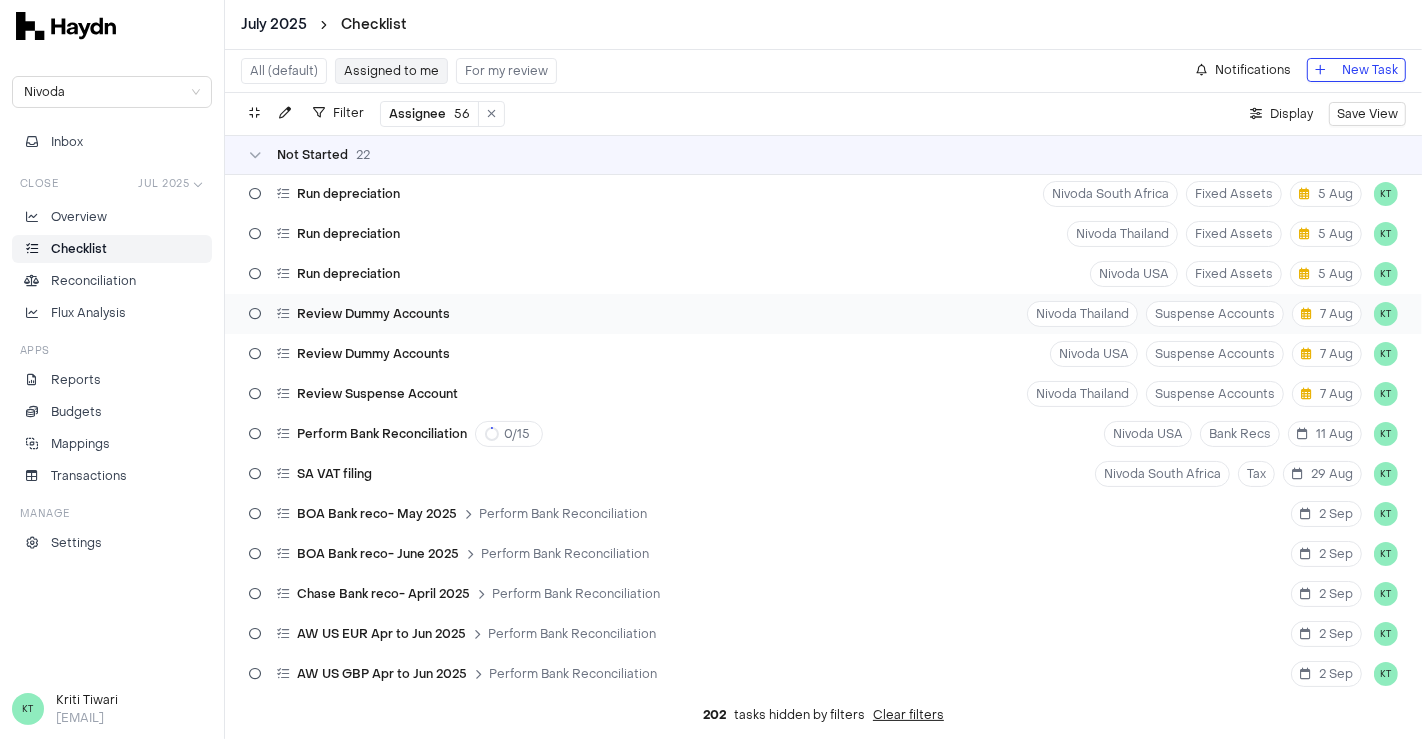 scroll, scrollTop: 0, scrollLeft: 0, axis: both 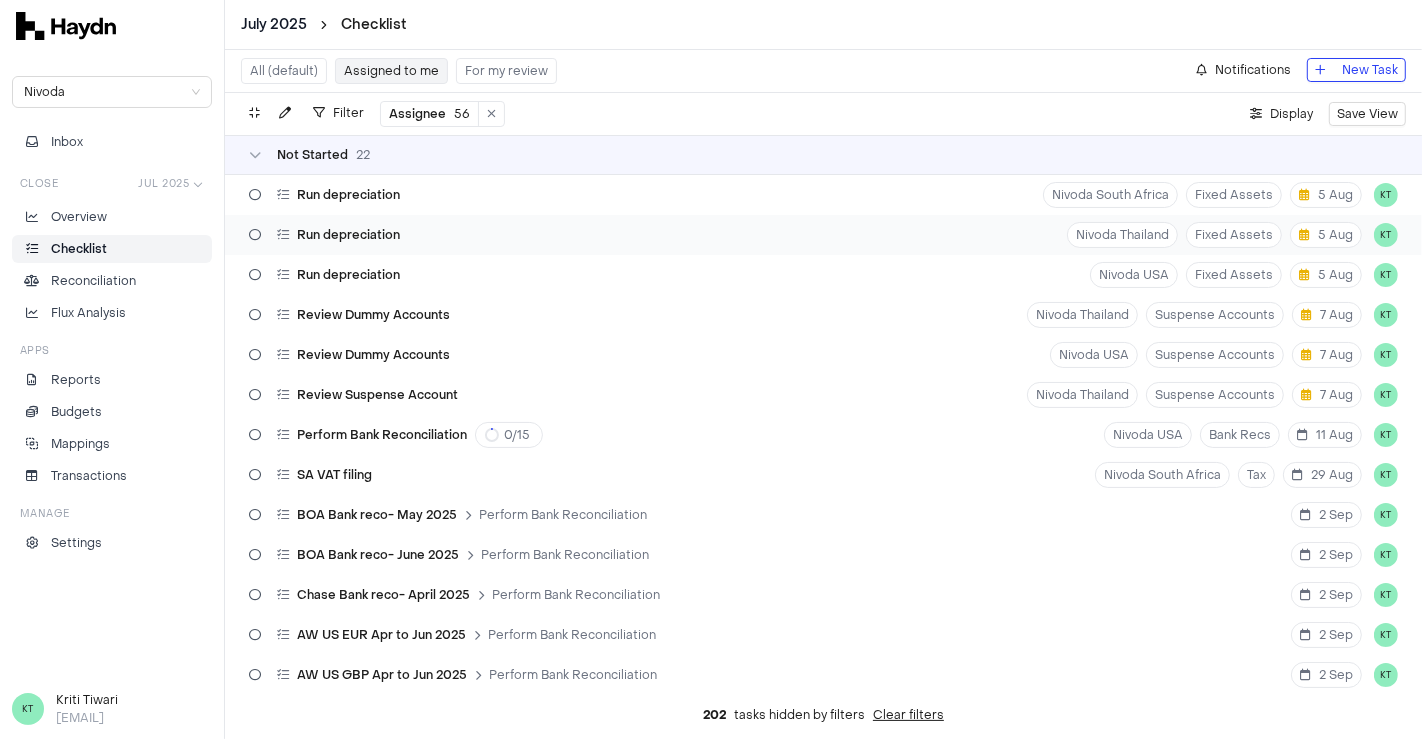 click on "Run depreciation Nivoda Thailand Fixed Assets 5 [MONTH] KT" at bounding box center [823, 235] 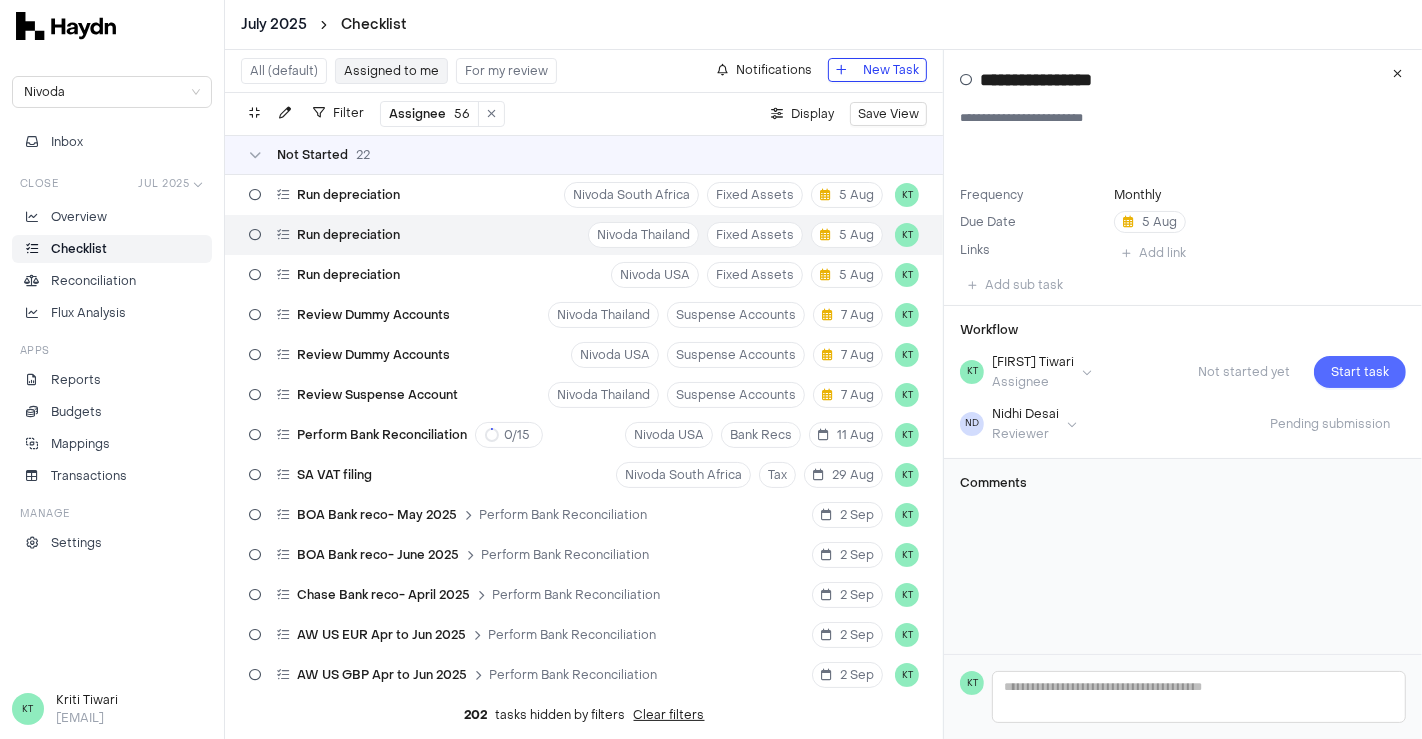click on "Start task" at bounding box center (1360, 372) 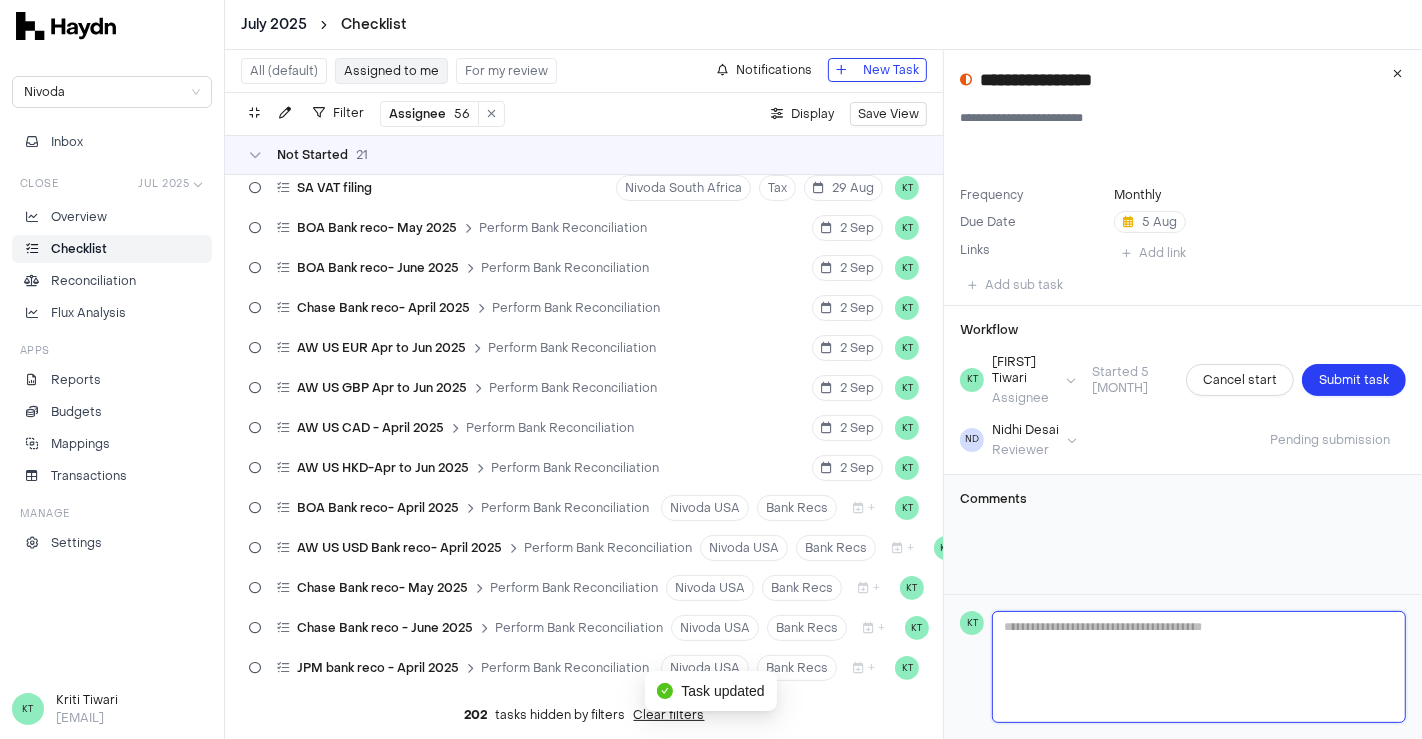 click at bounding box center [1199, 667] 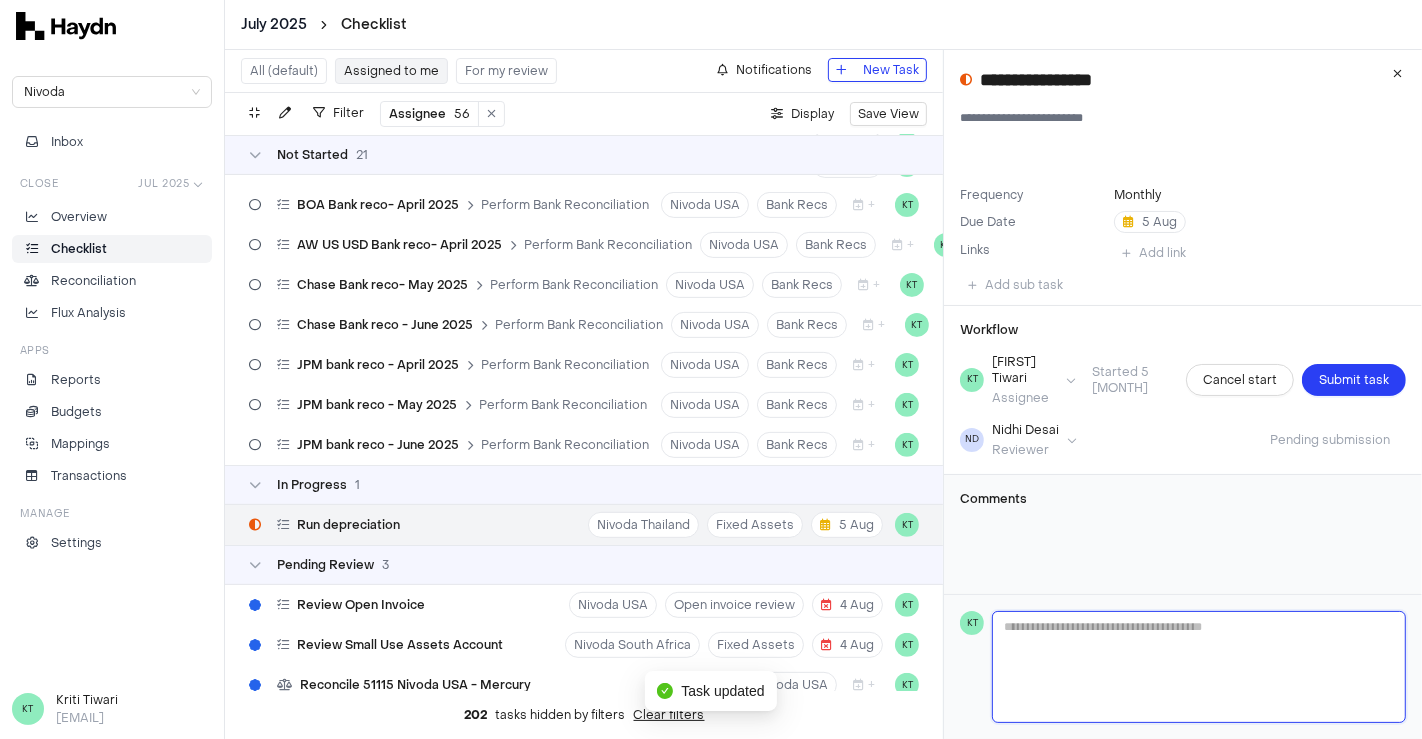type 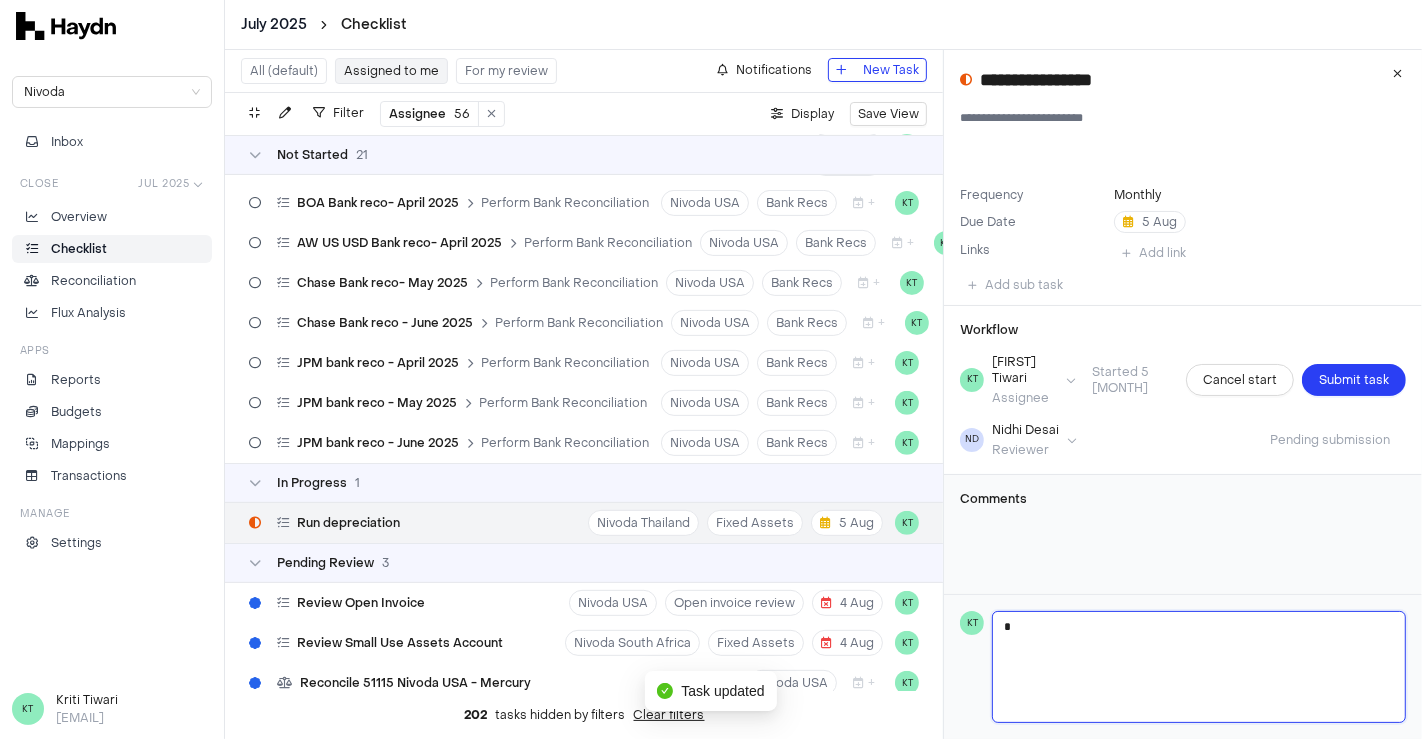 scroll, scrollTop: 669, scrollLeft: 0, axis: vertical 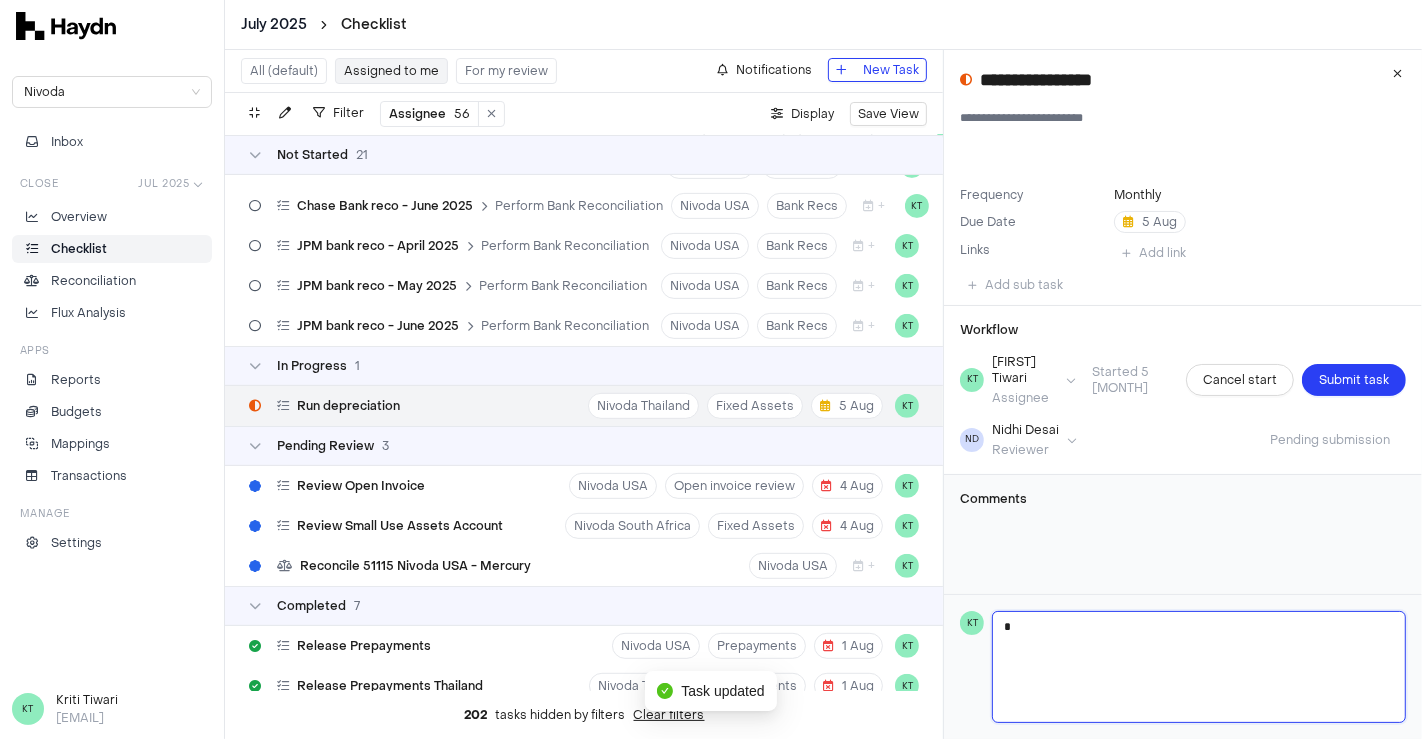 type 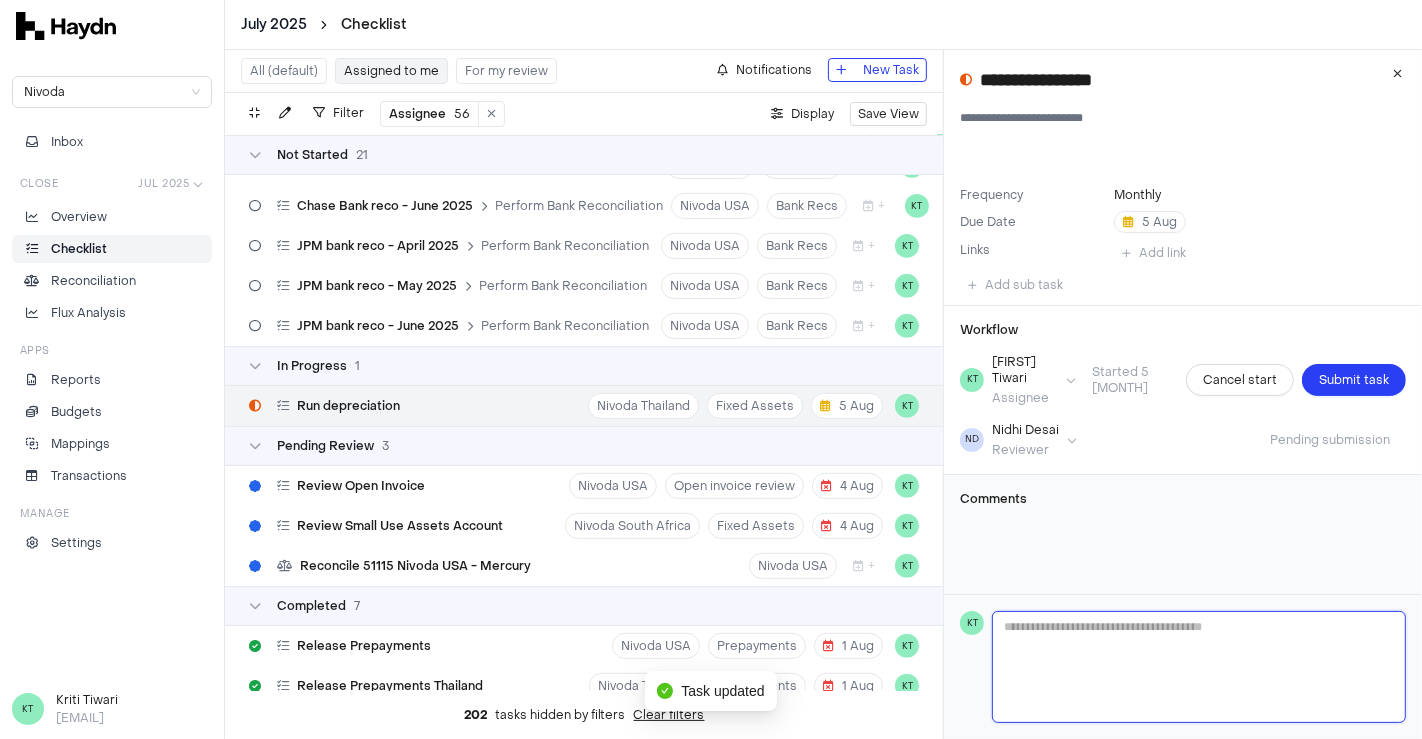 type 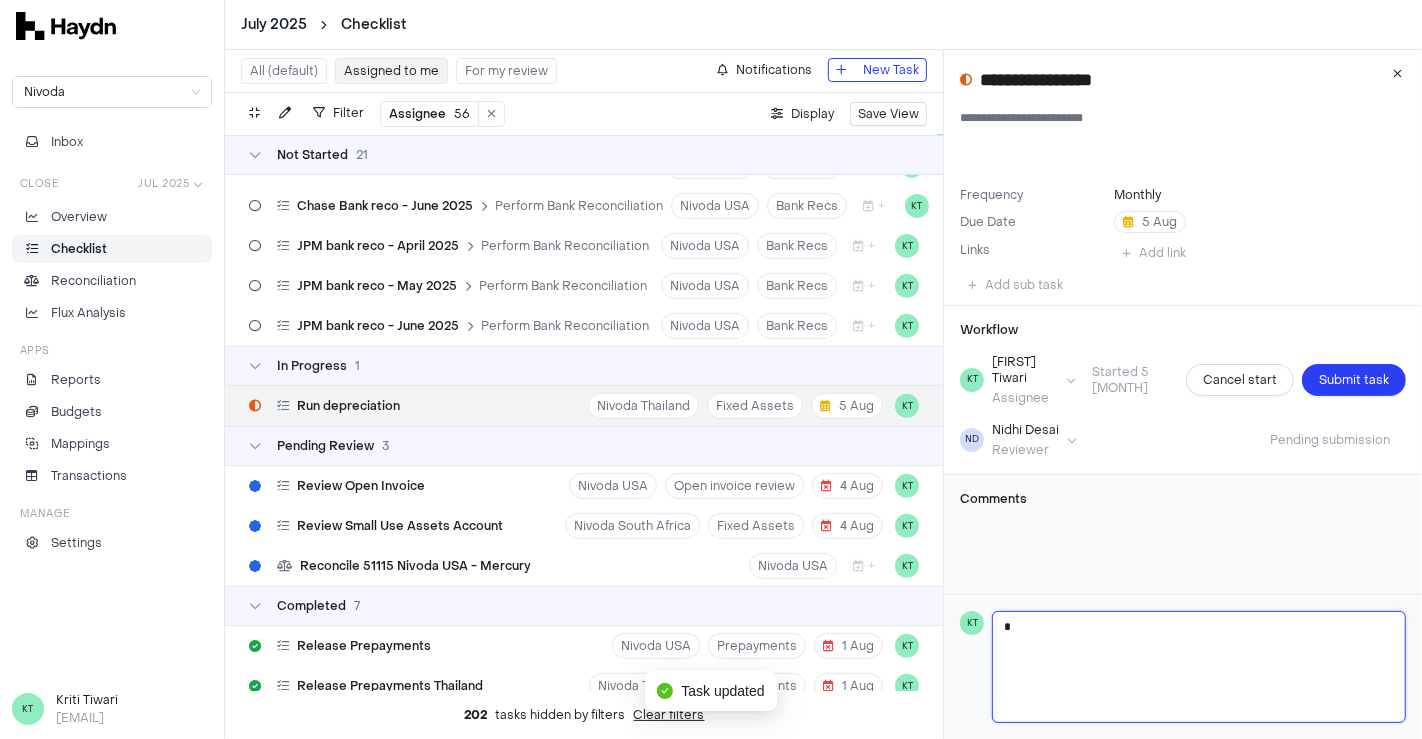 type 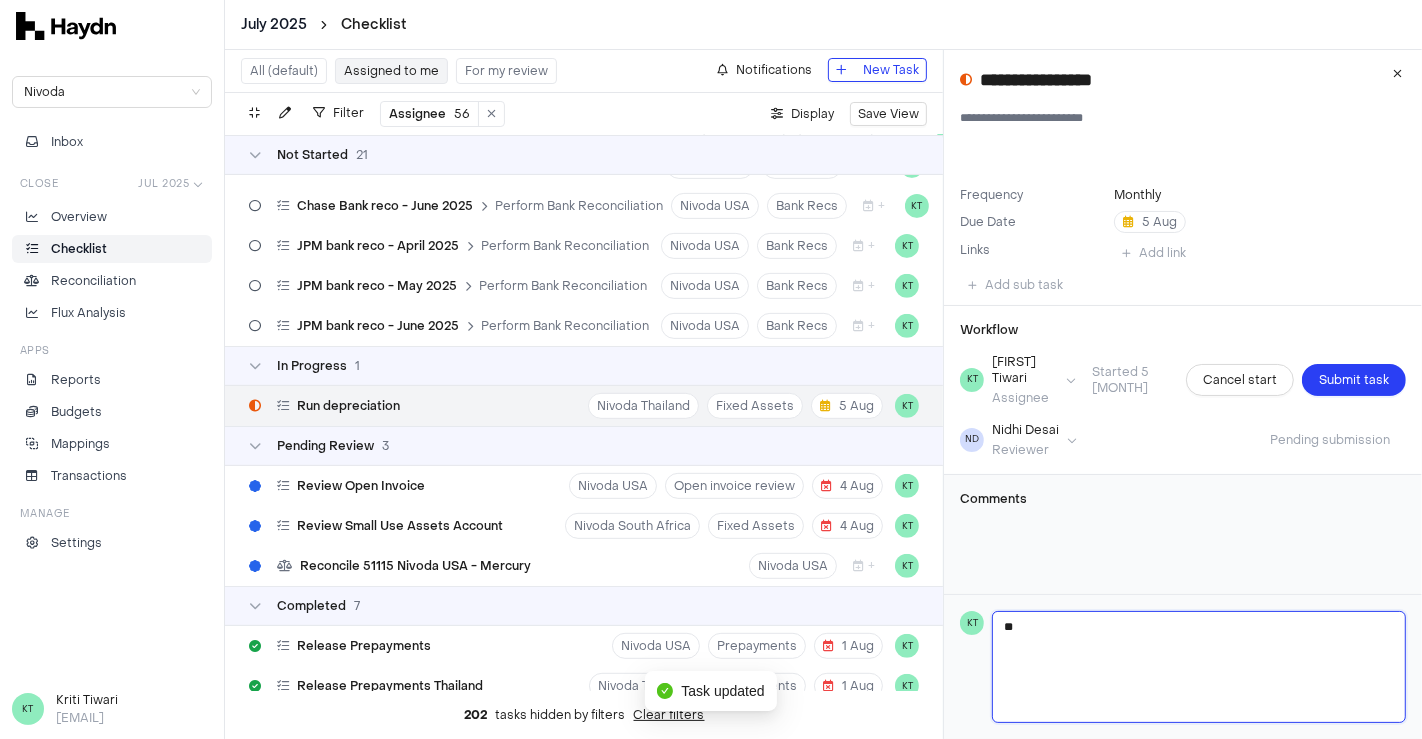 type 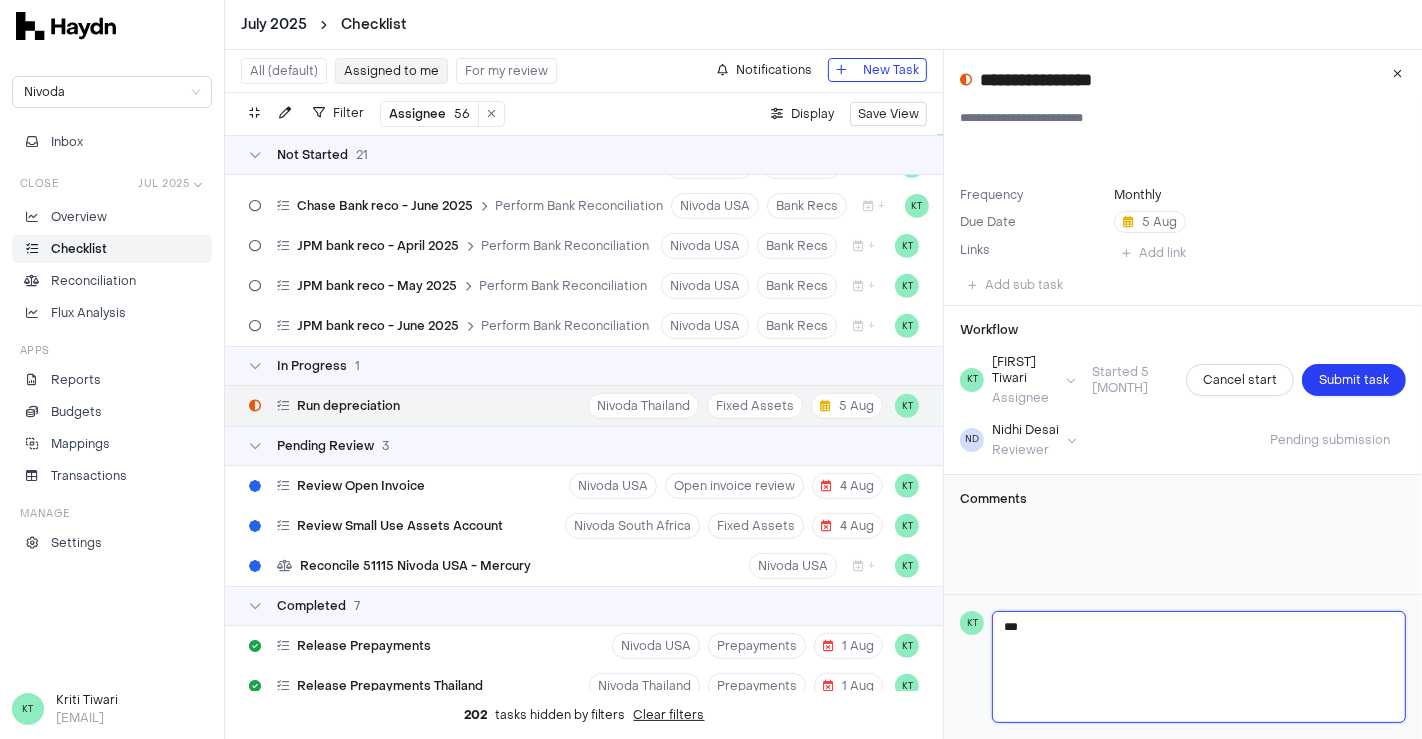 type 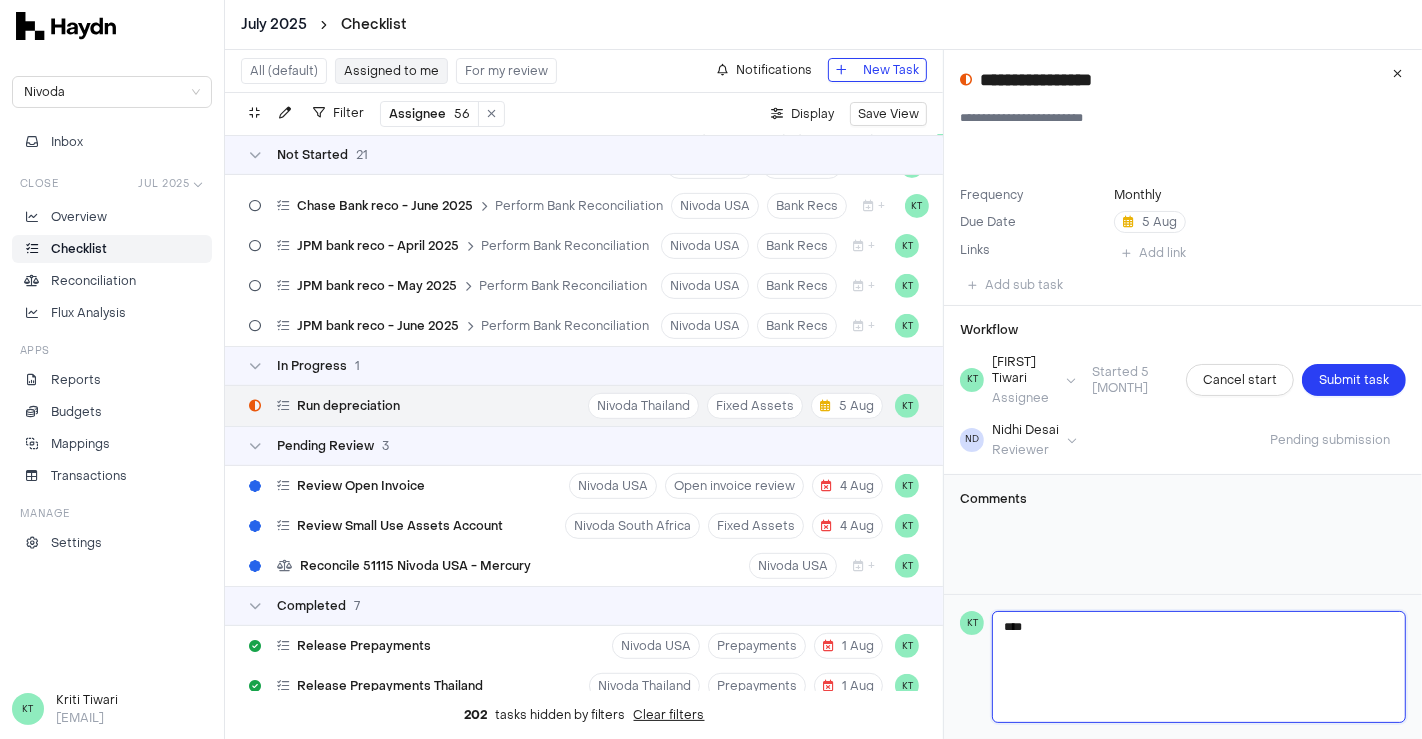type 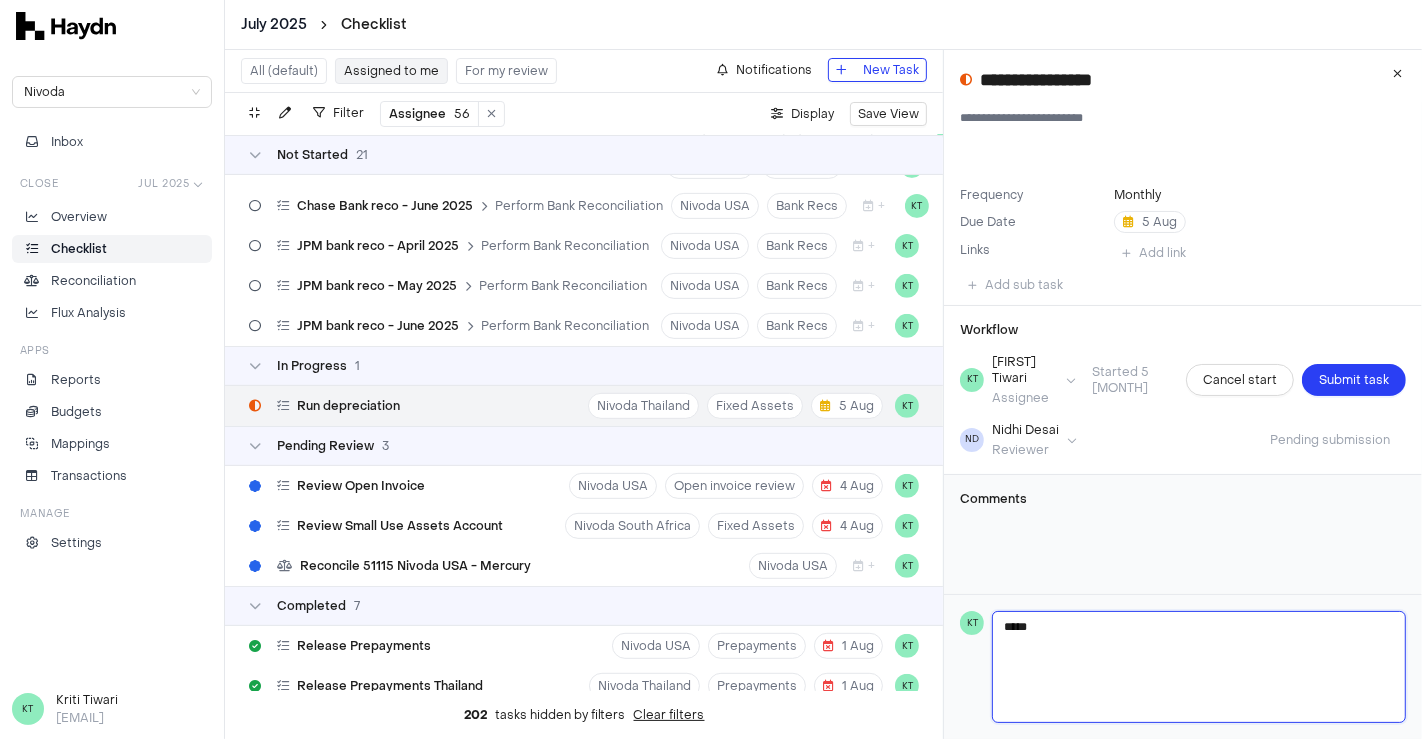 type 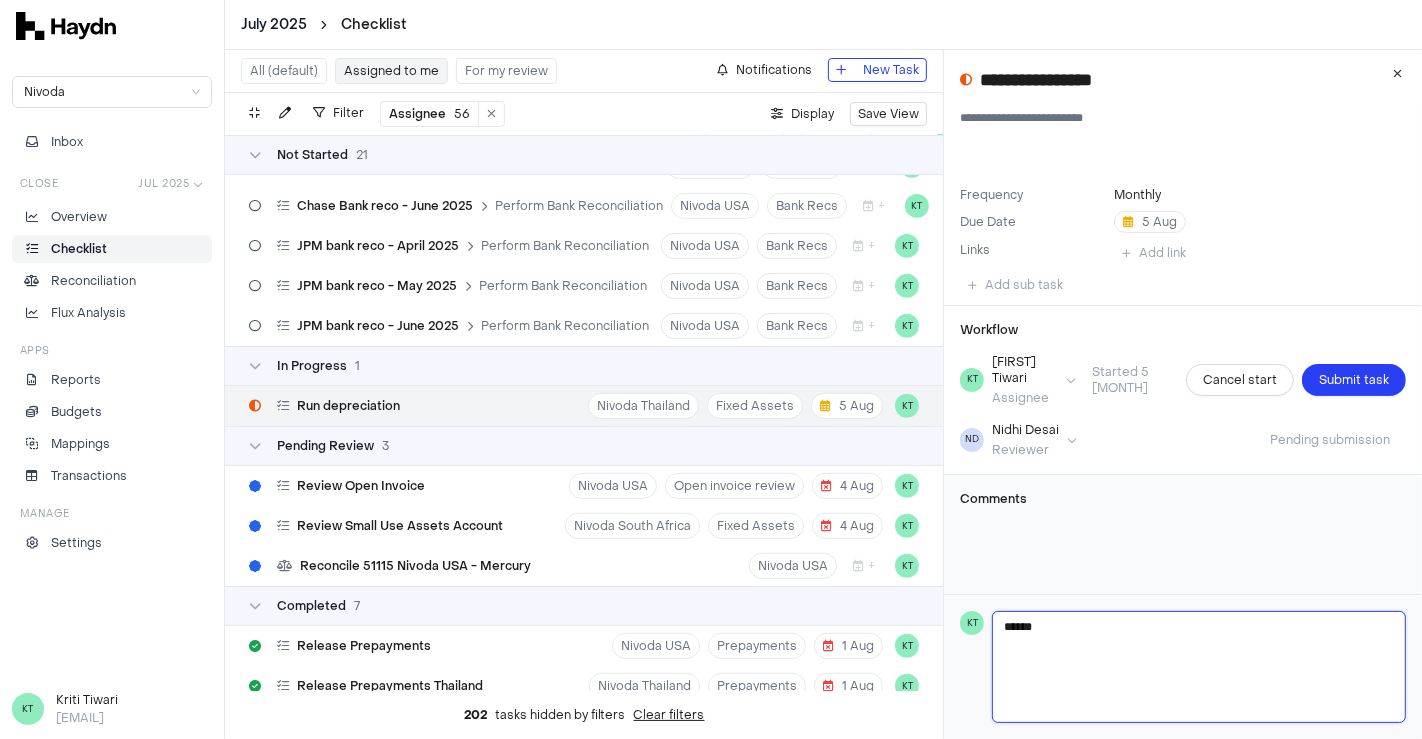 type 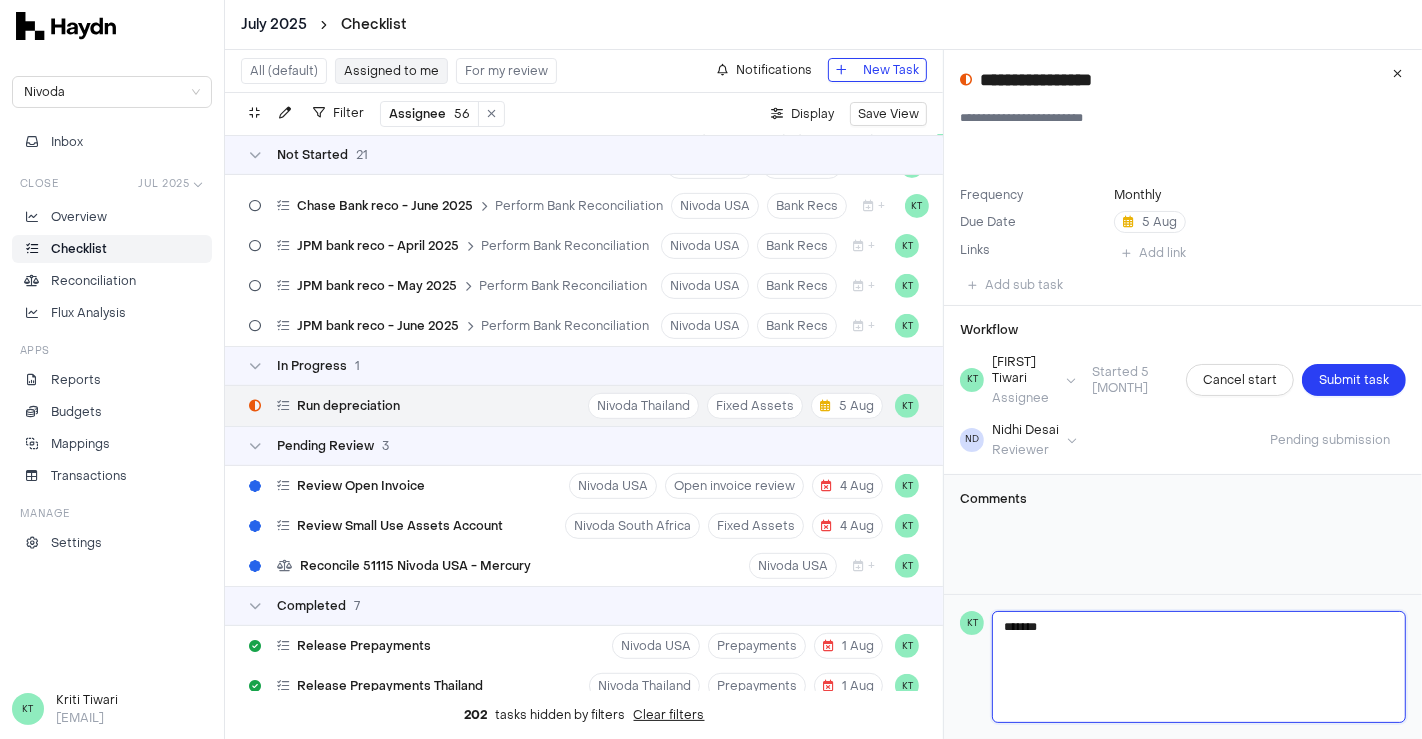 type on "******" 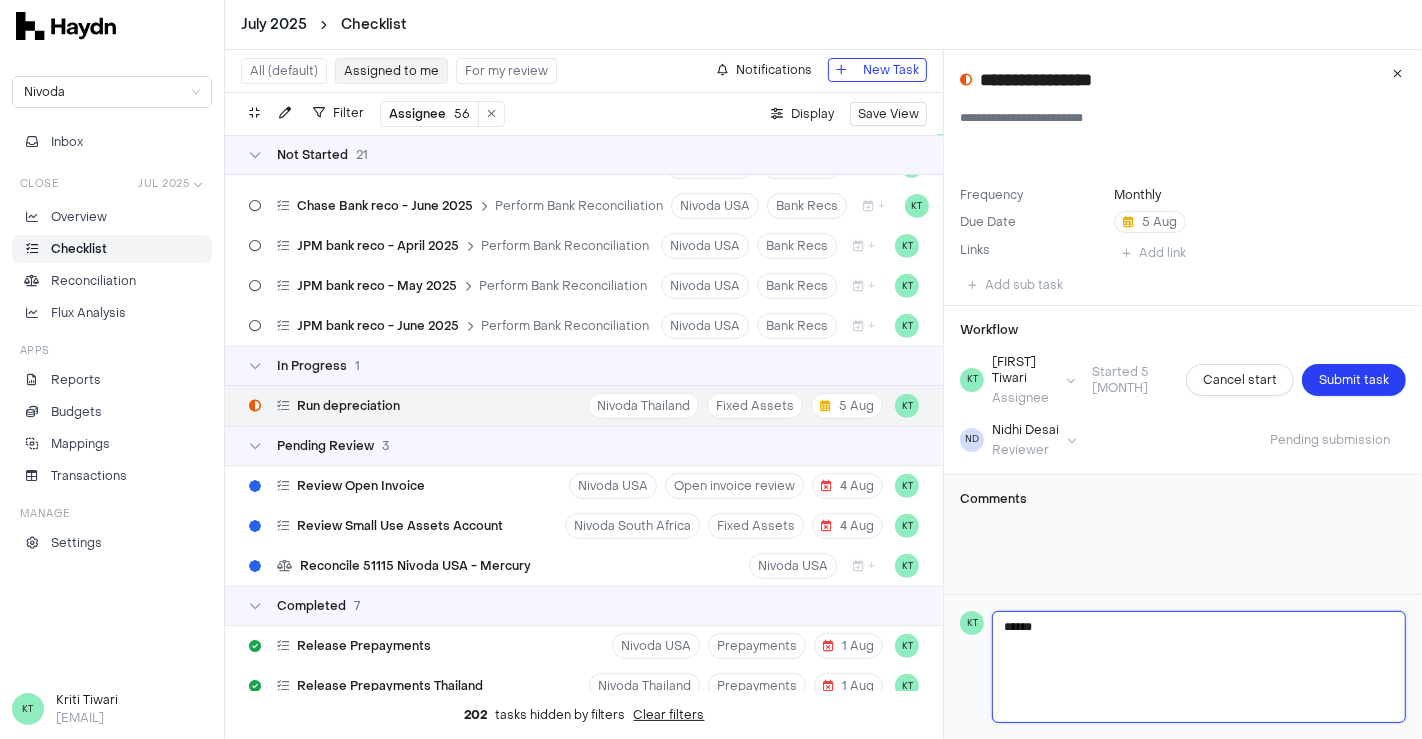 type 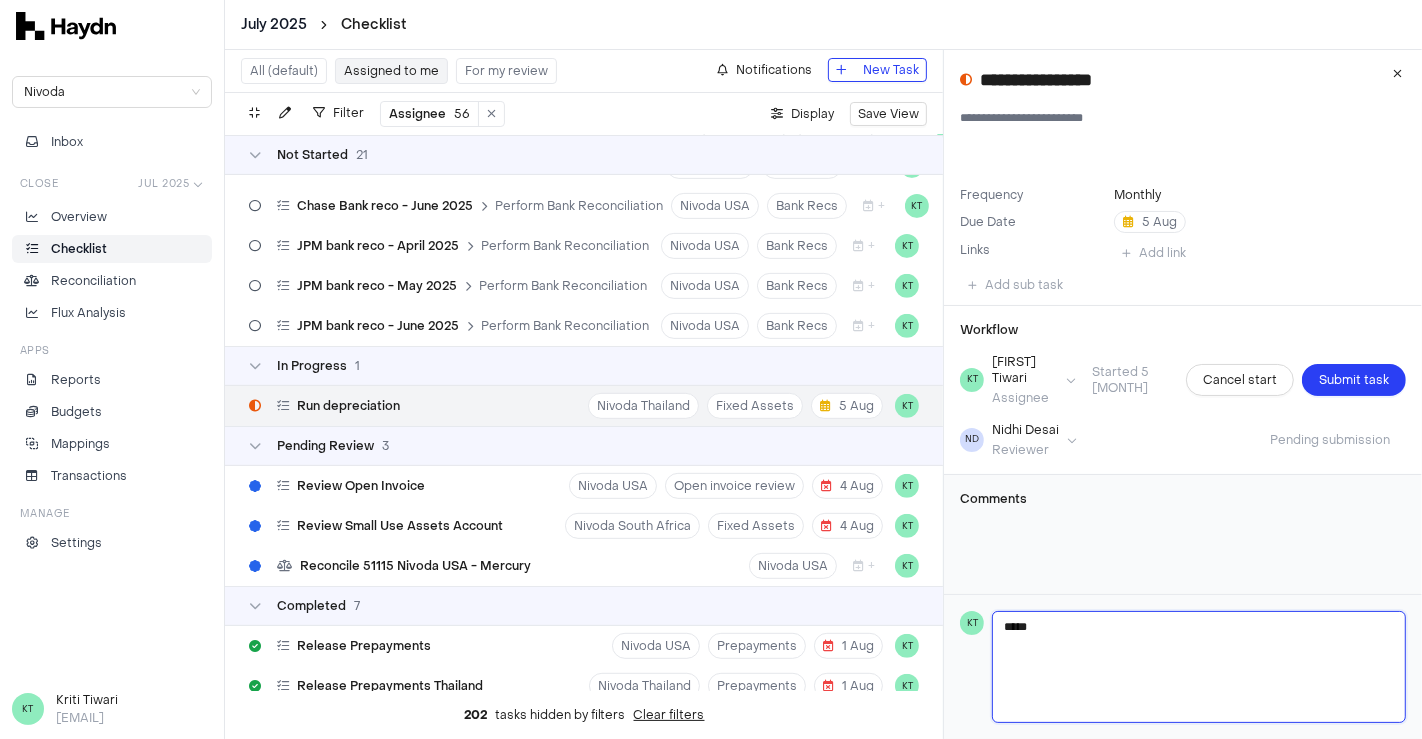 type 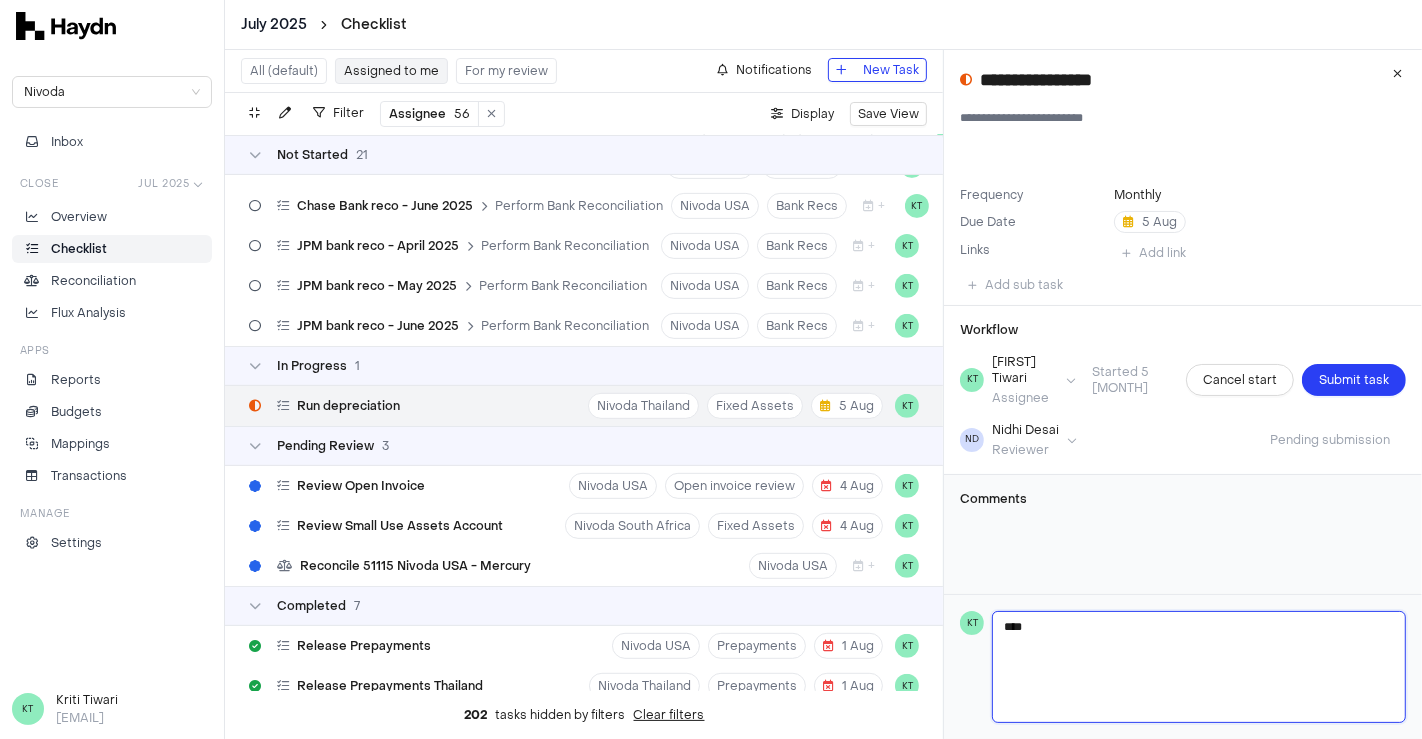 type 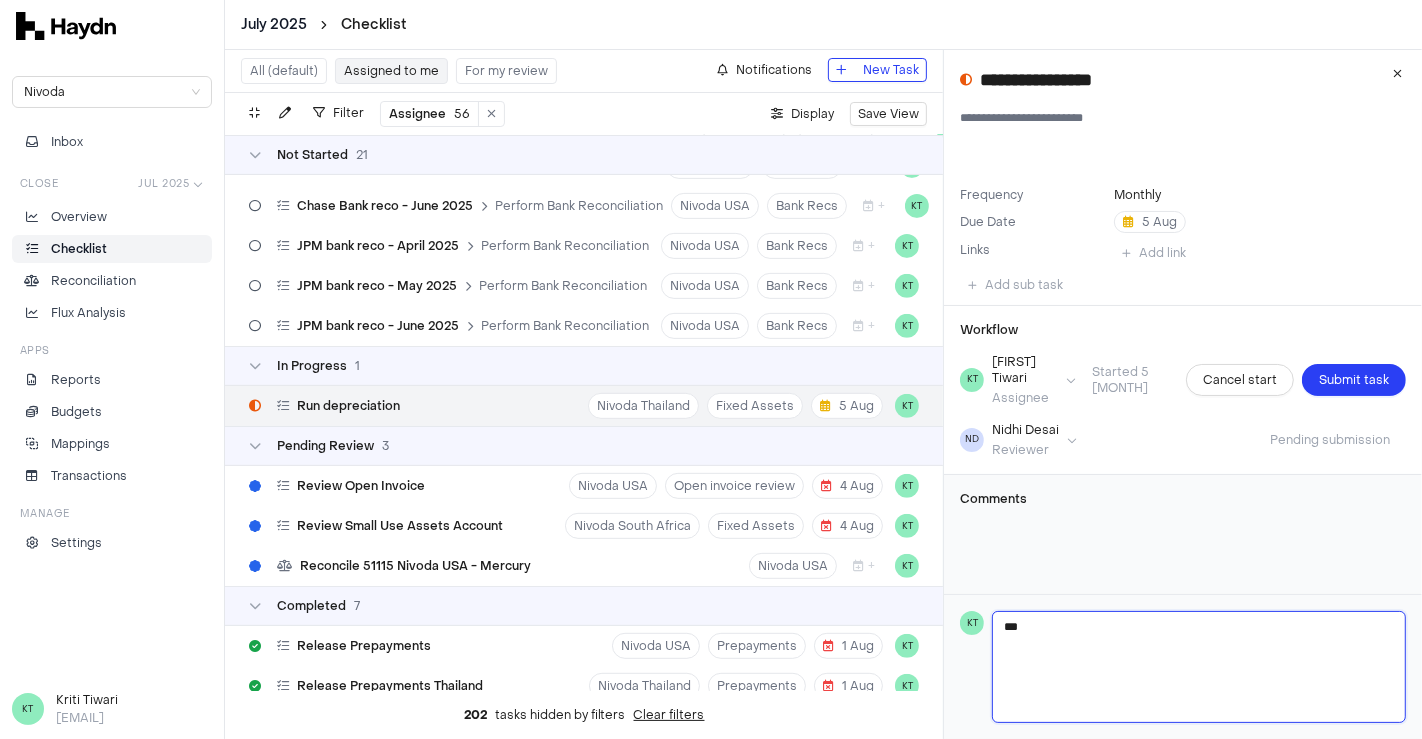 type 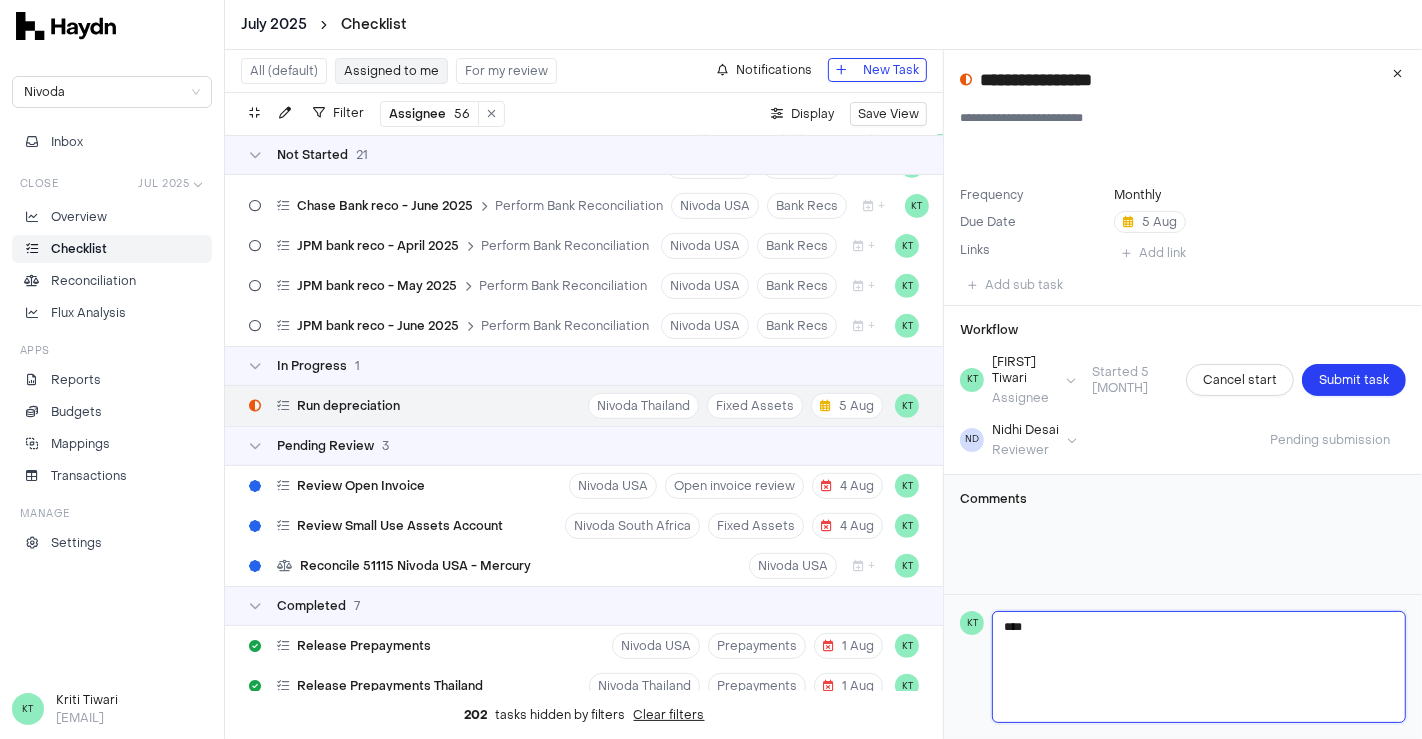 type 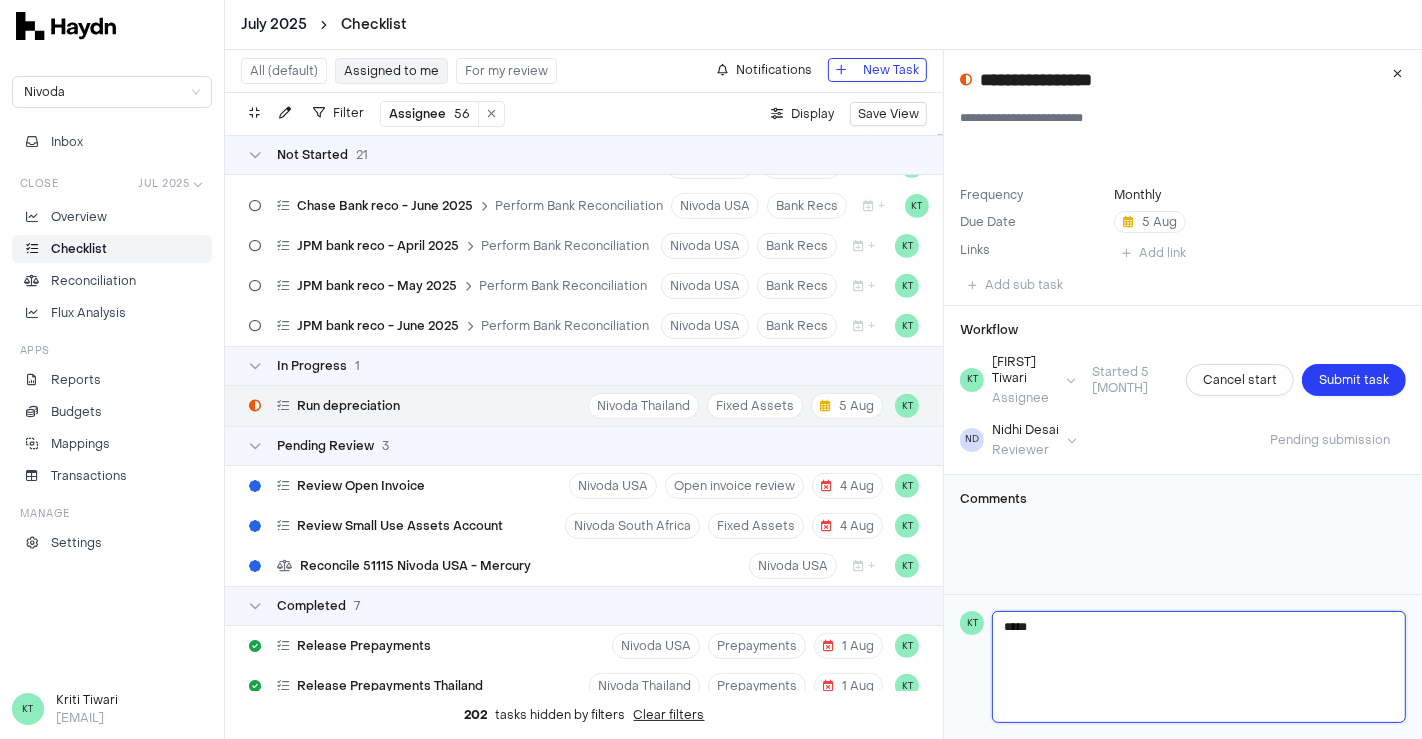 type 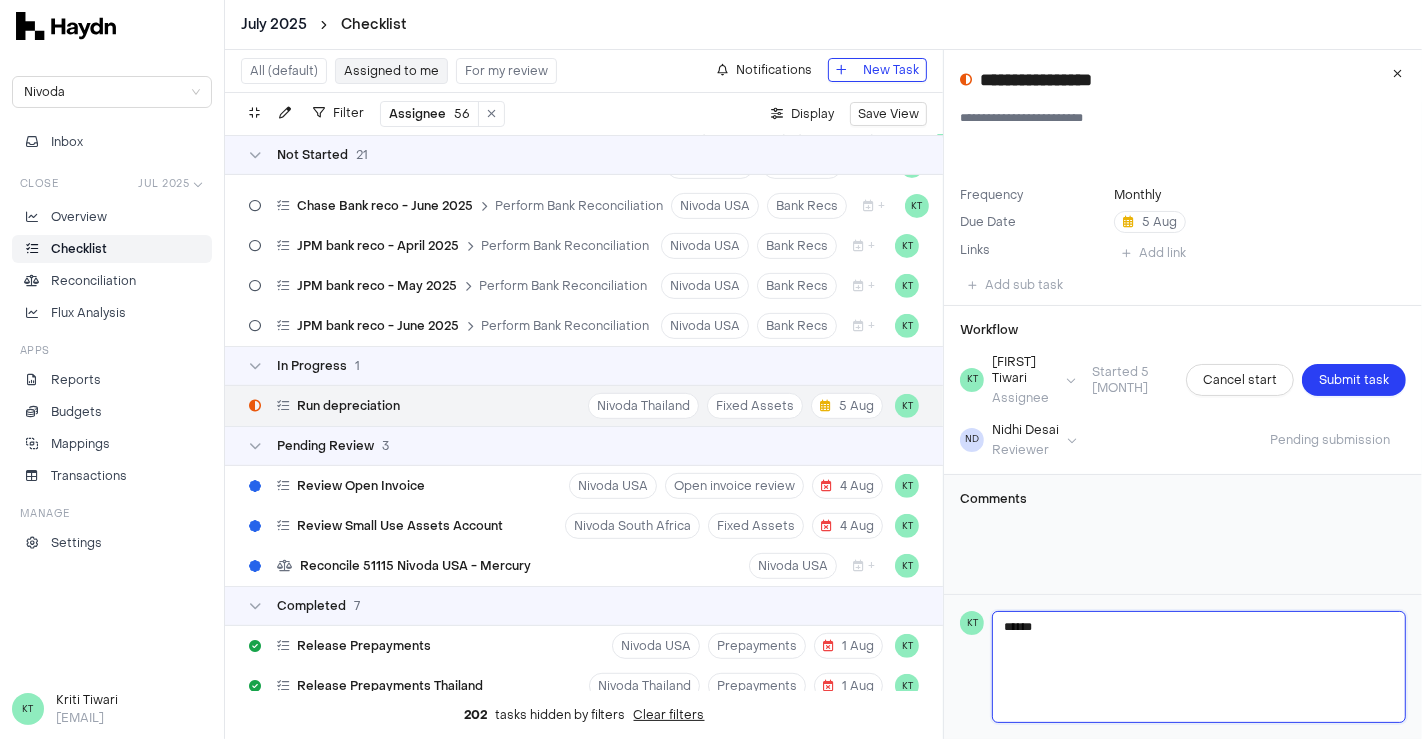 type 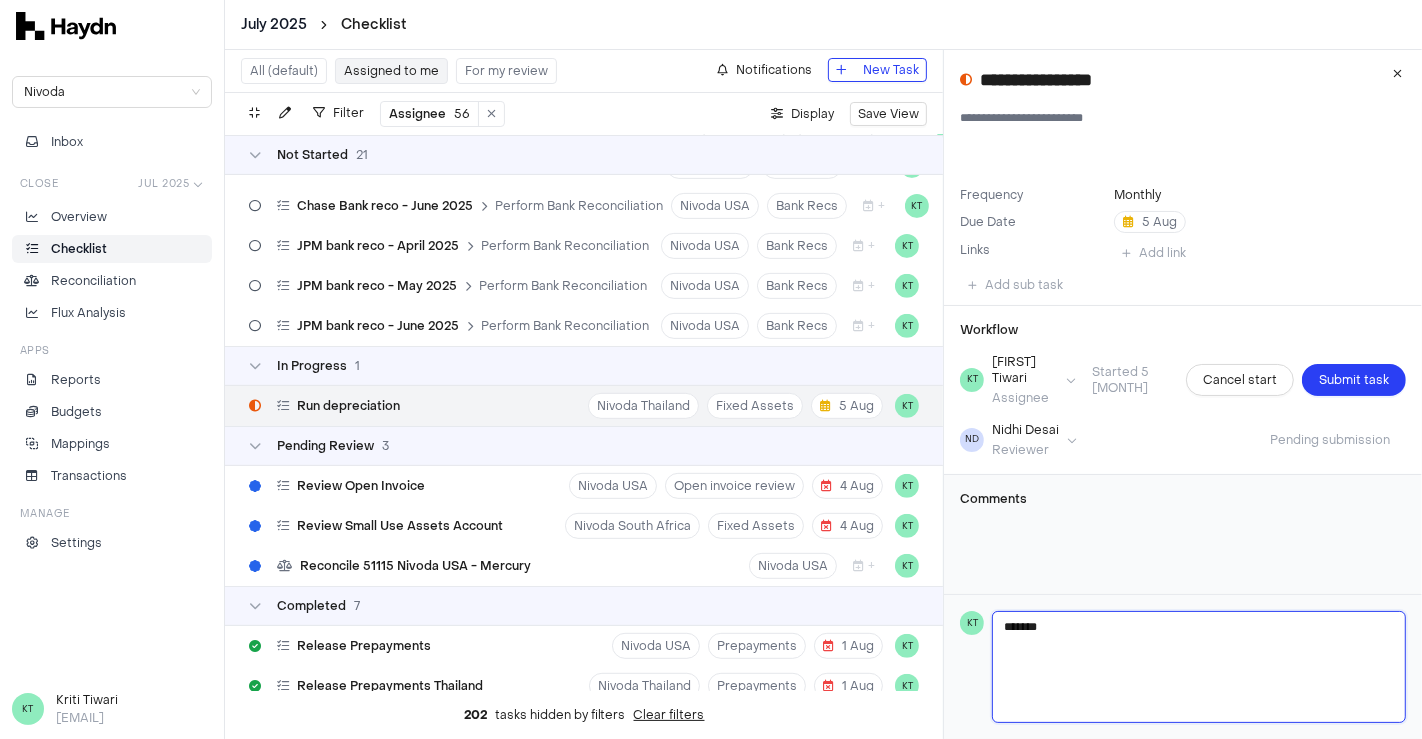 type 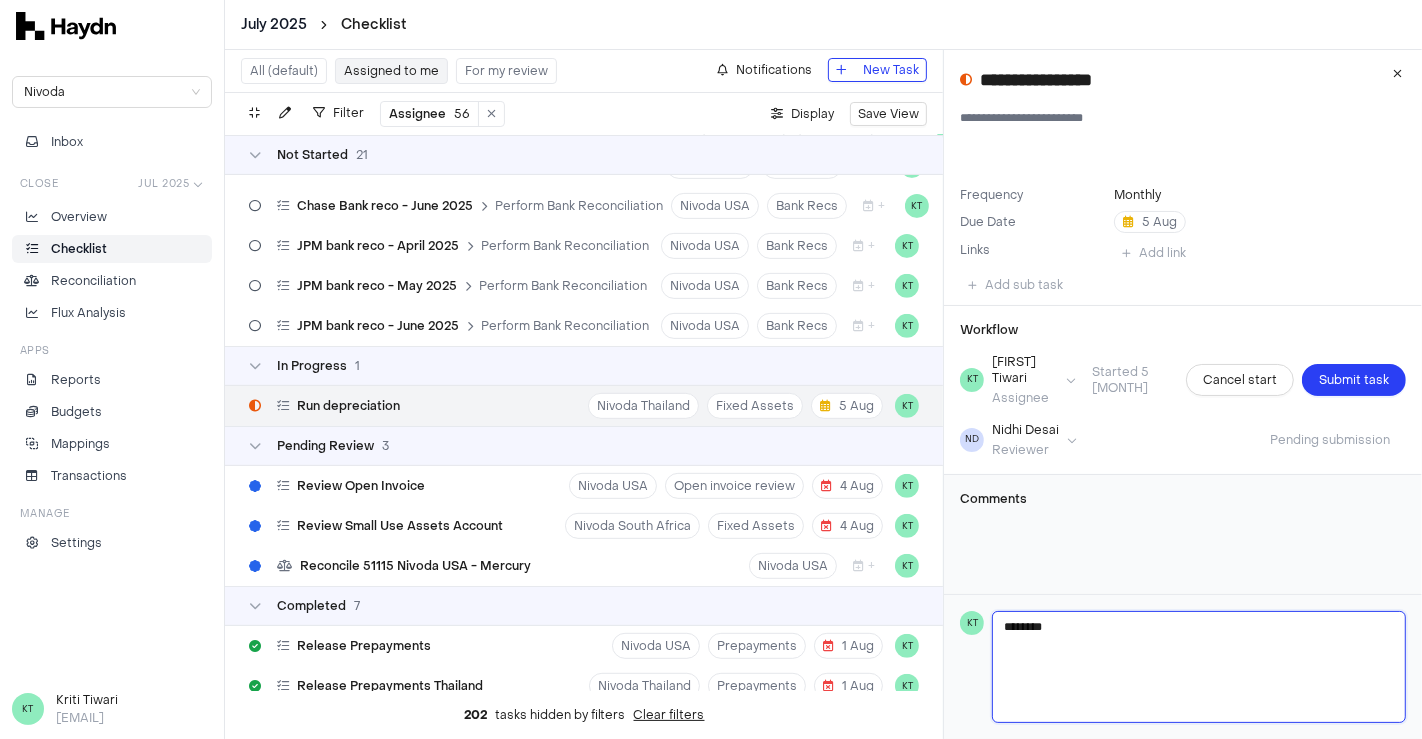 type 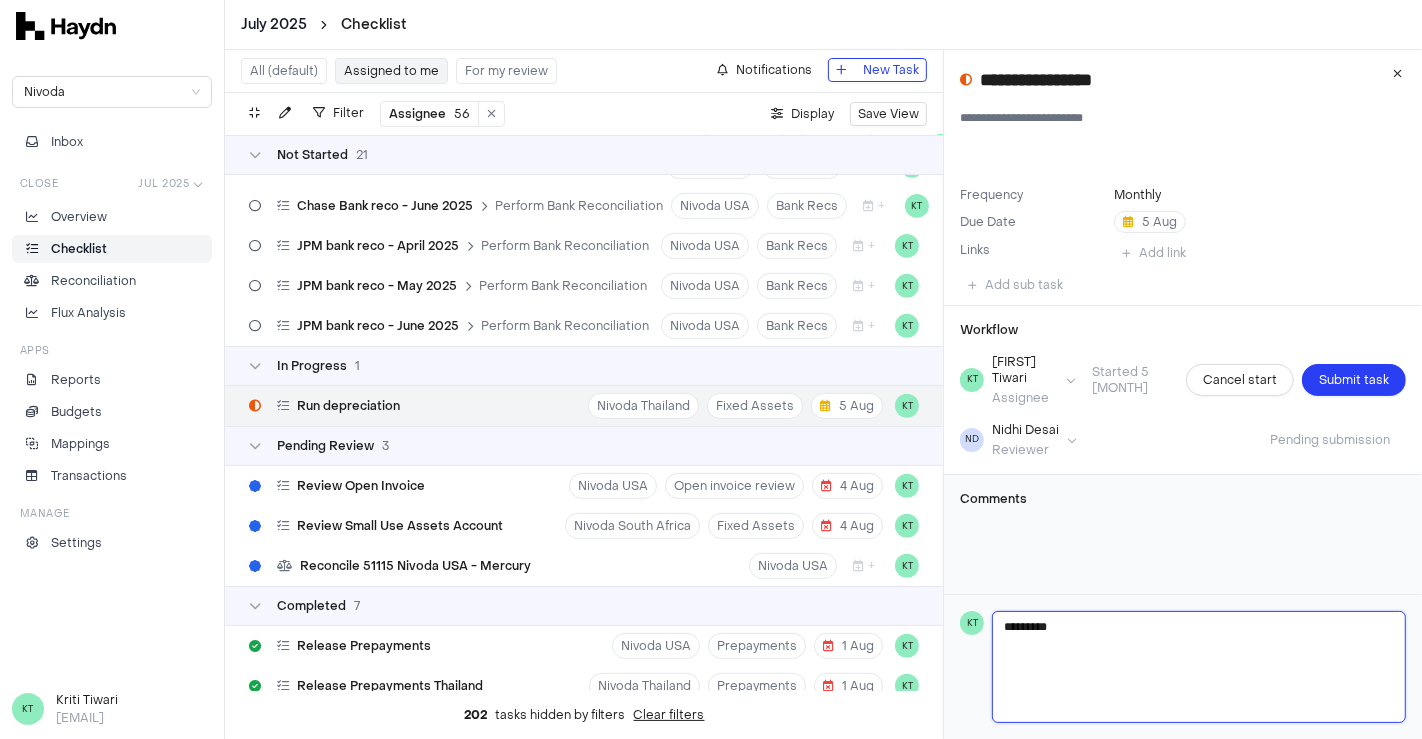 type 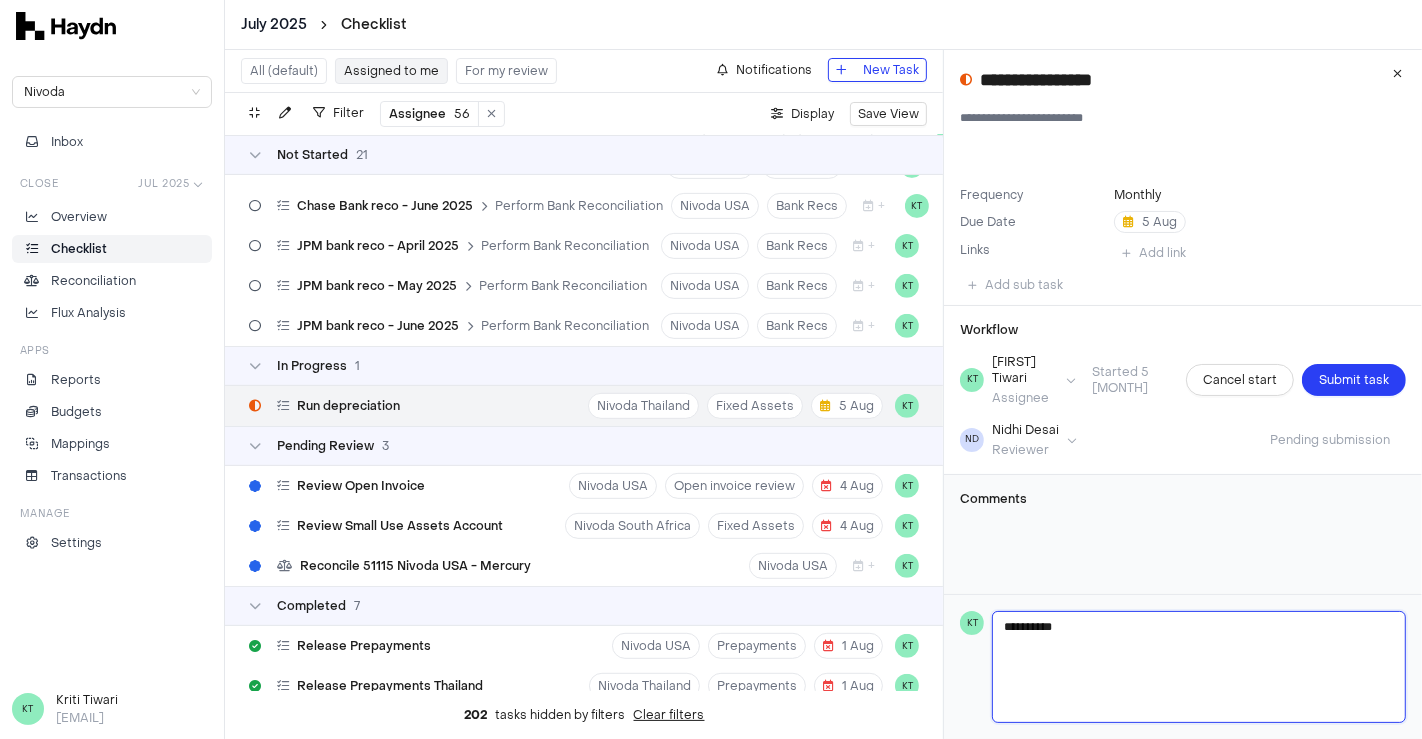 type 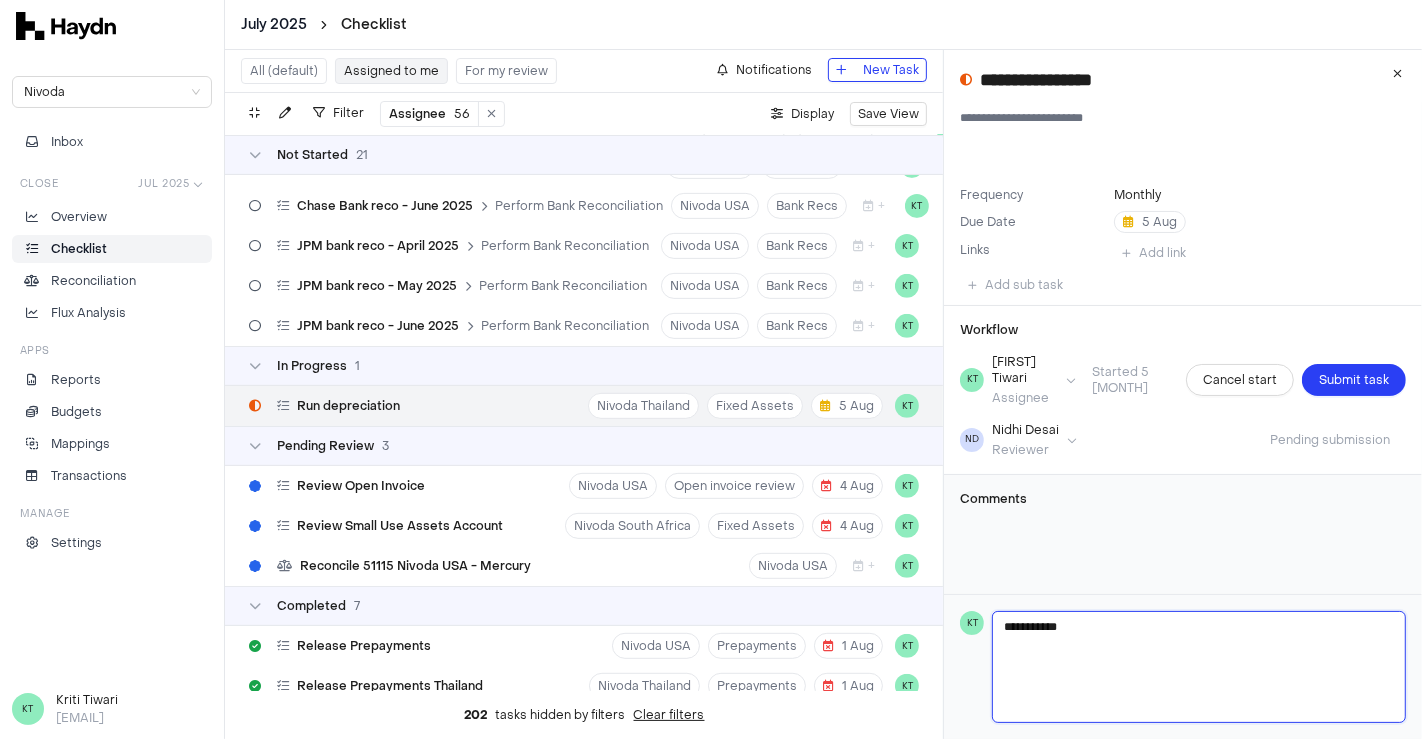type 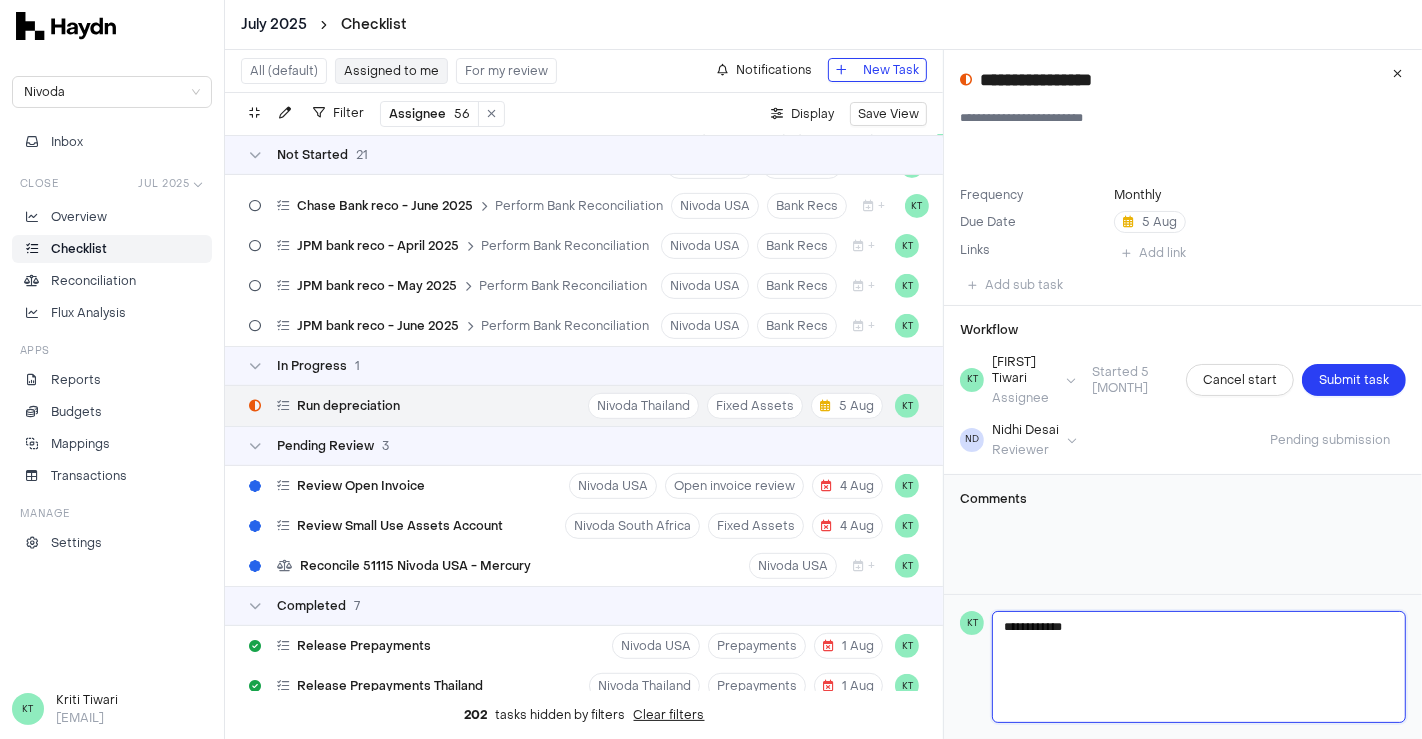 type 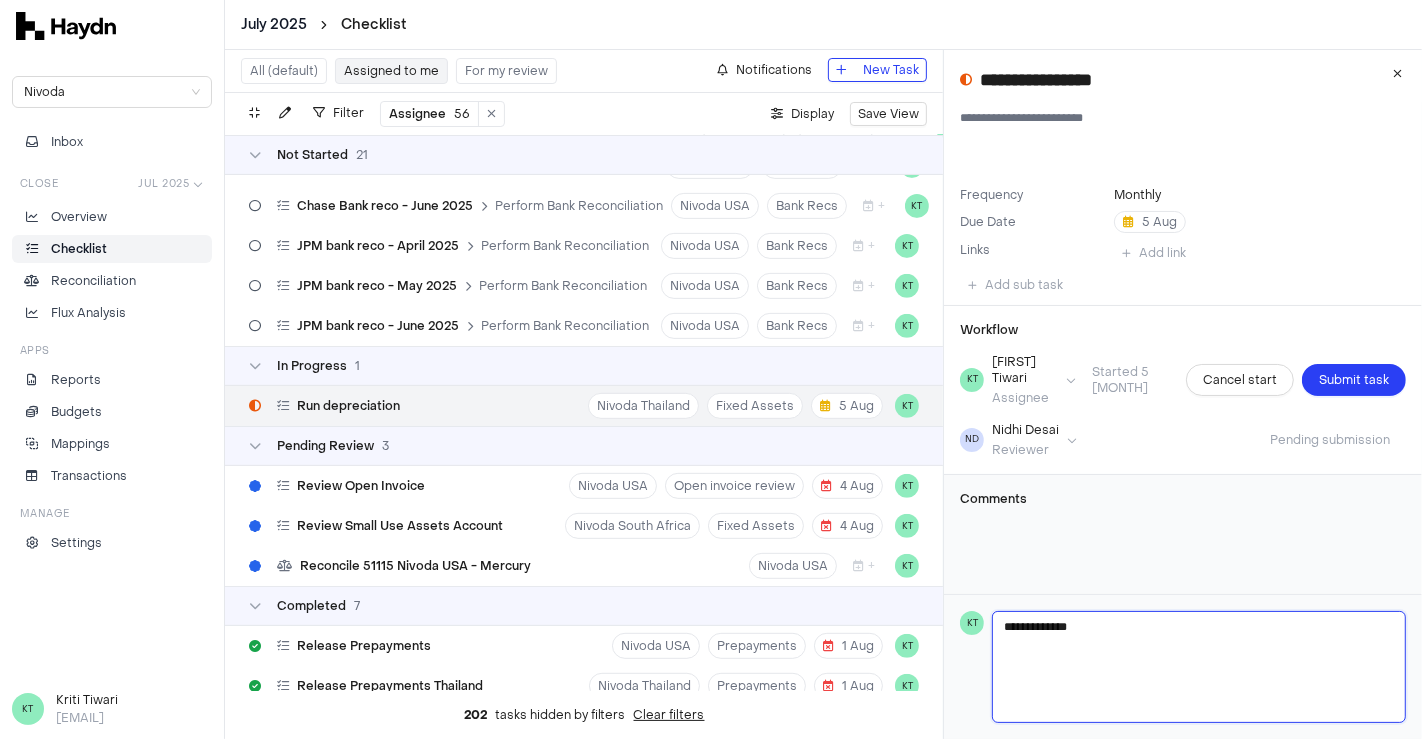 type 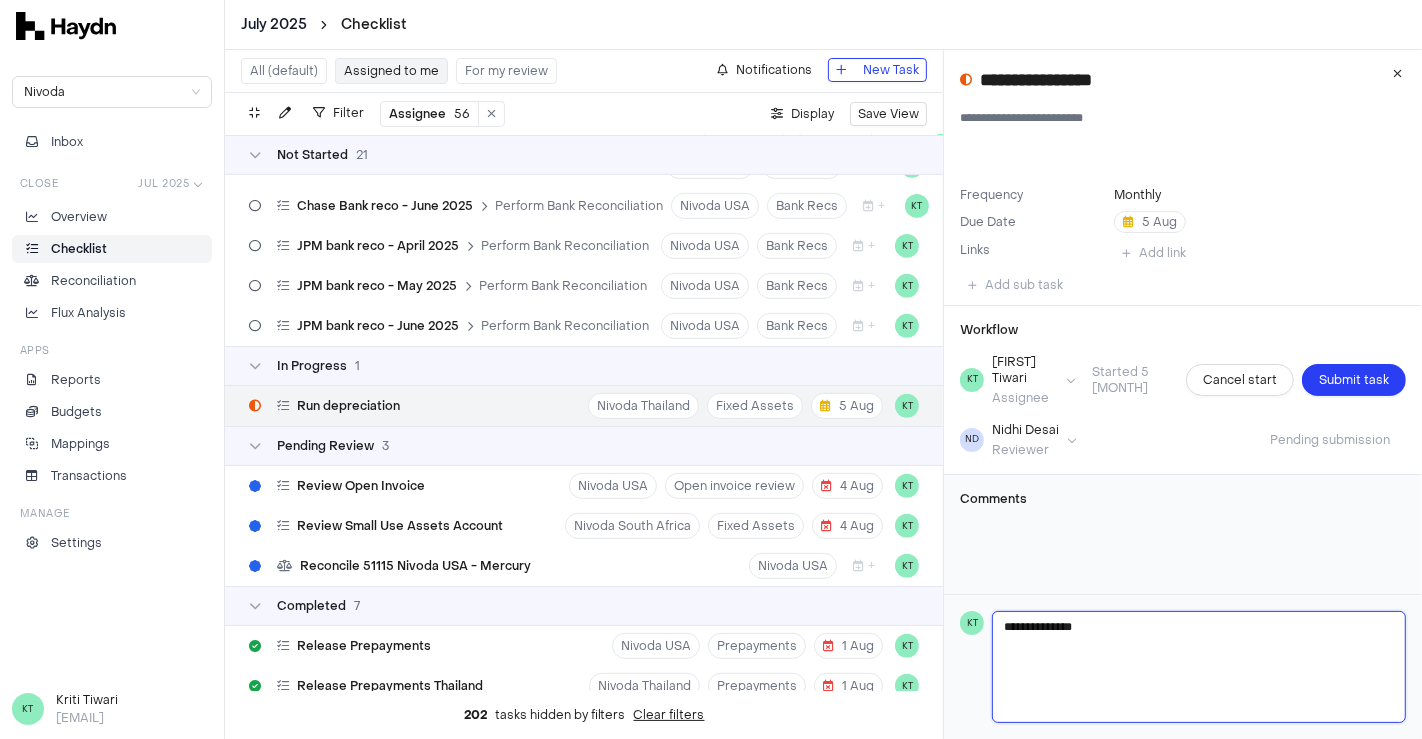 type 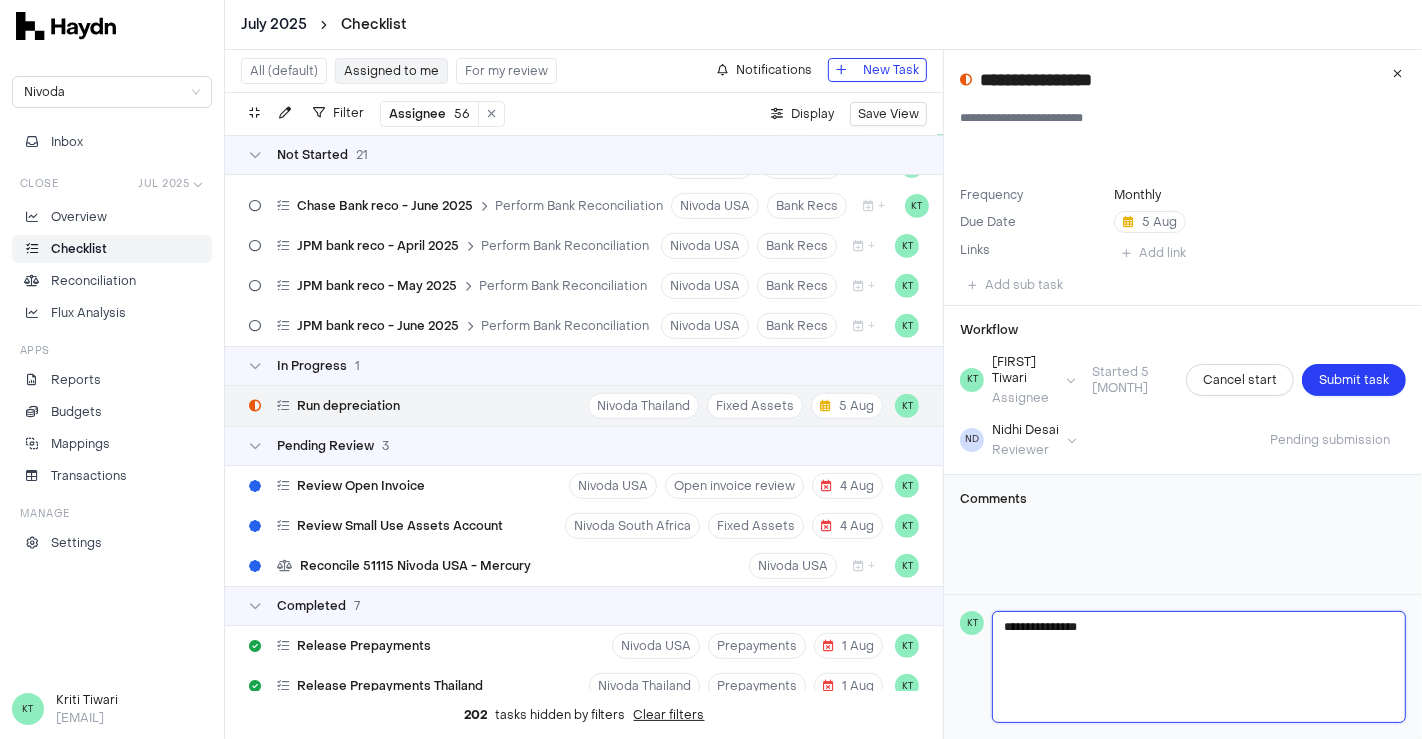 type 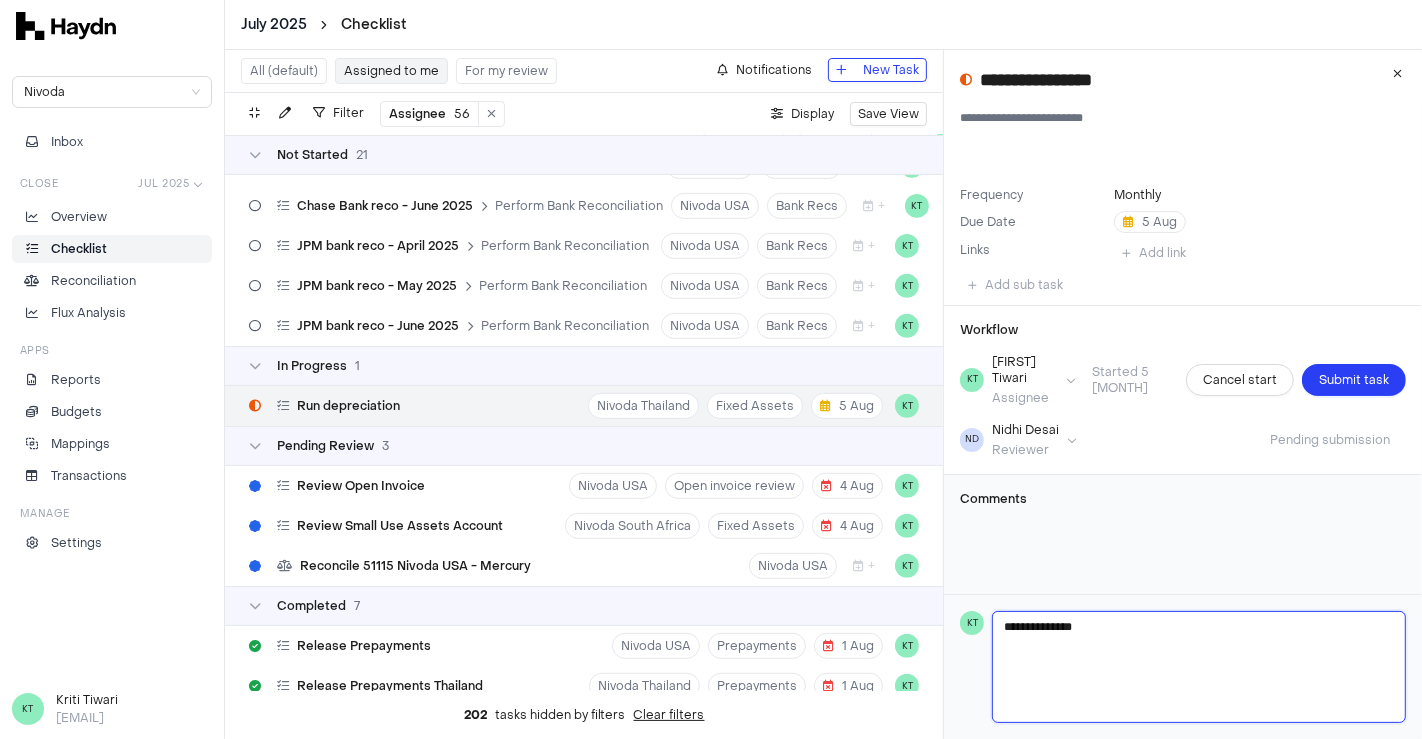 type 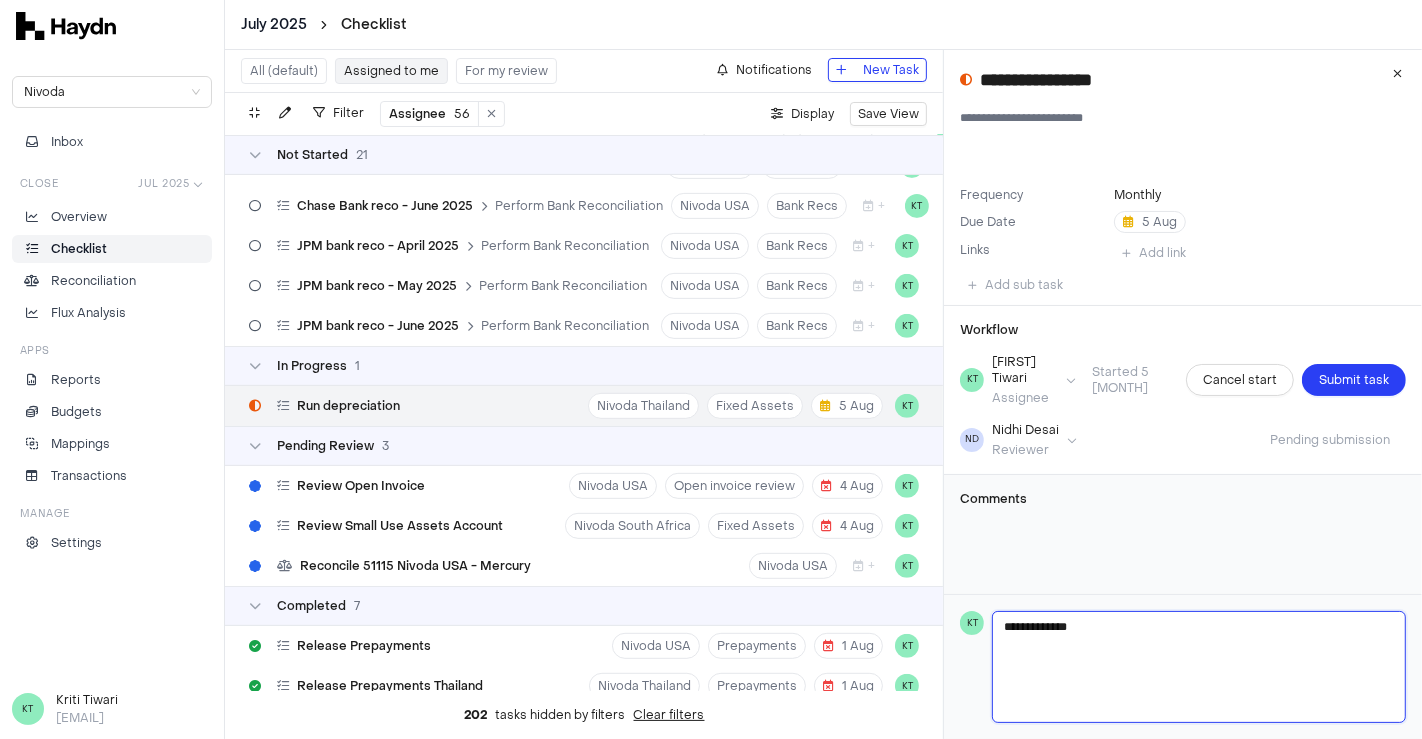 type 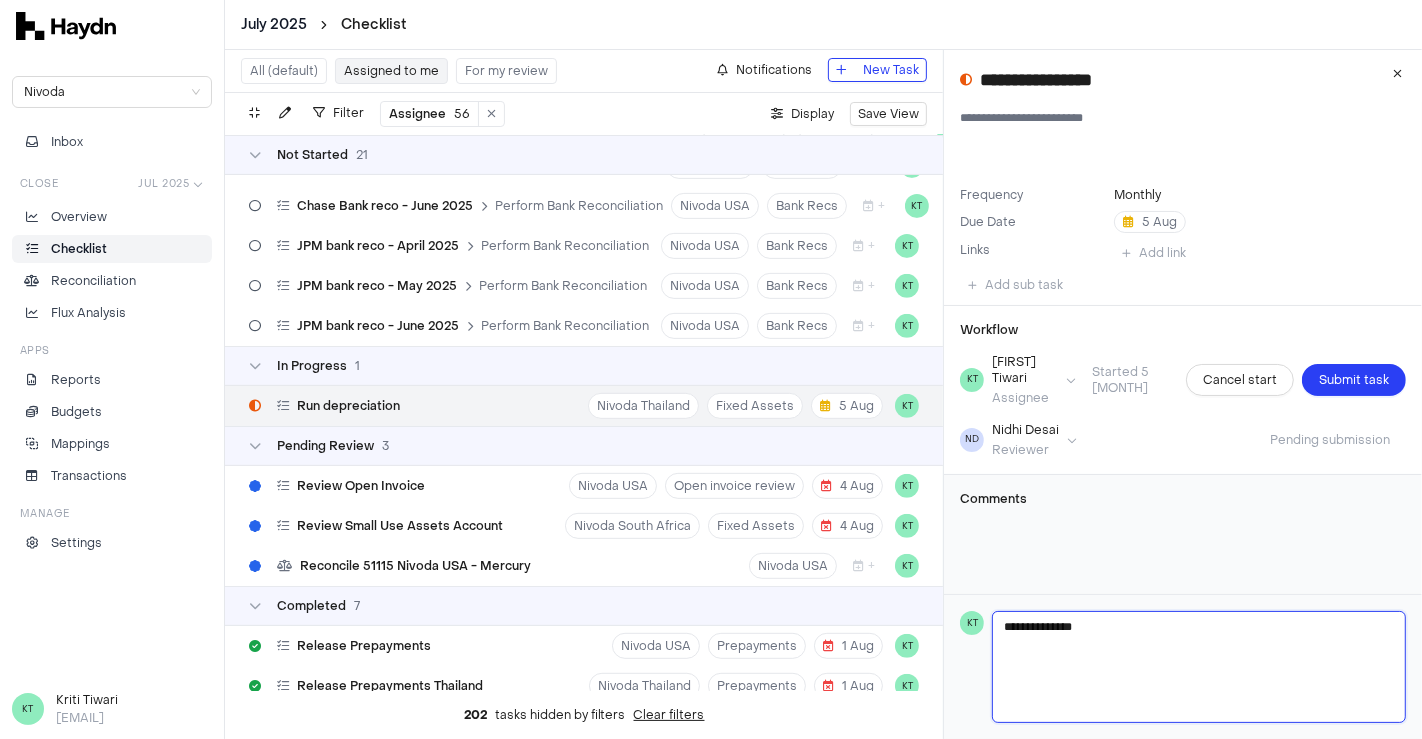 type 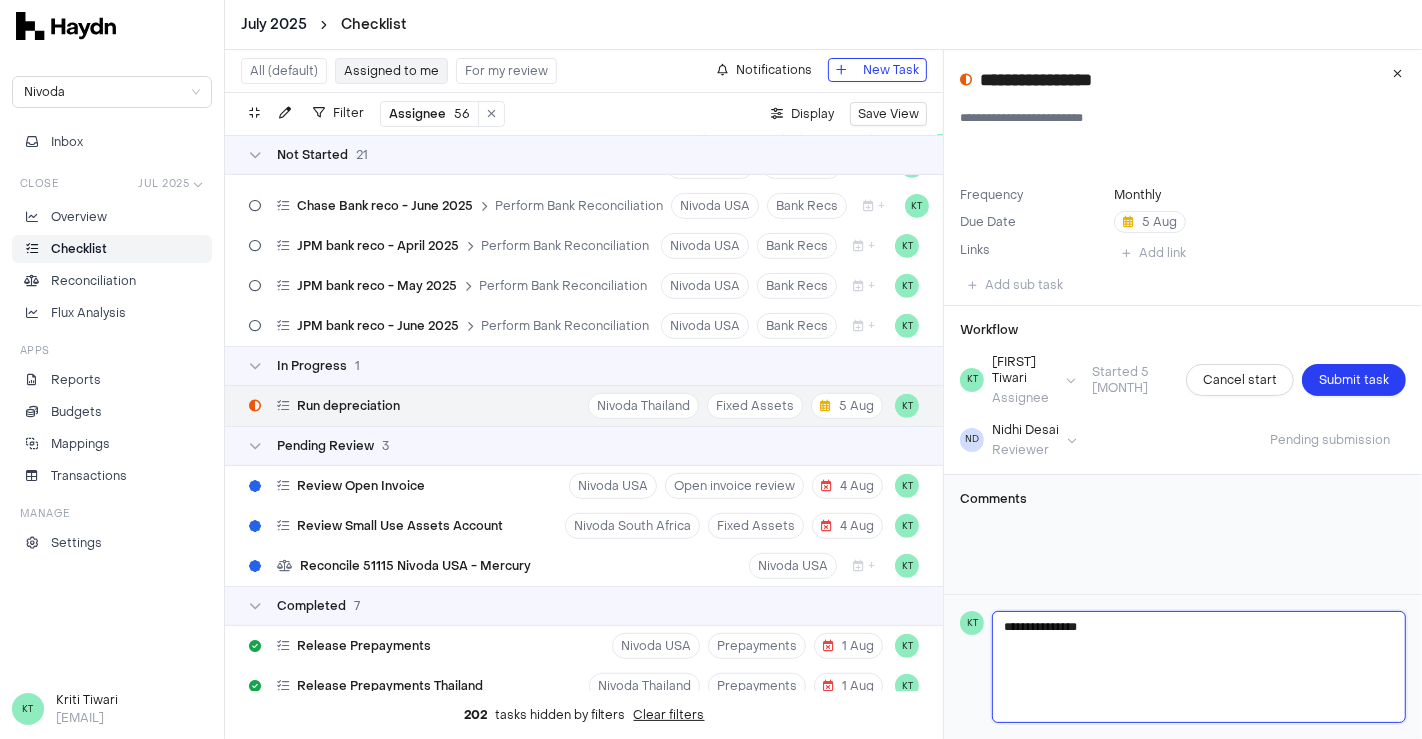 type 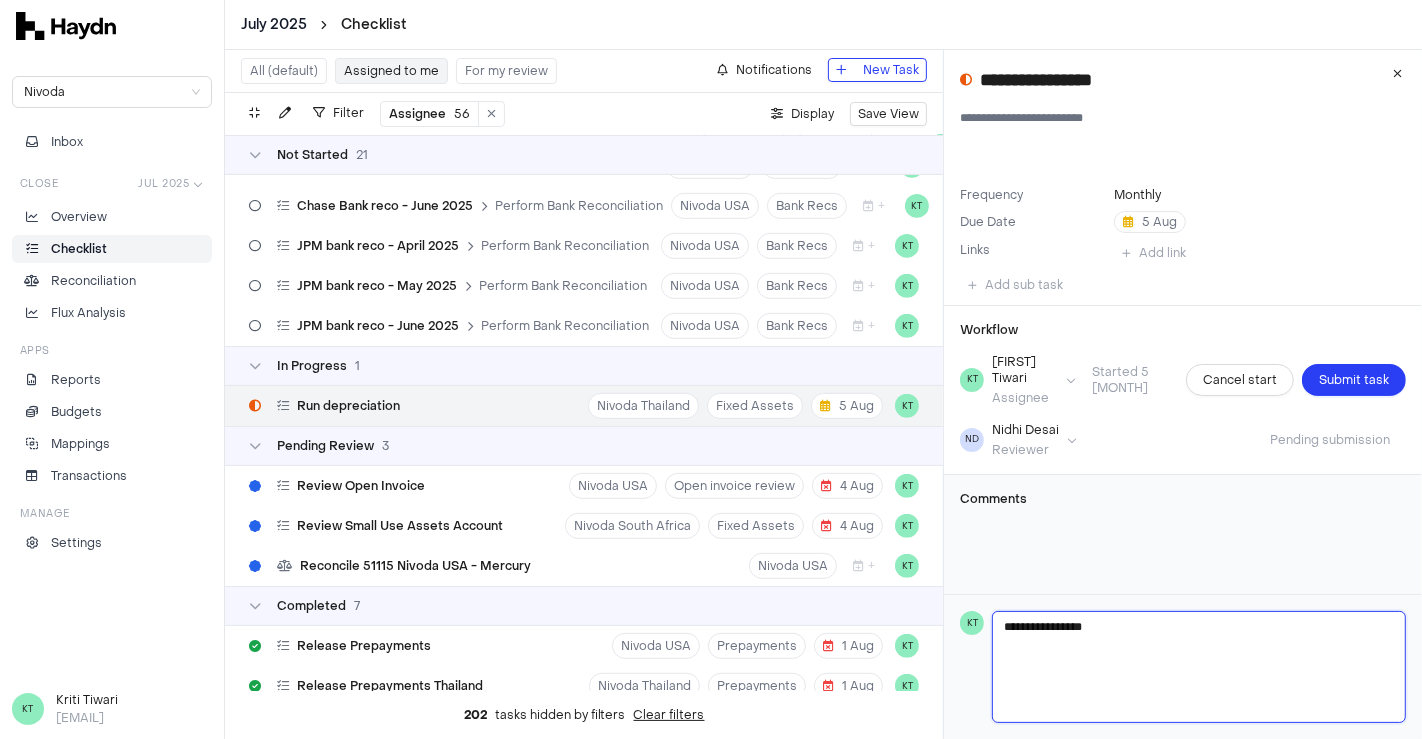 type 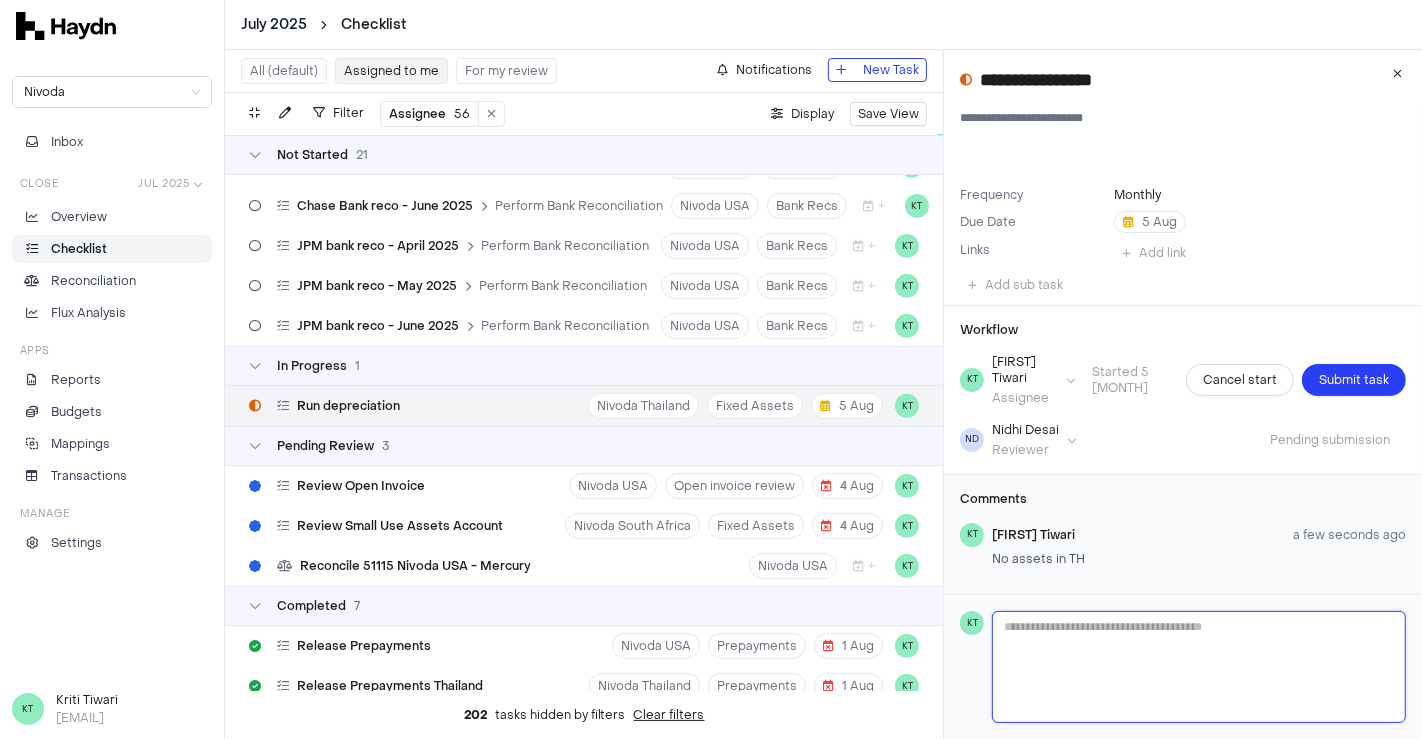 scroll, scrollTop: 7, scrollLeft: 0, axis: vertical 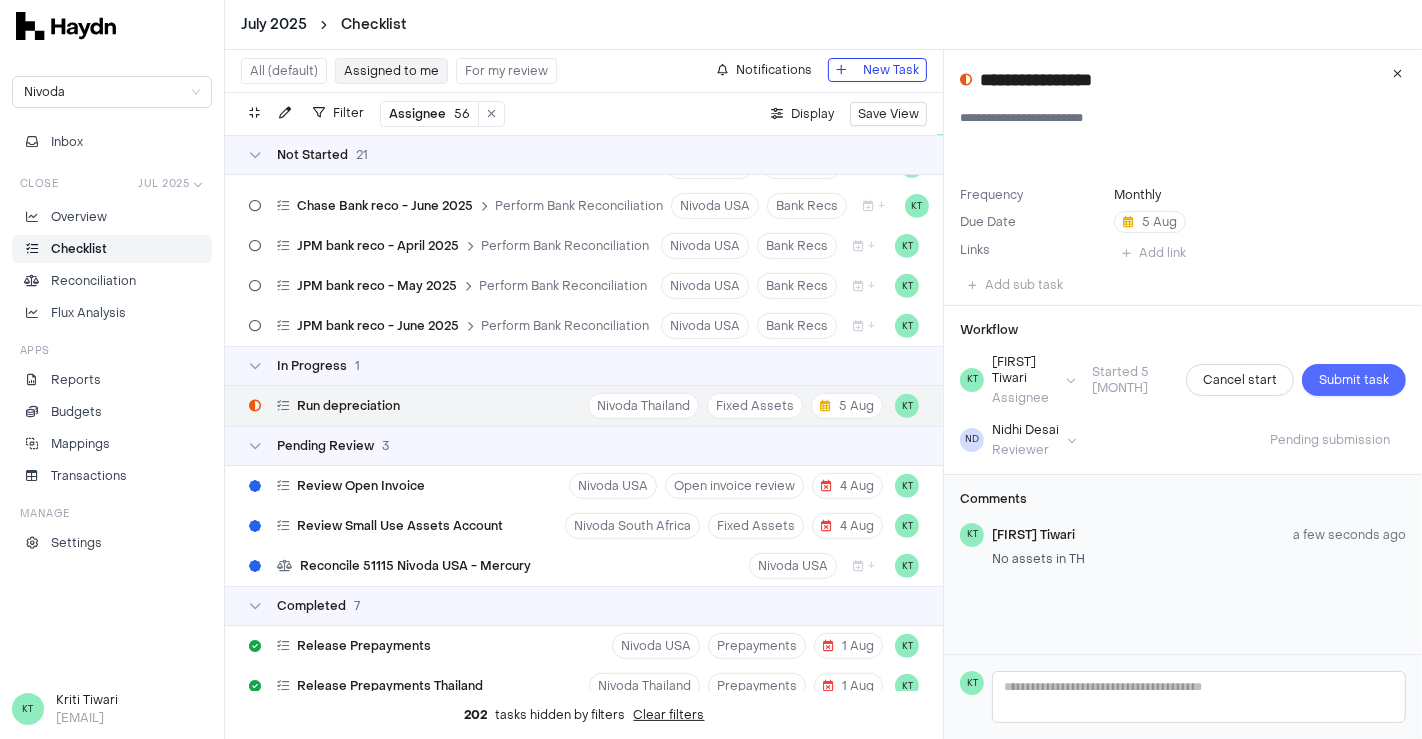 click on "Submit task" at bounding box center [1354, 380] 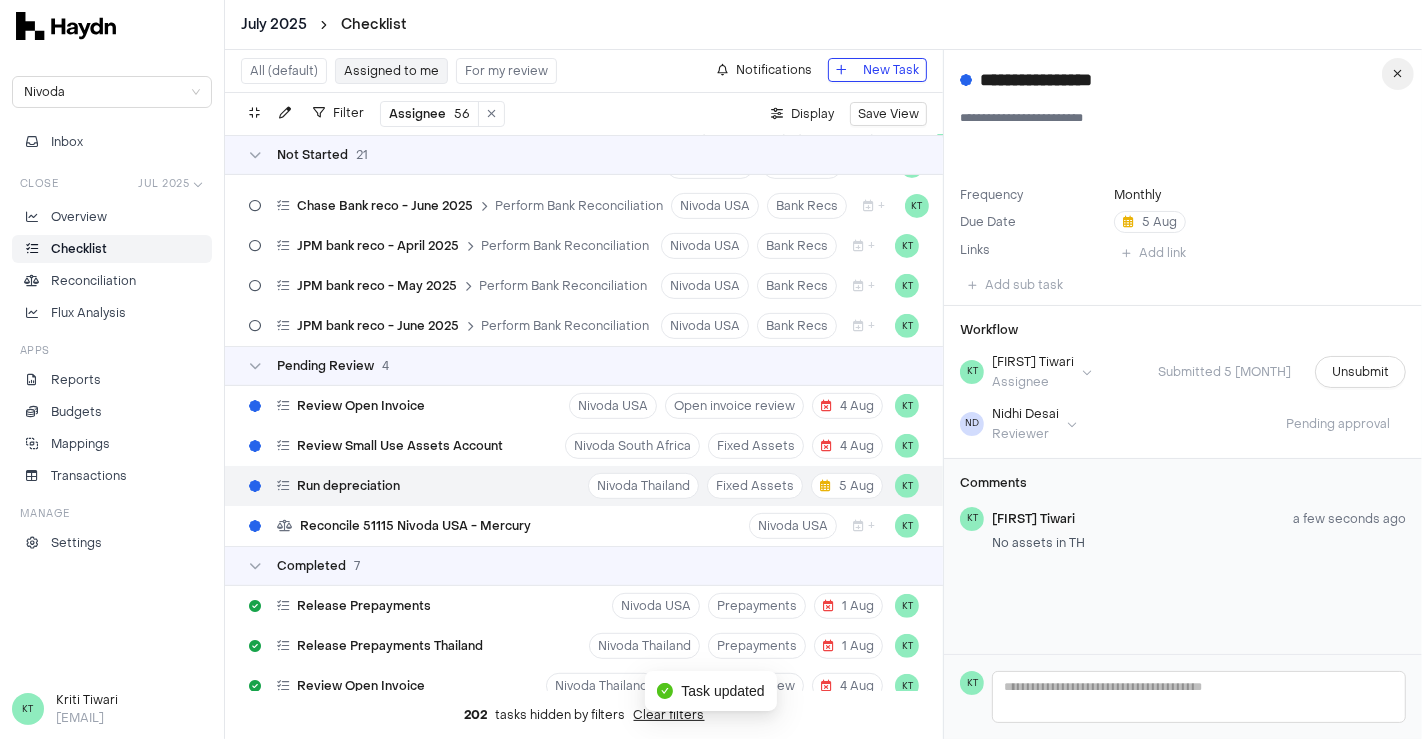 click at bounding box center [1398, 74] 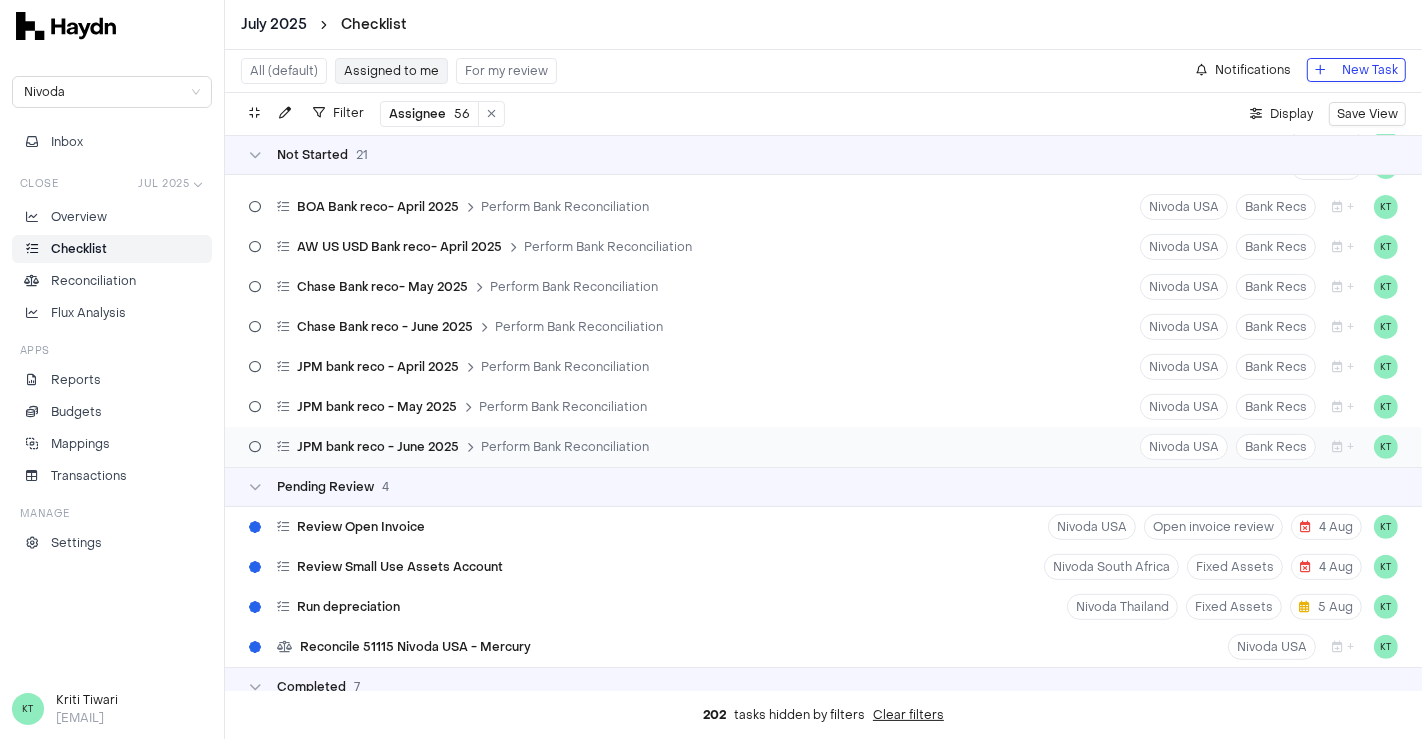click on "Chase Bank reco - [MONTH] [YEAR] Perform Bank Reconciliation Nivoda USA Bank Recs + KT" at bounding box center (823, 327) 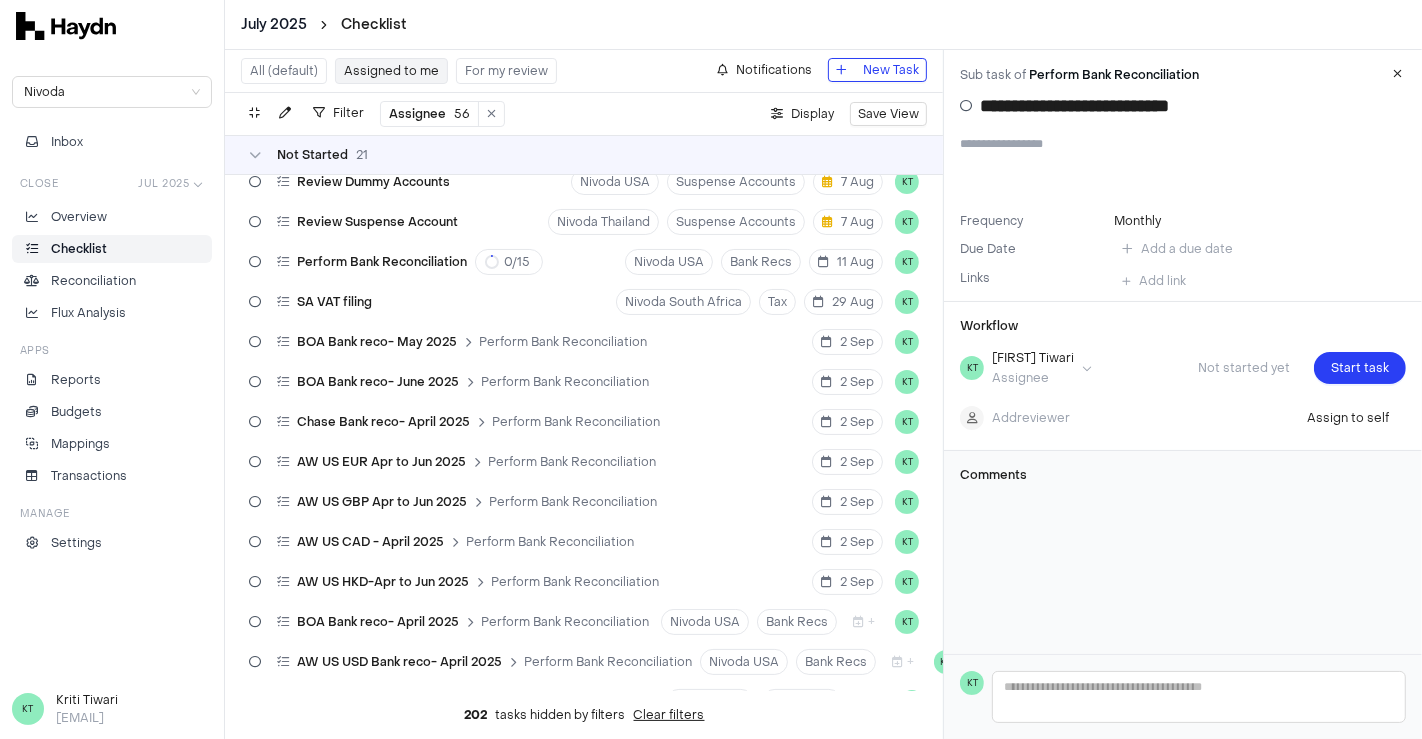 scroll, scrollTop: 0, scrollLeft: 0, axis: both 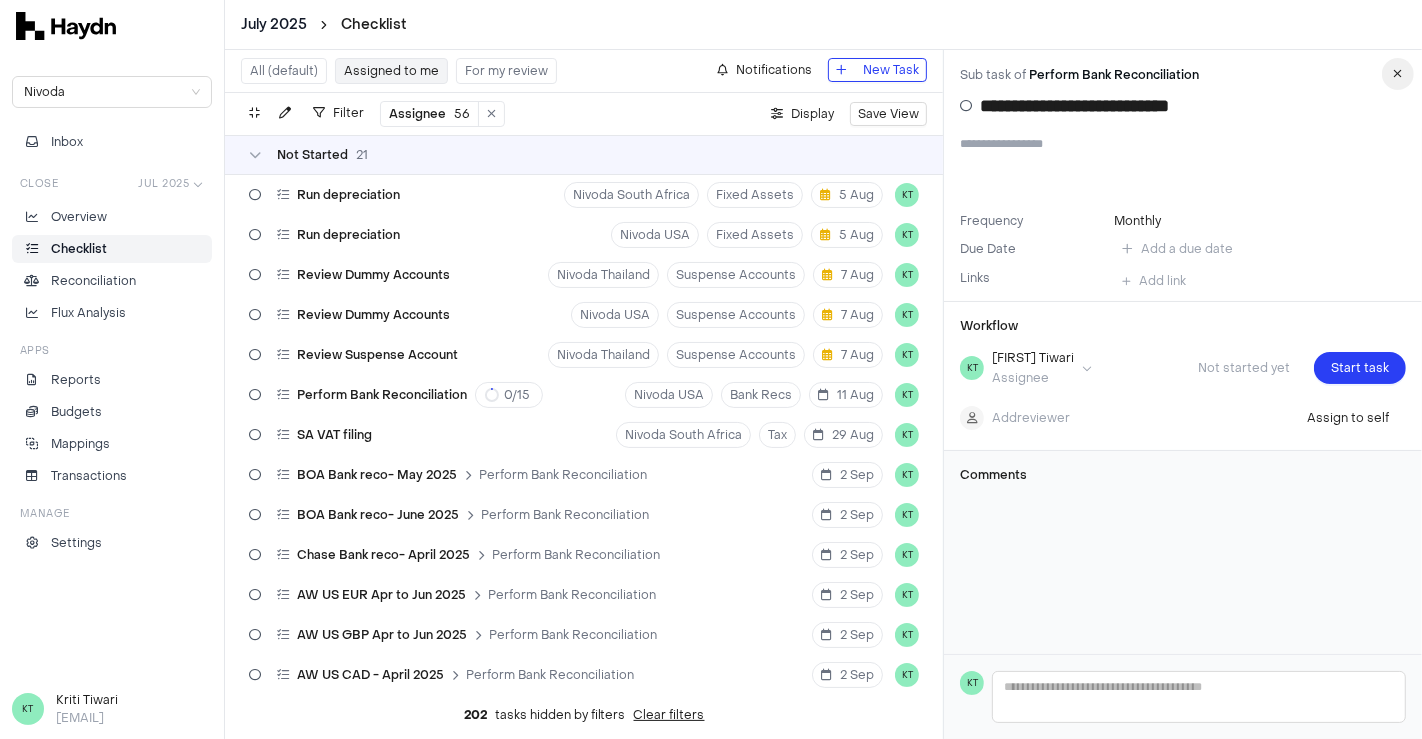 click at bounding box center [1398, 74] 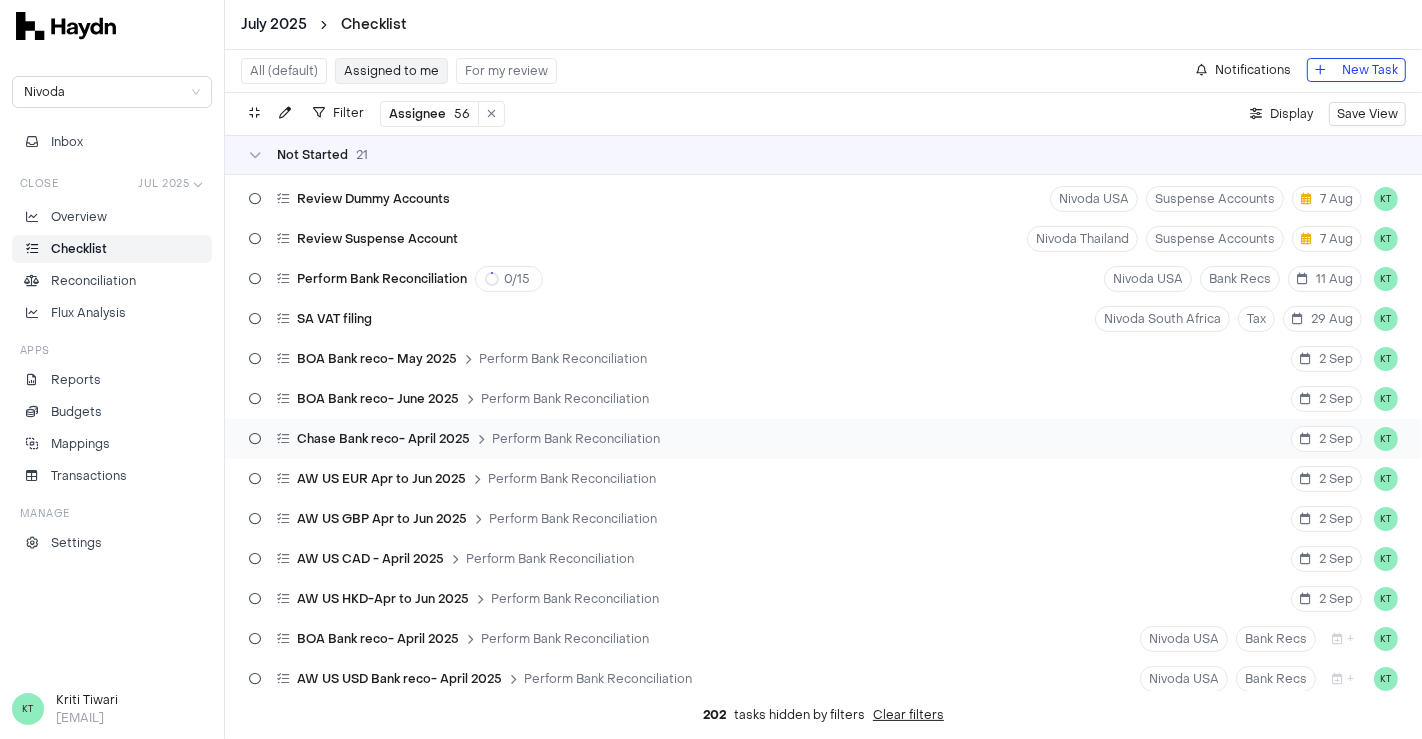 scroll, scrollTop: 115, scrollLeft: 0, axis: vertical 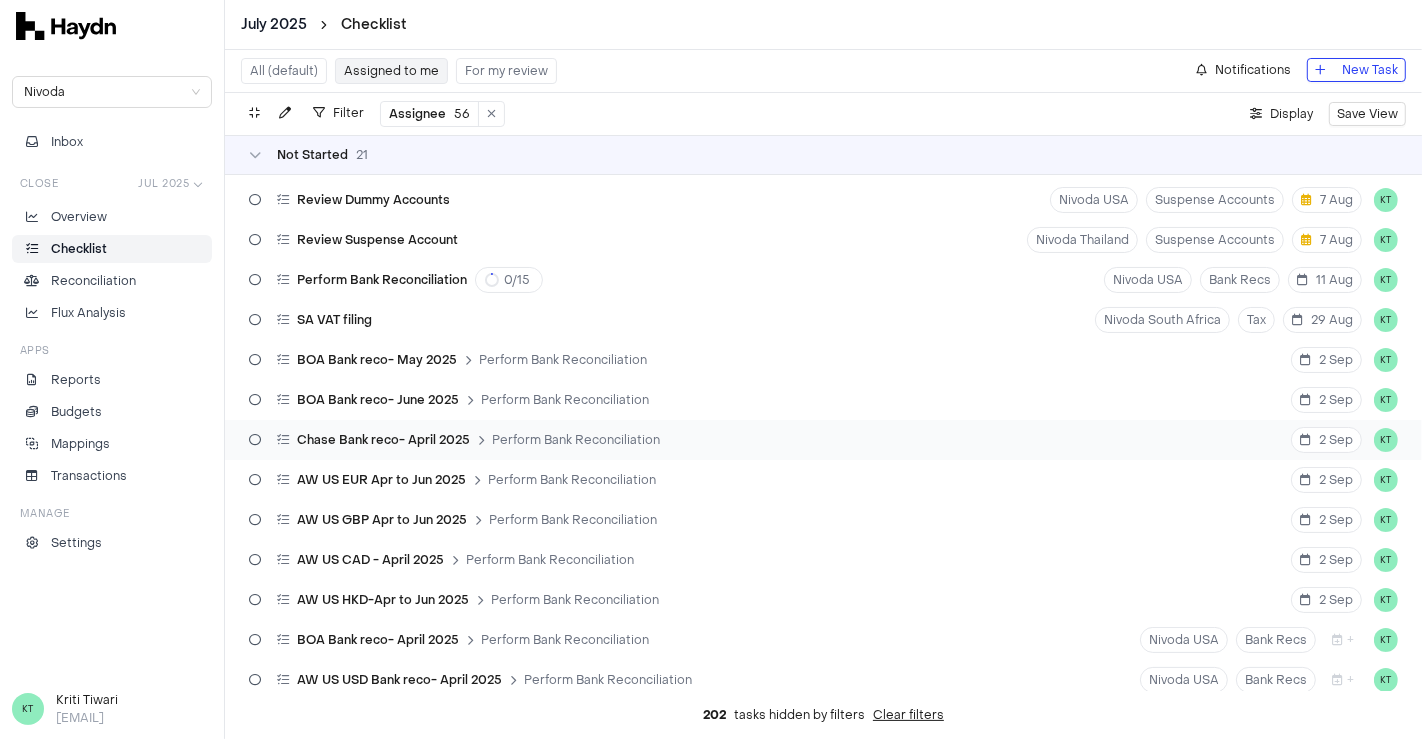 click on "Perform Bank Reconciliation" at bounding box center (576, 440) 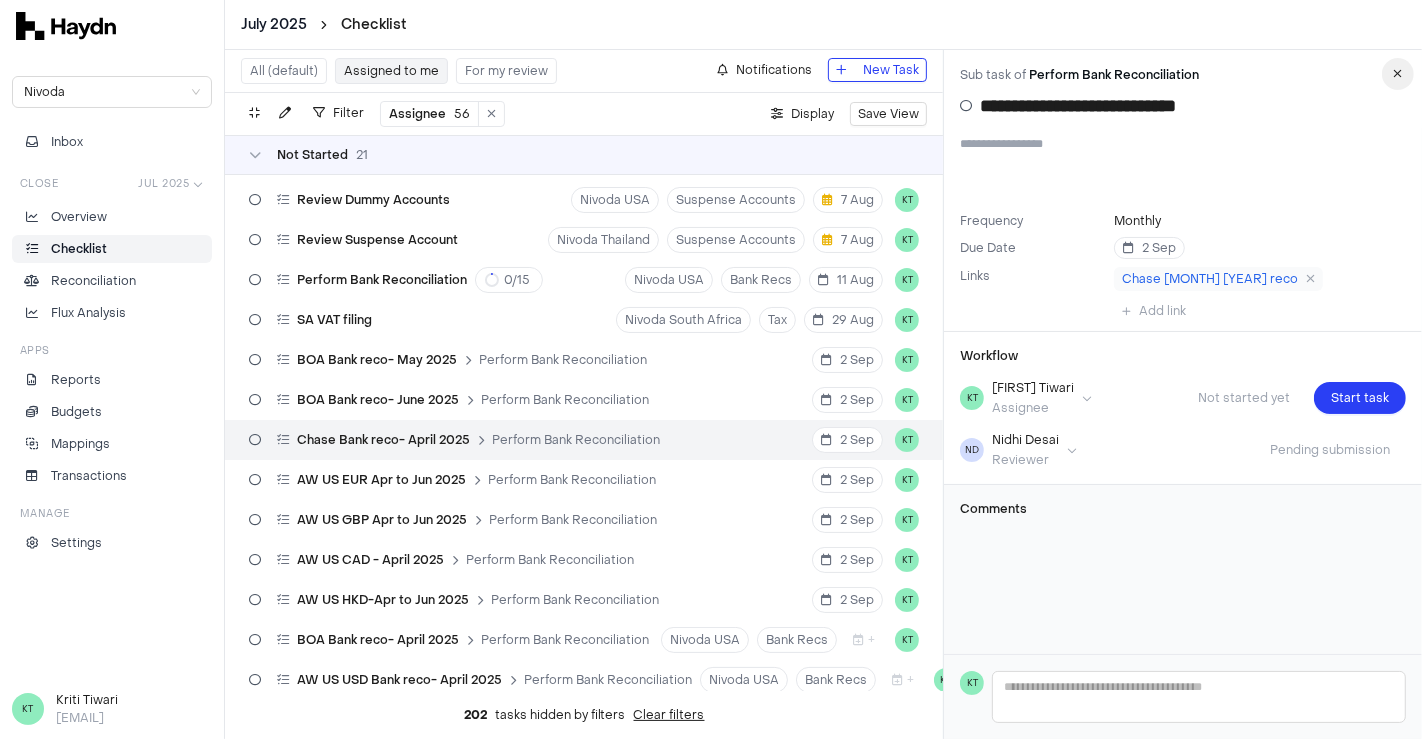 click at bounding box center [1398, 74] 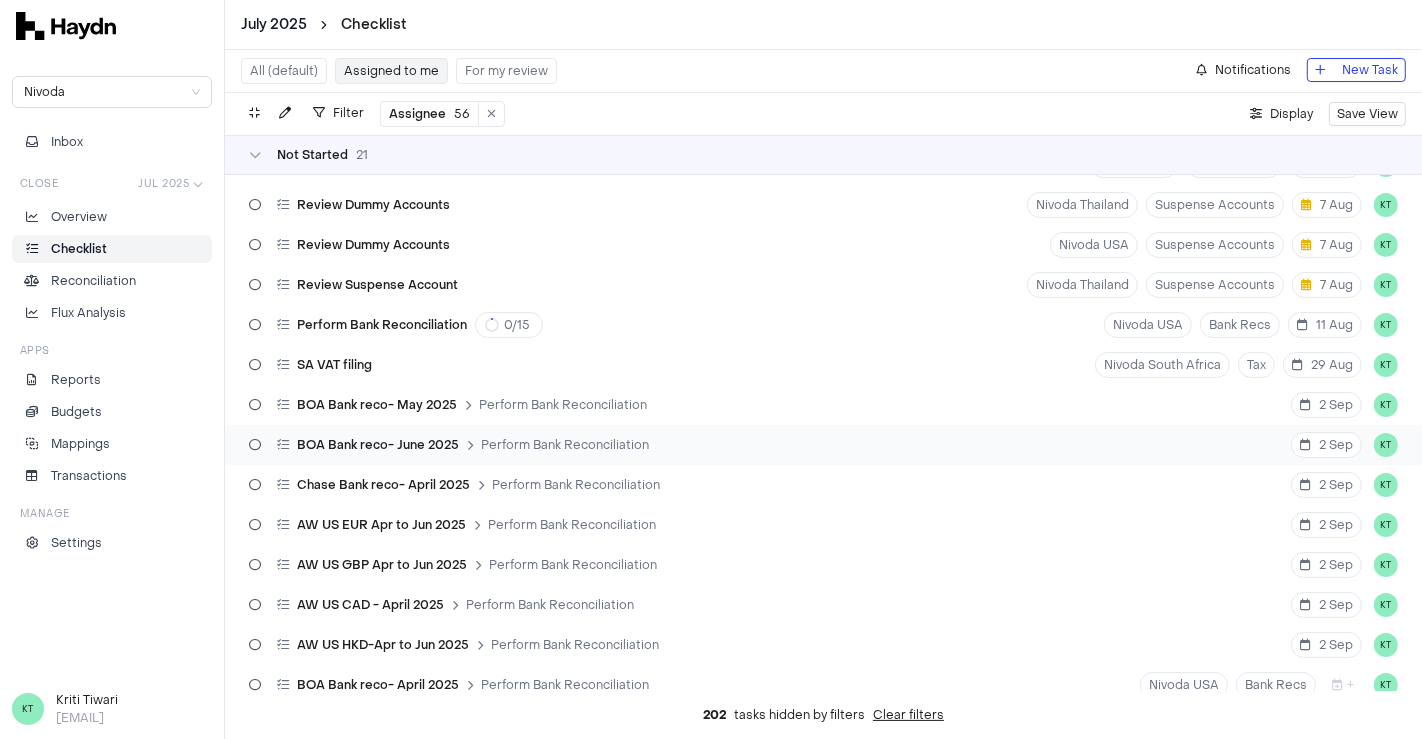 scroll, scrollTop: 0, scrollLeft: 0, axis: both 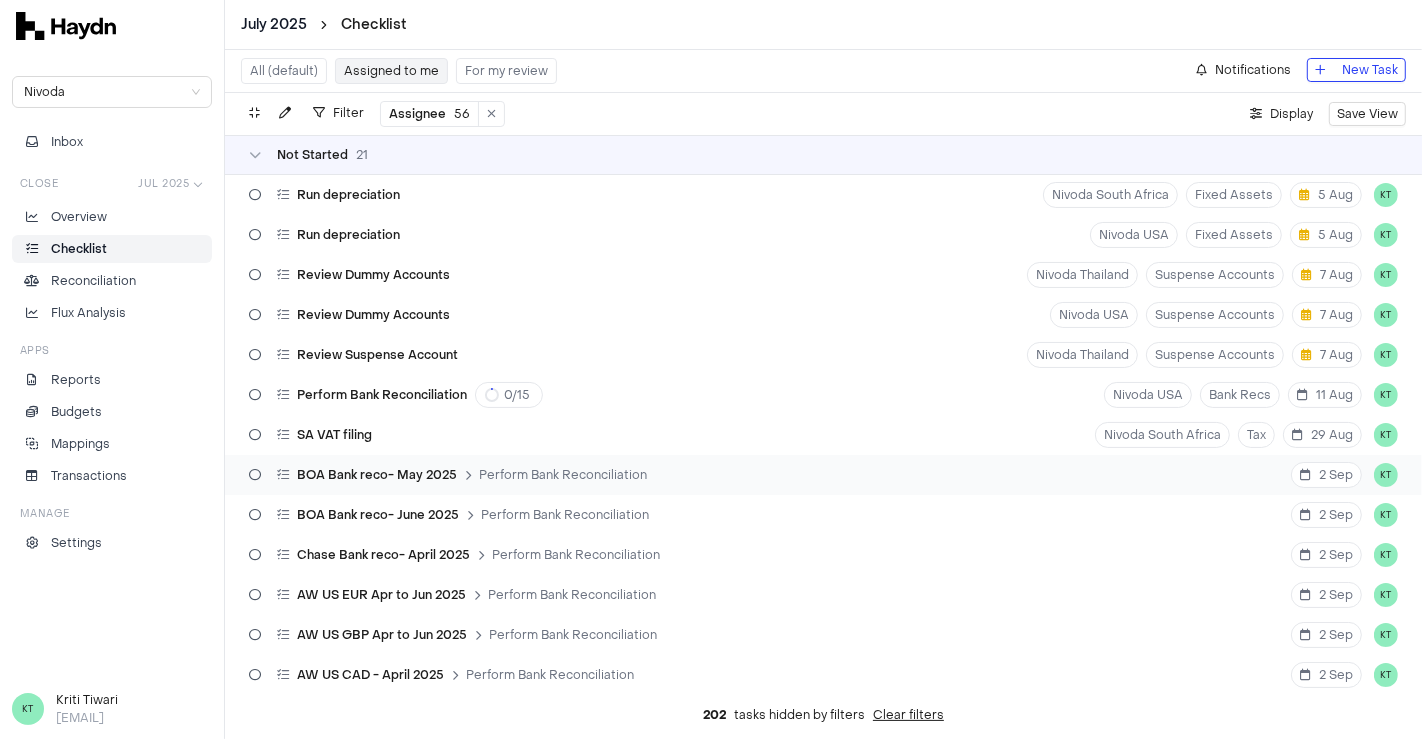 click on "Perform Bank Reconciliation" at bounding box center (563, 475) 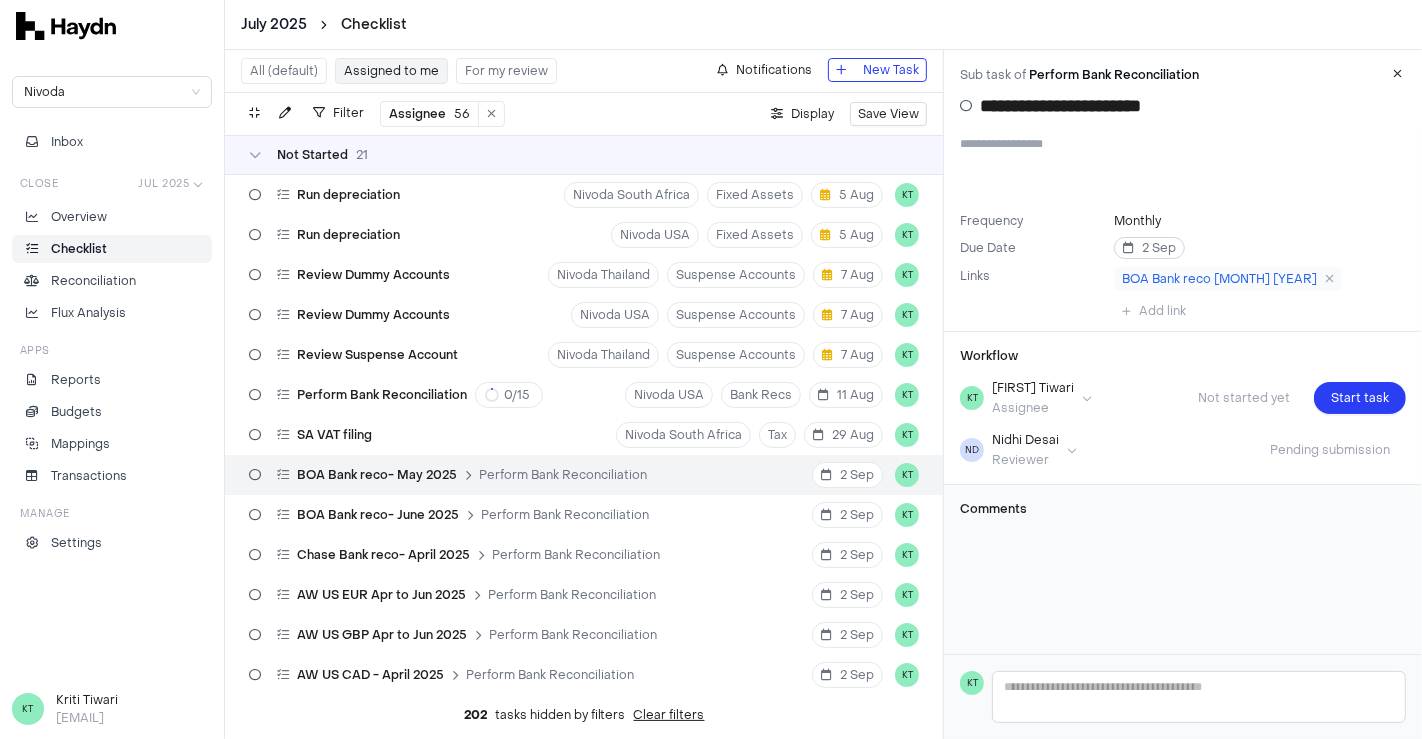 click on "2 Sep" at bounding box center (1149, 248) 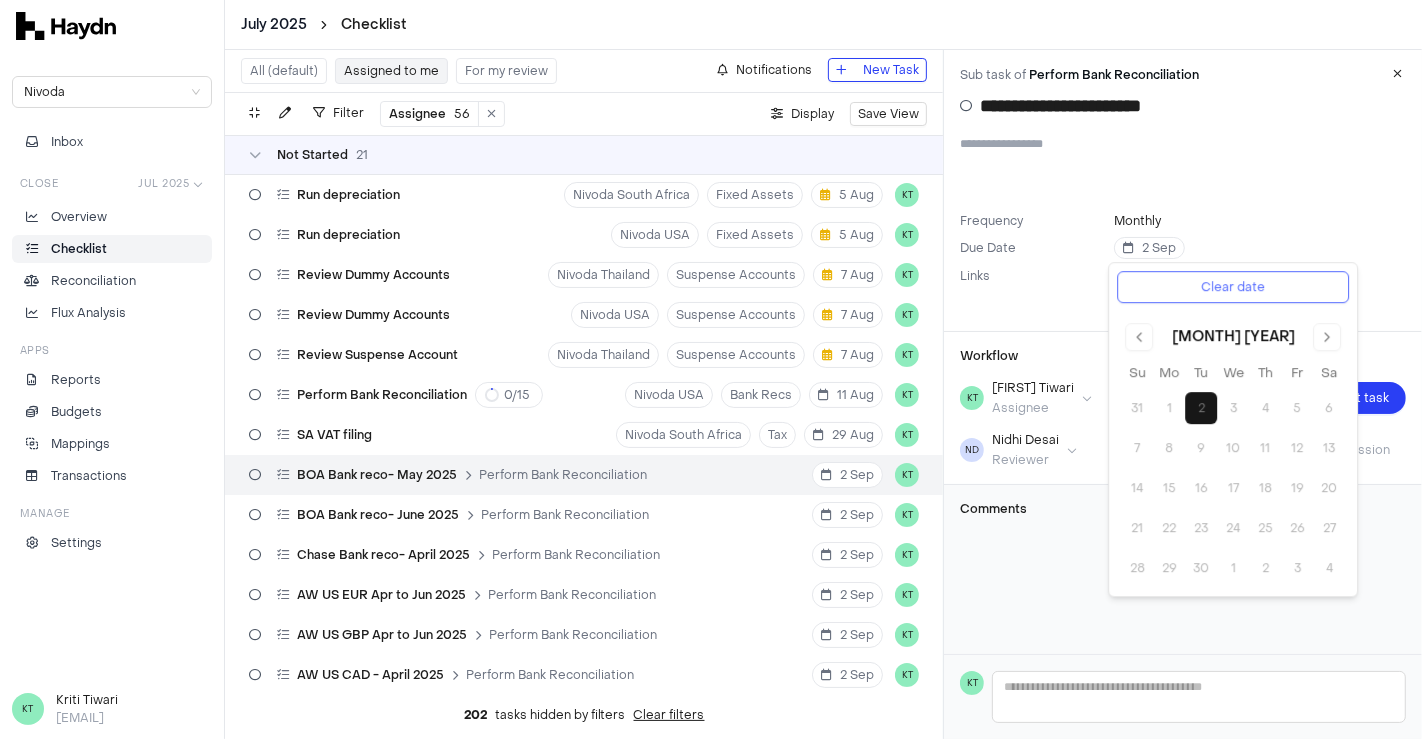 click on "Clear date" at bounding box center (1233, 287) 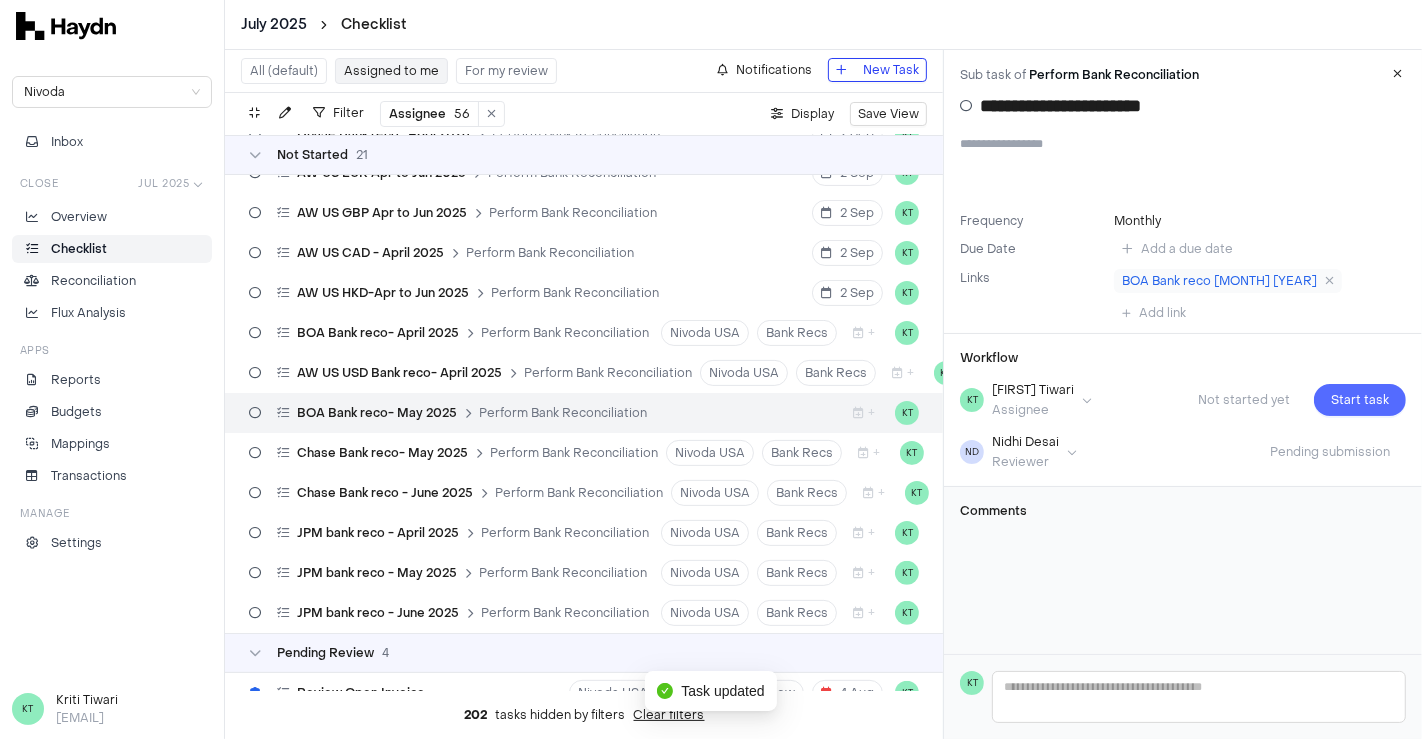 scroll, scrollTop: 389, scrollLeft: 0, axis: vertical 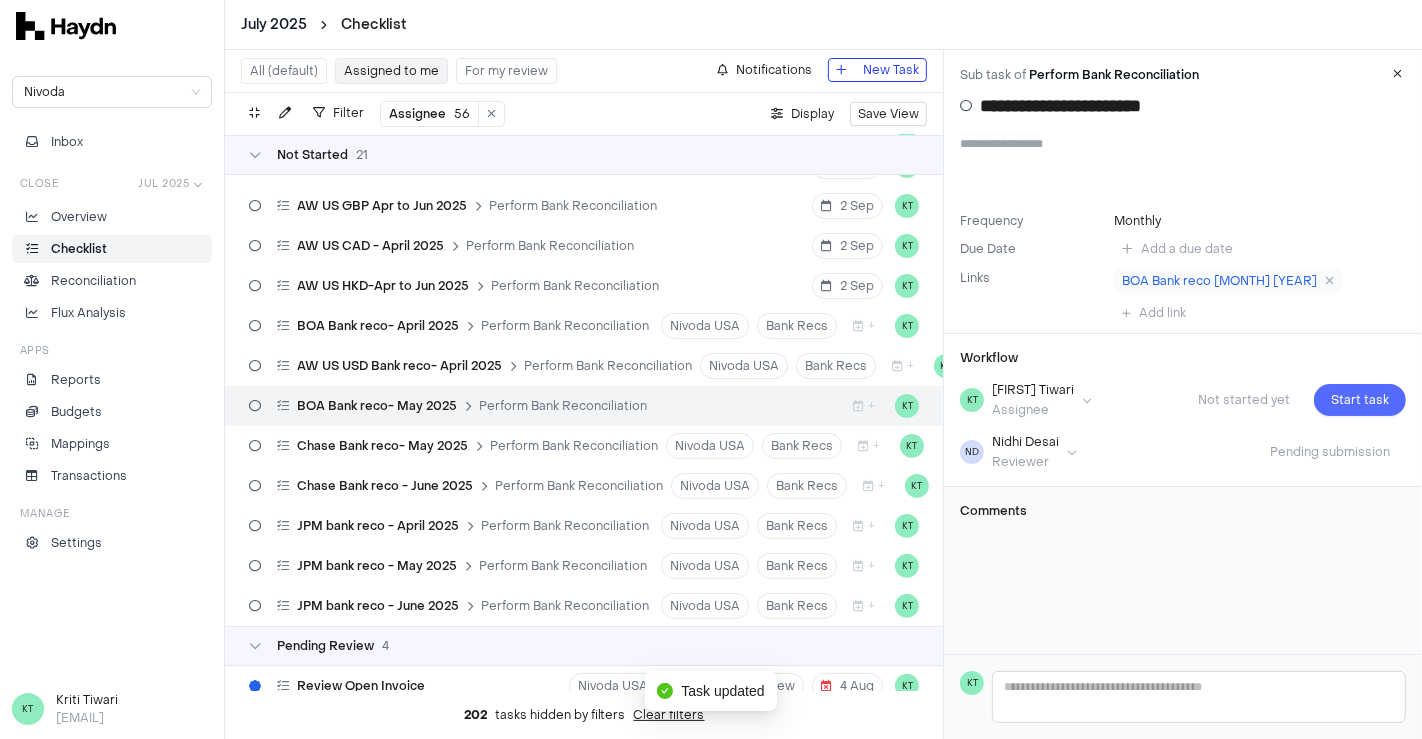 click on "Start task" at bounding box center (1360, 400) 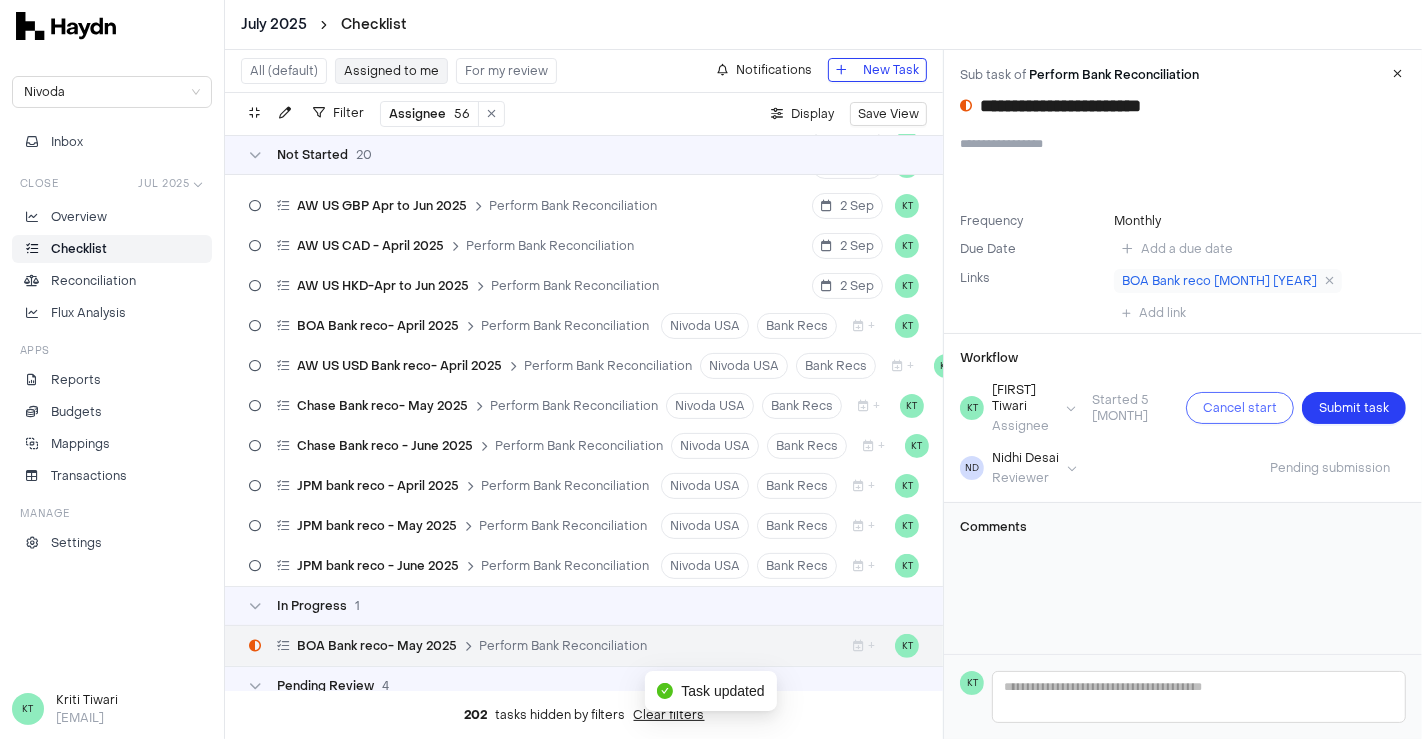 click on "Cancel start" at bounding box center [1240, 408] 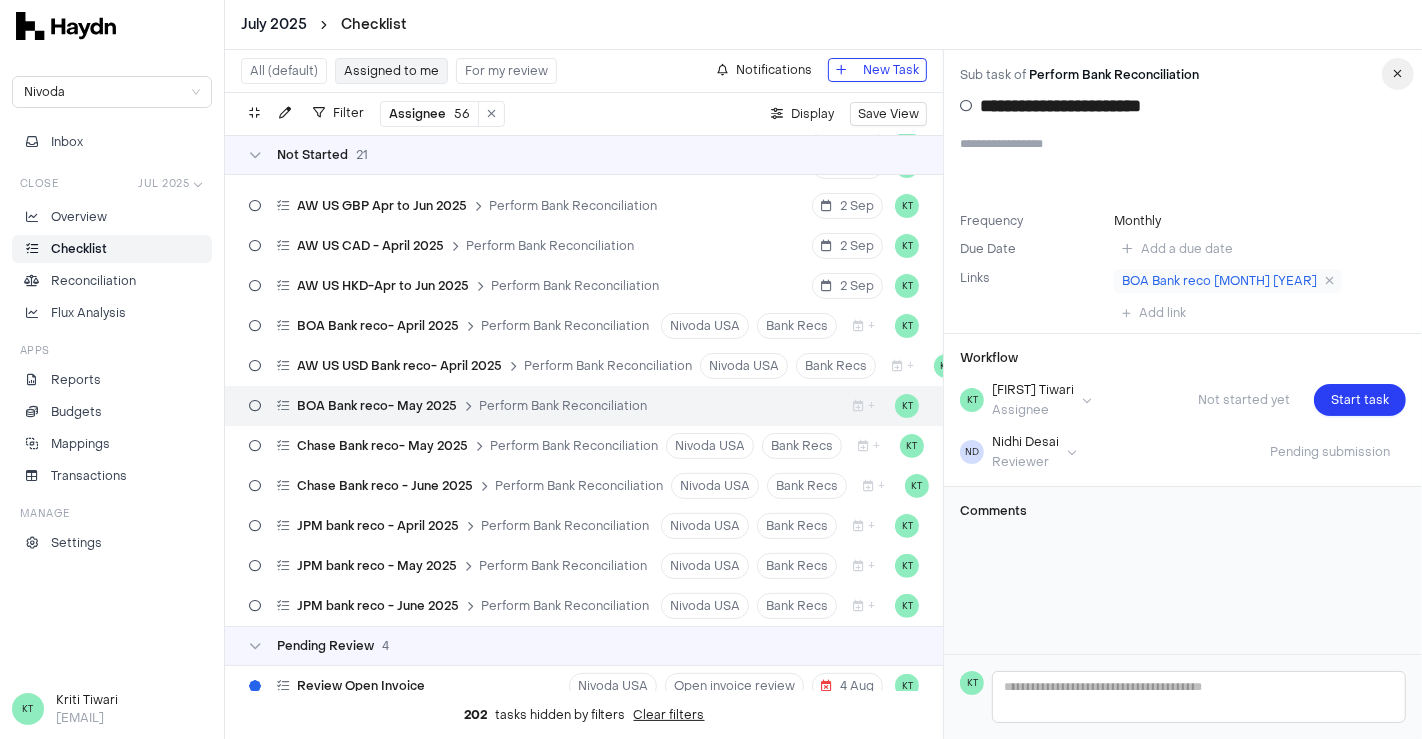 click at bounding box center (1398, 74) 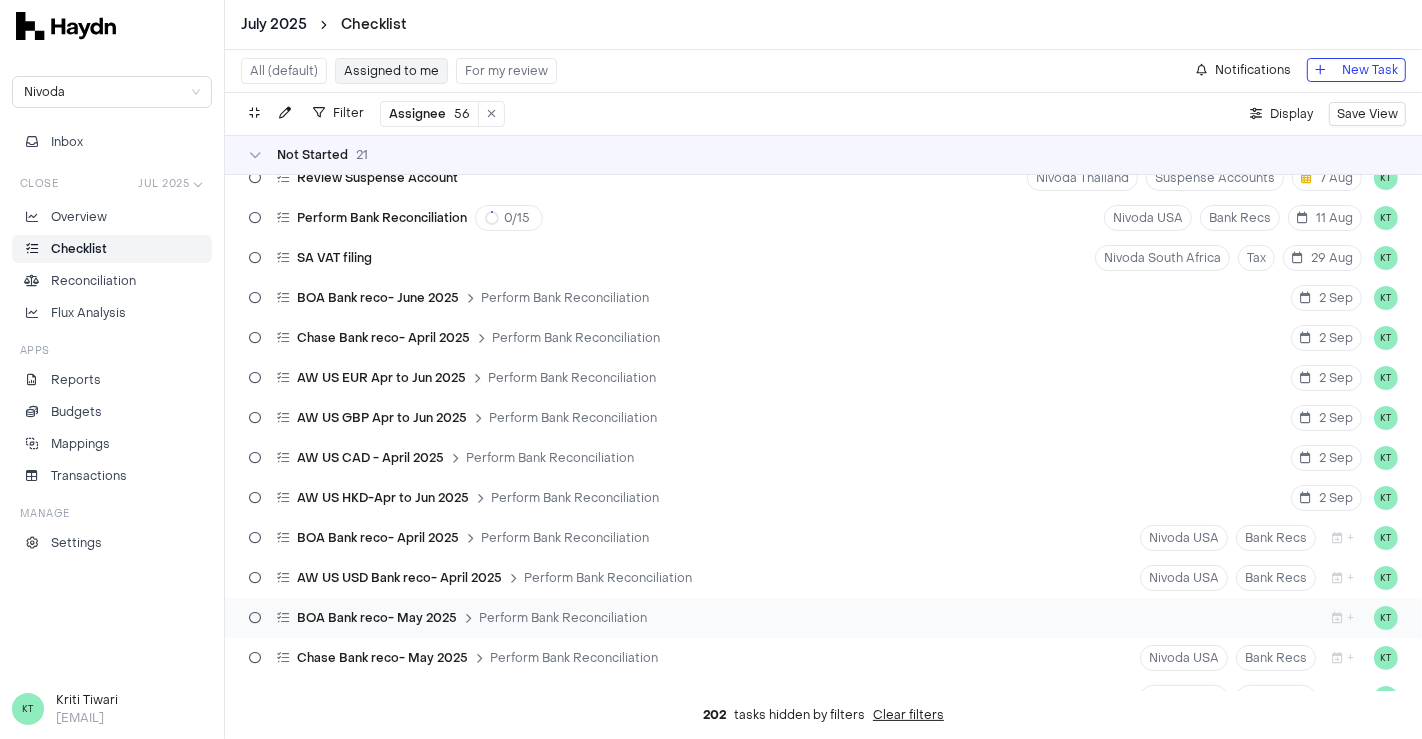 scroll, scrollTop: 167, scrollLeft: 0, axis: vertical 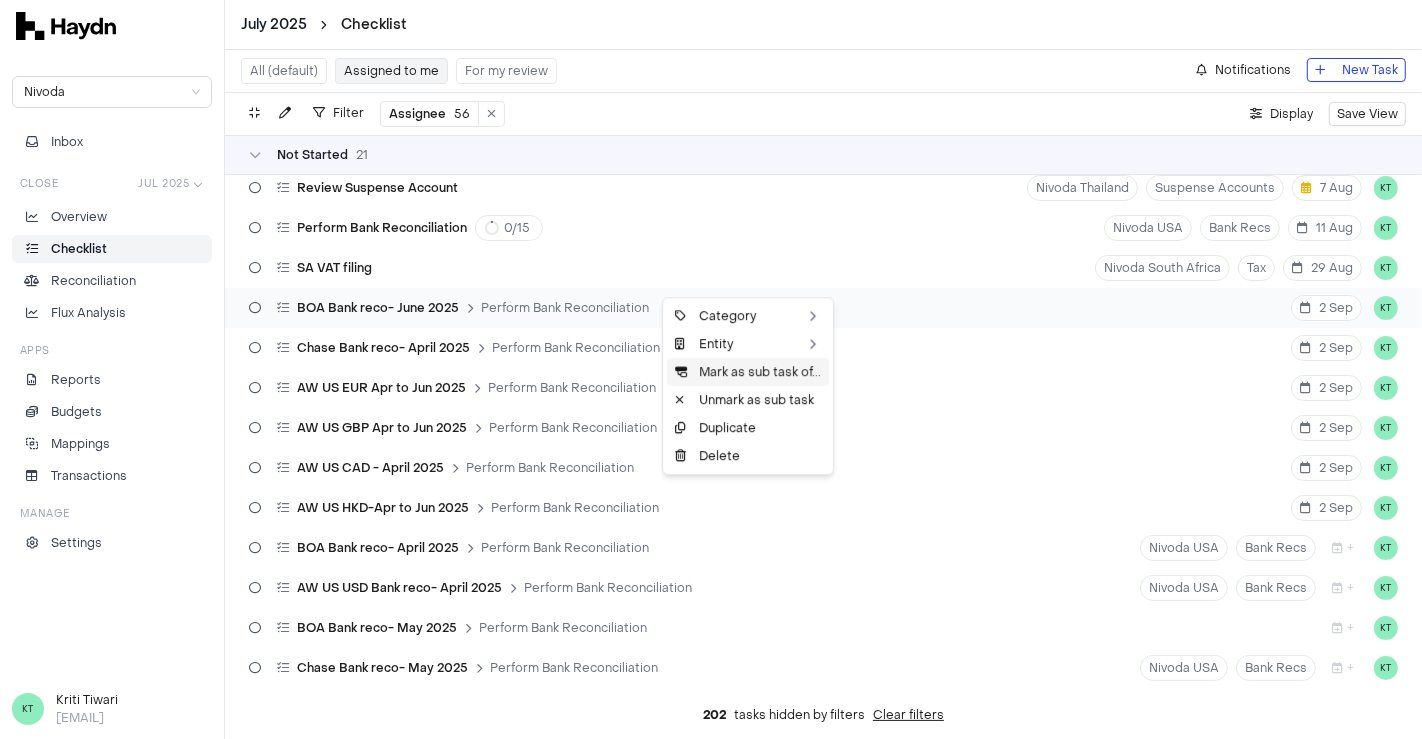 click on "Mark as sub task of..." at bounding box center [748, 372] 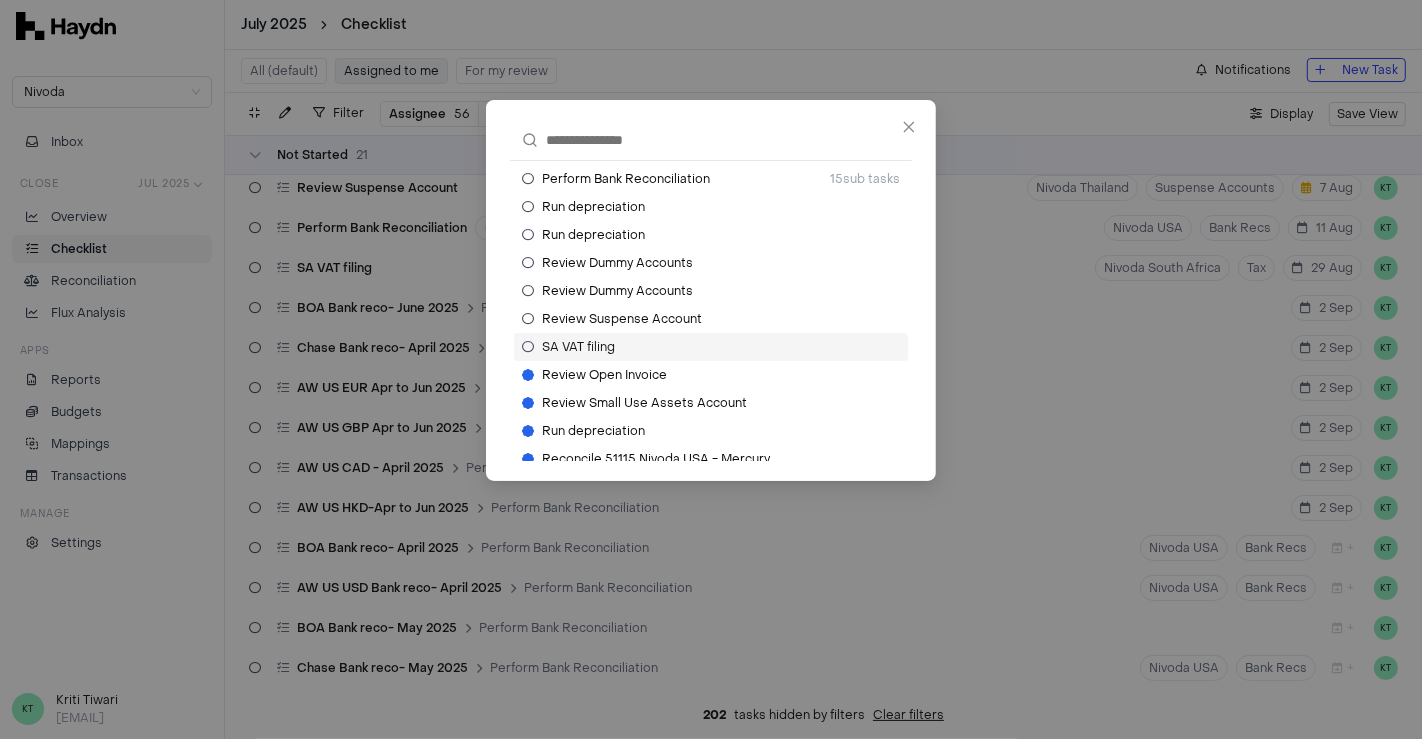 scroll, scrollTop: 211, scrollLeft: 0, axis: vertical 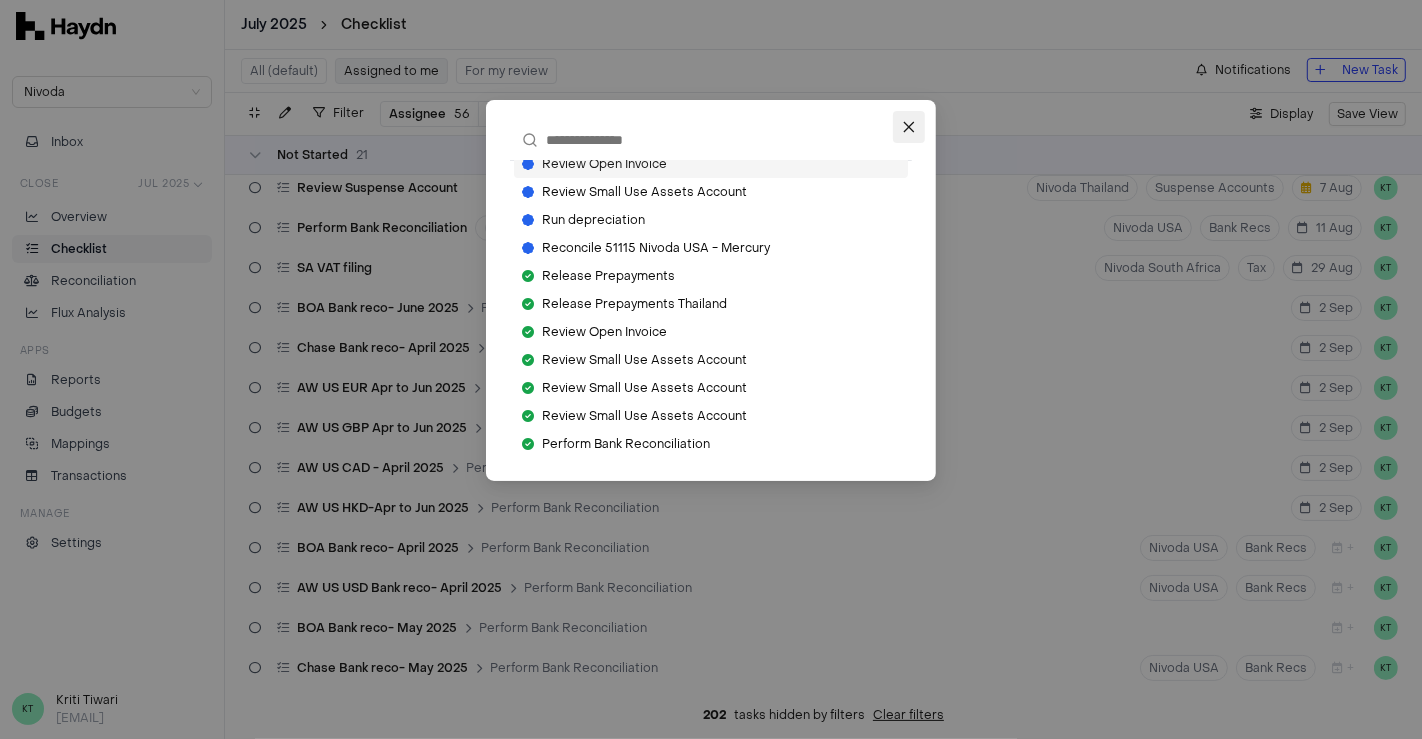 click 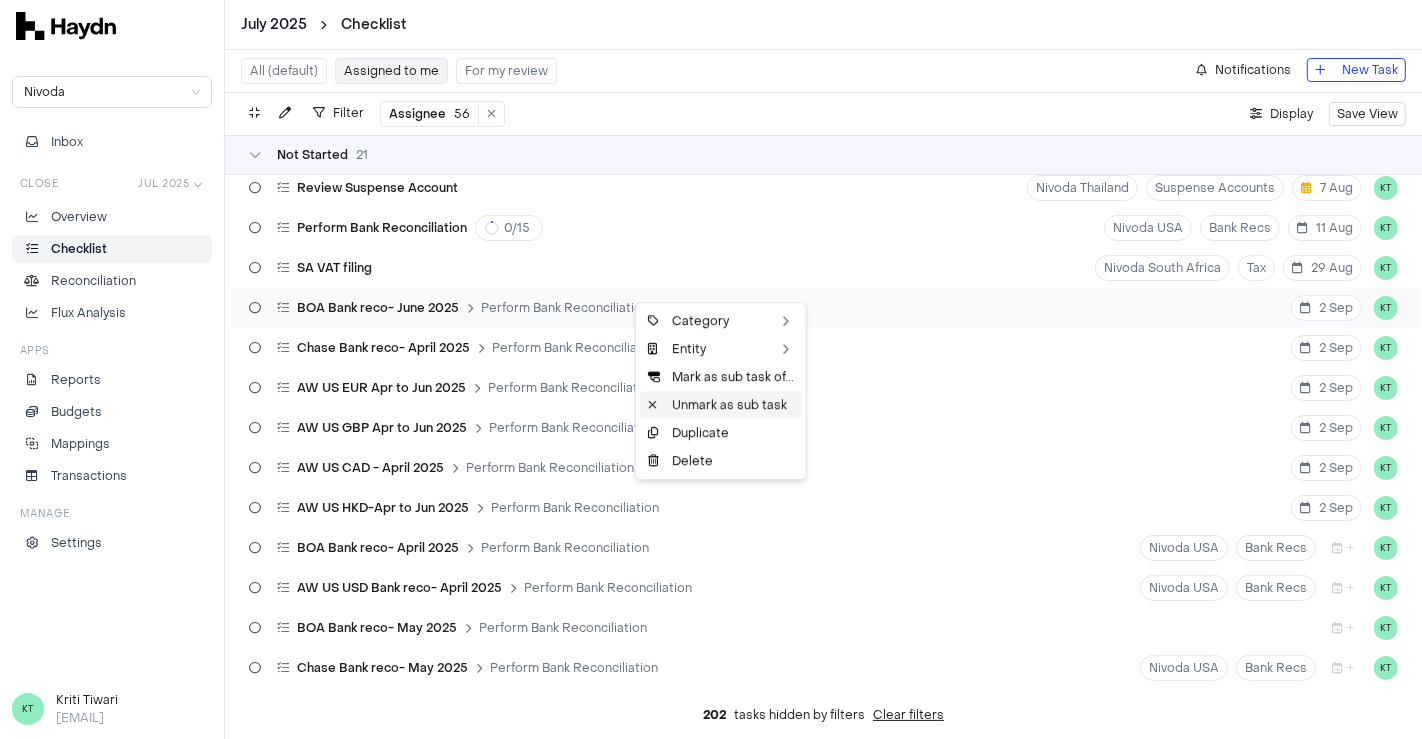 click on "Unmark as sub task" at bounding box center [721, 405] 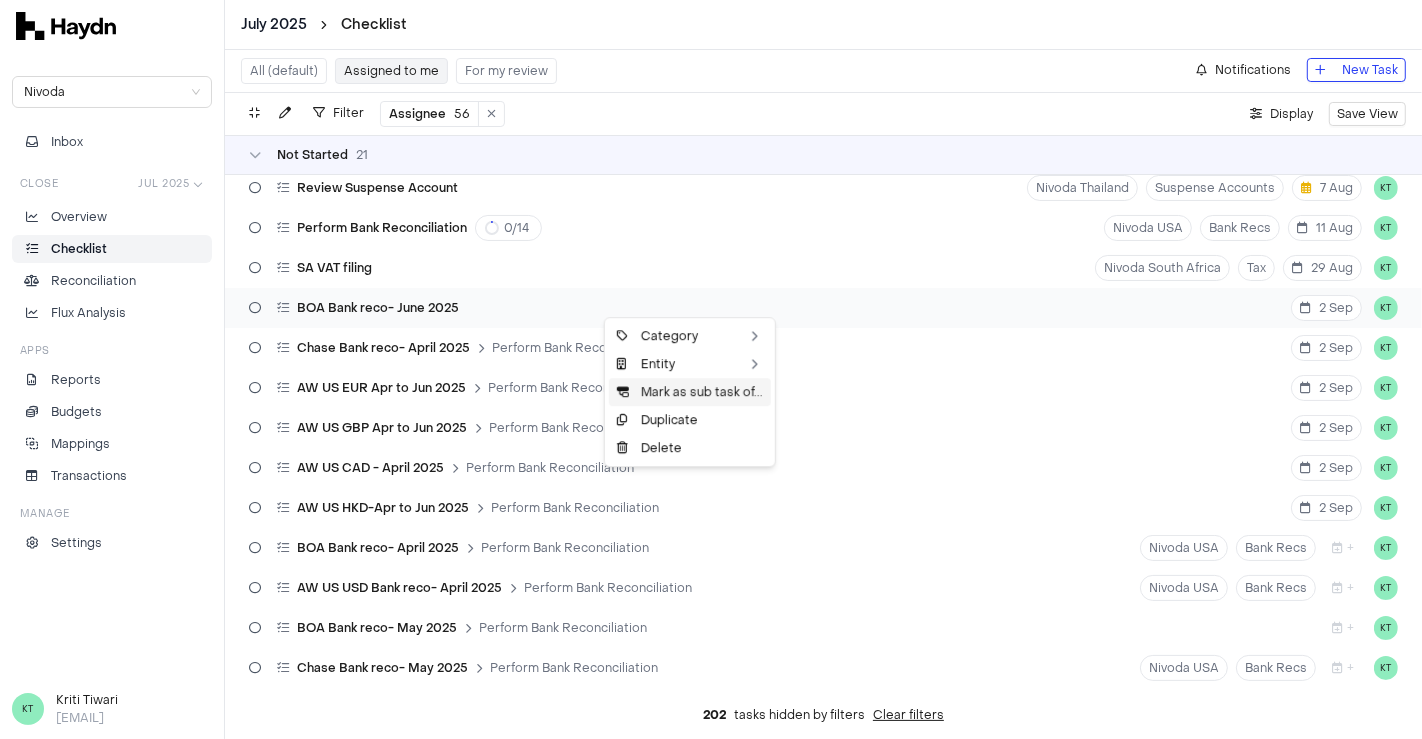 click on "Mark as sub task of..." at bounding box center [690, 392] 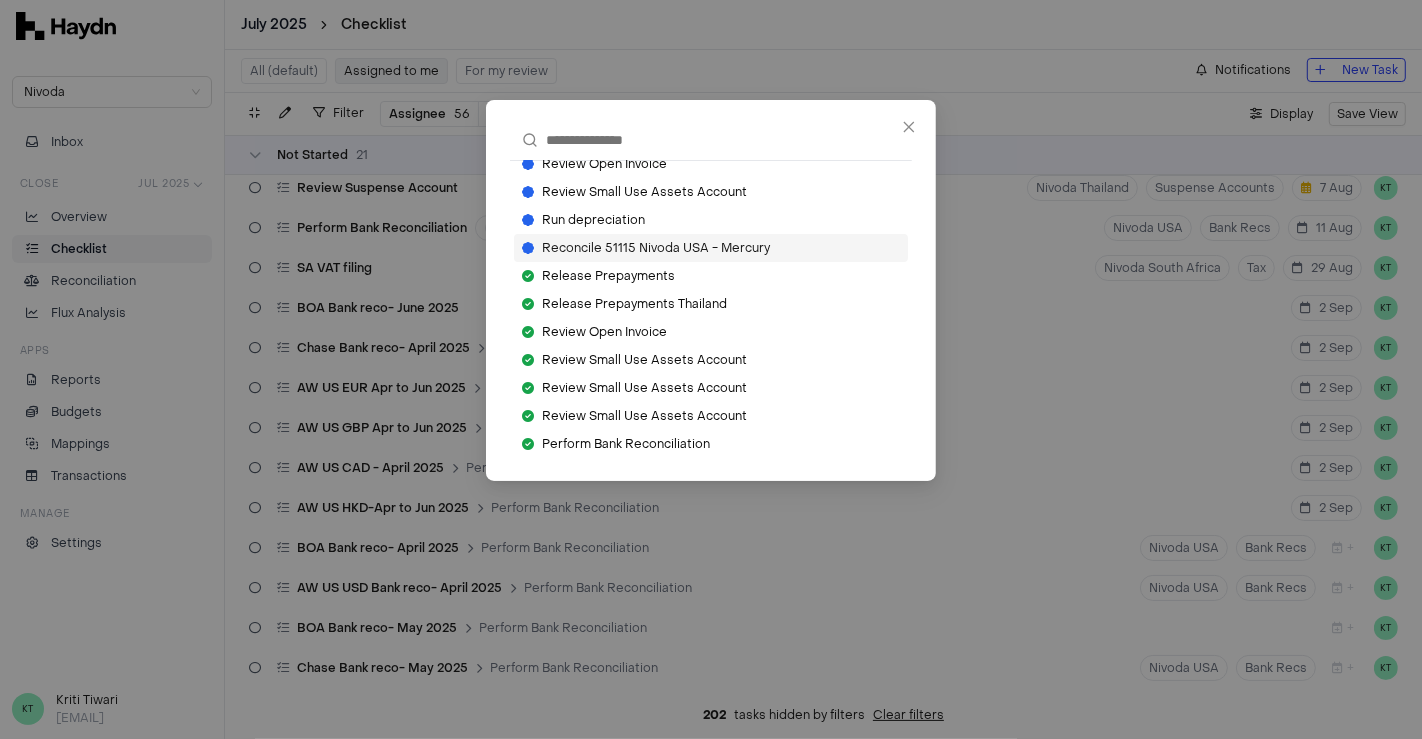 scroll, scrollTop: 0, scrollLeft: 0, axis: both 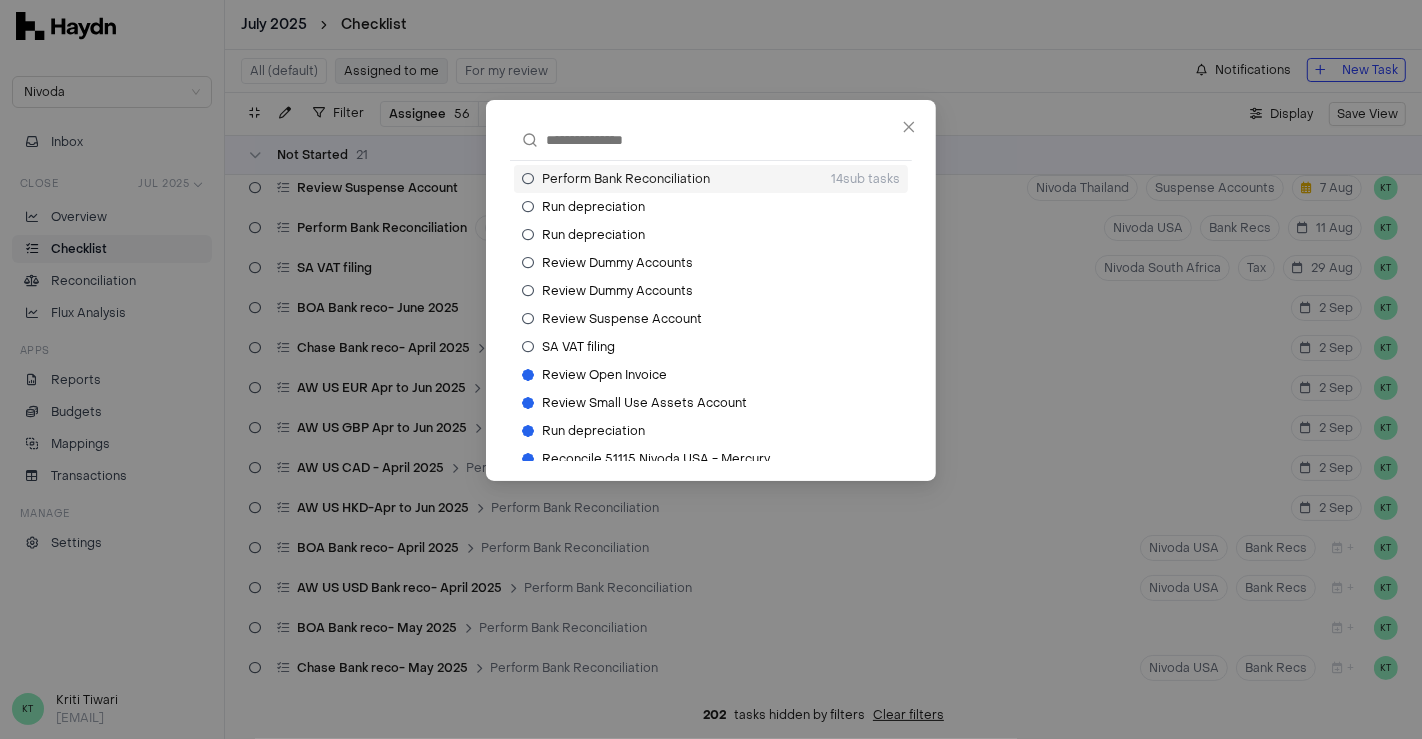 click on "Perform Bank Reconciliation" at bounding box center (626, 179) 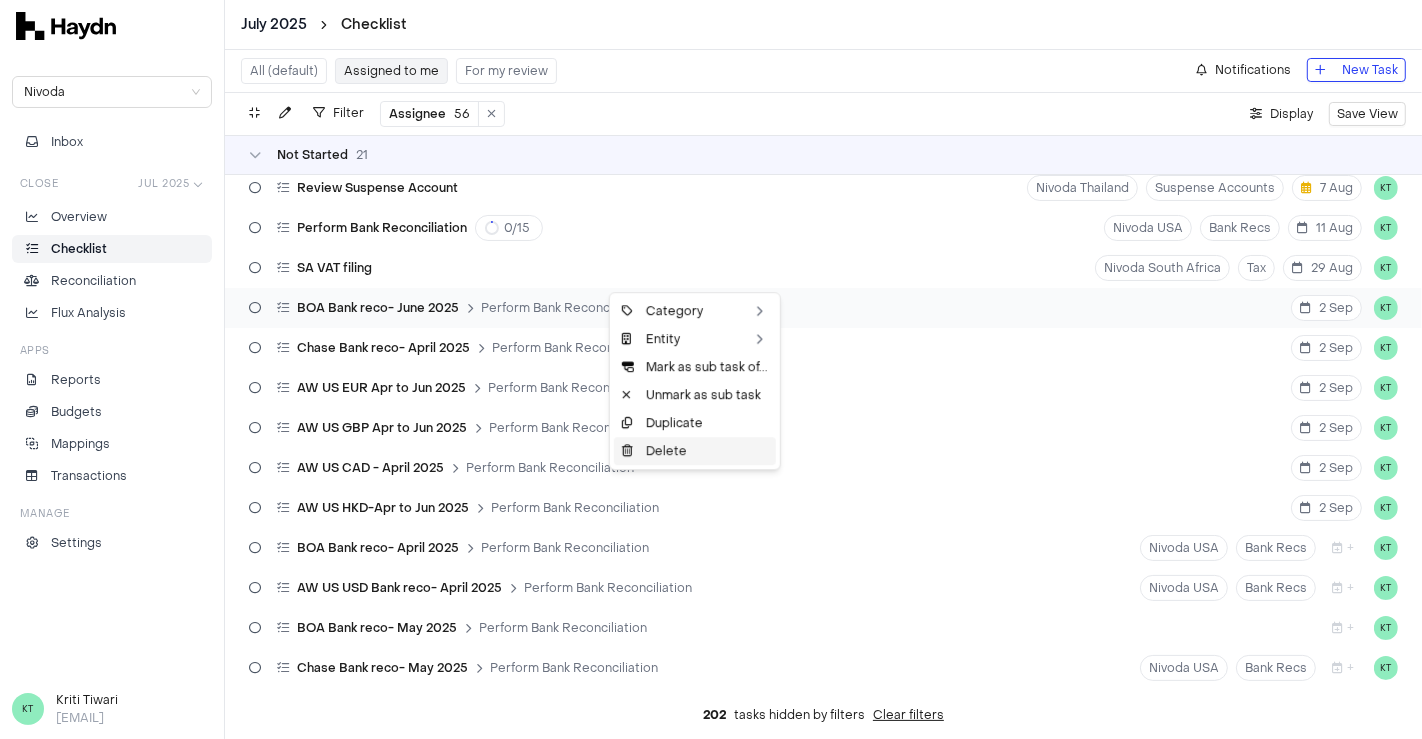click on "Delete" at bounding box center (695, 451) 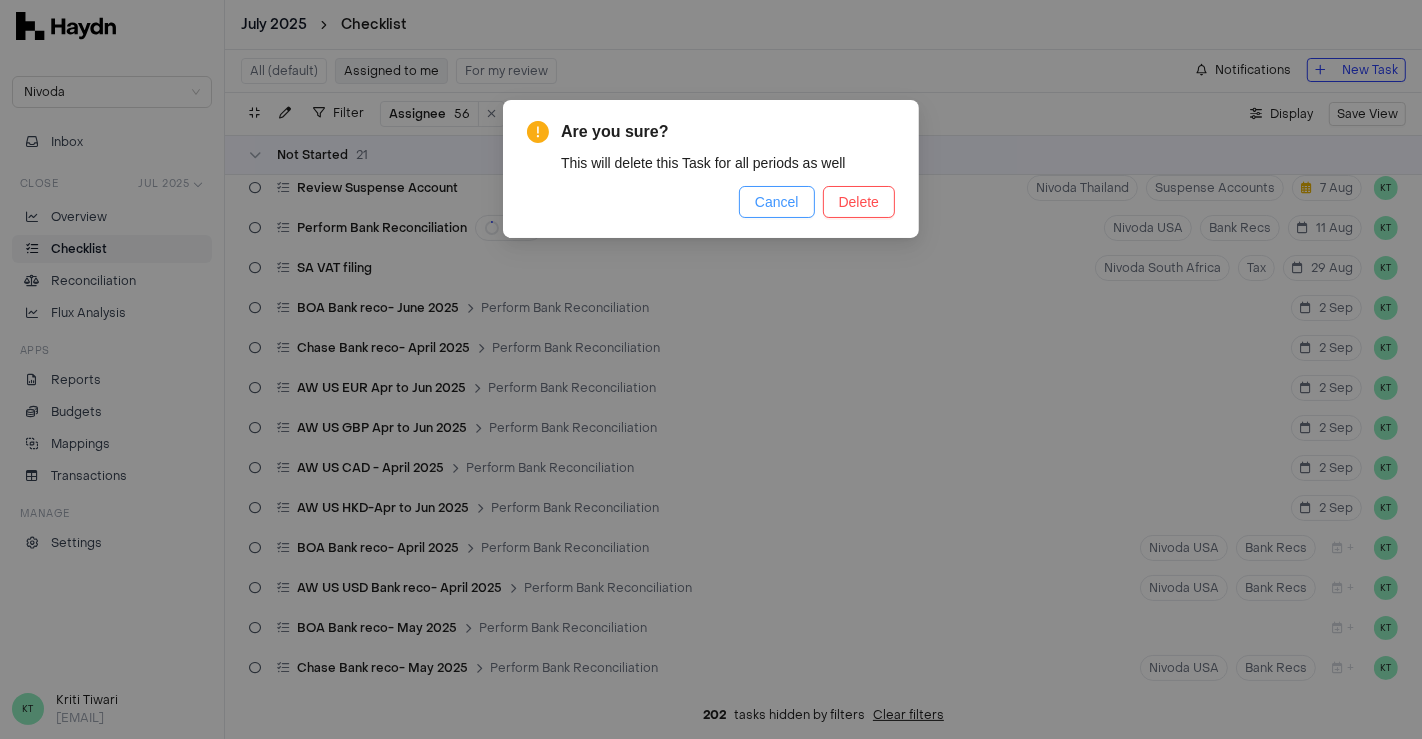 click on "Cancel" at bounding box center (777, 202) 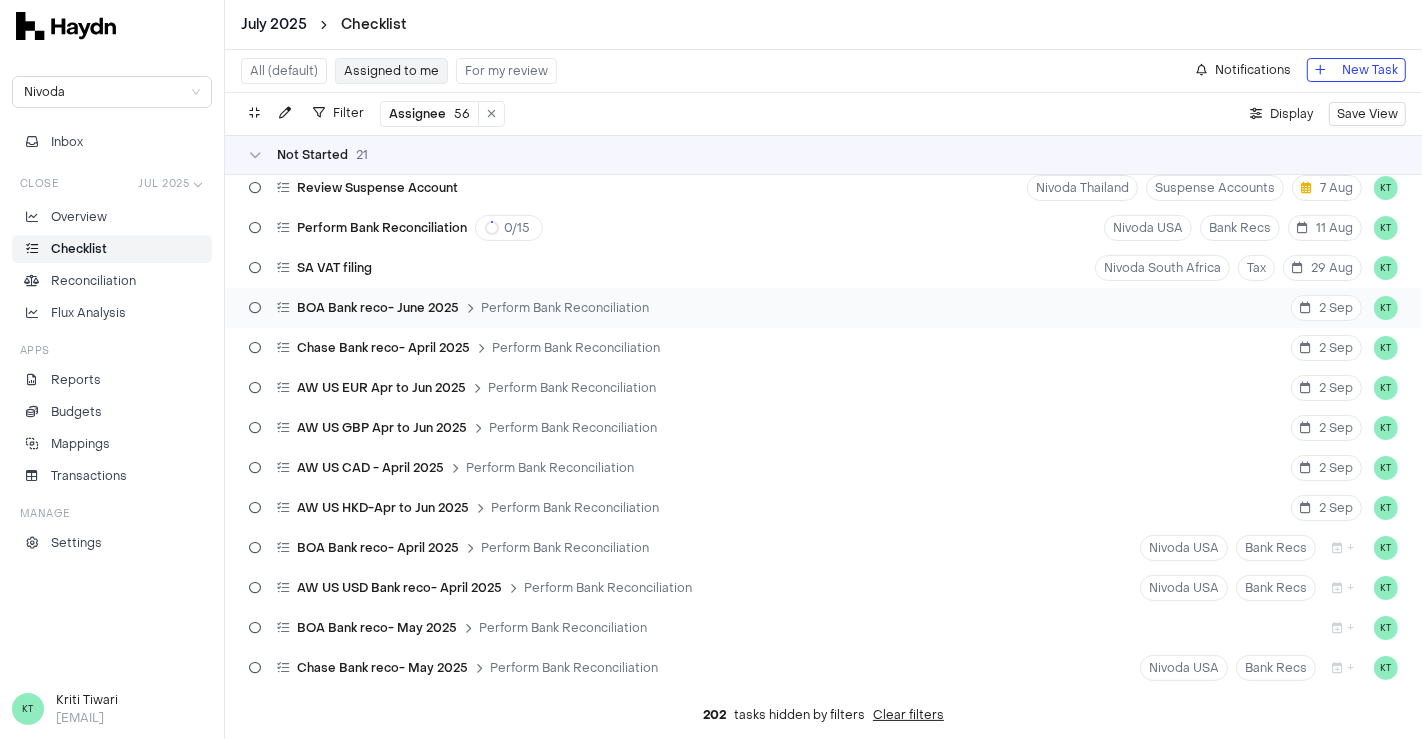 click at bounding box center (255, 308) 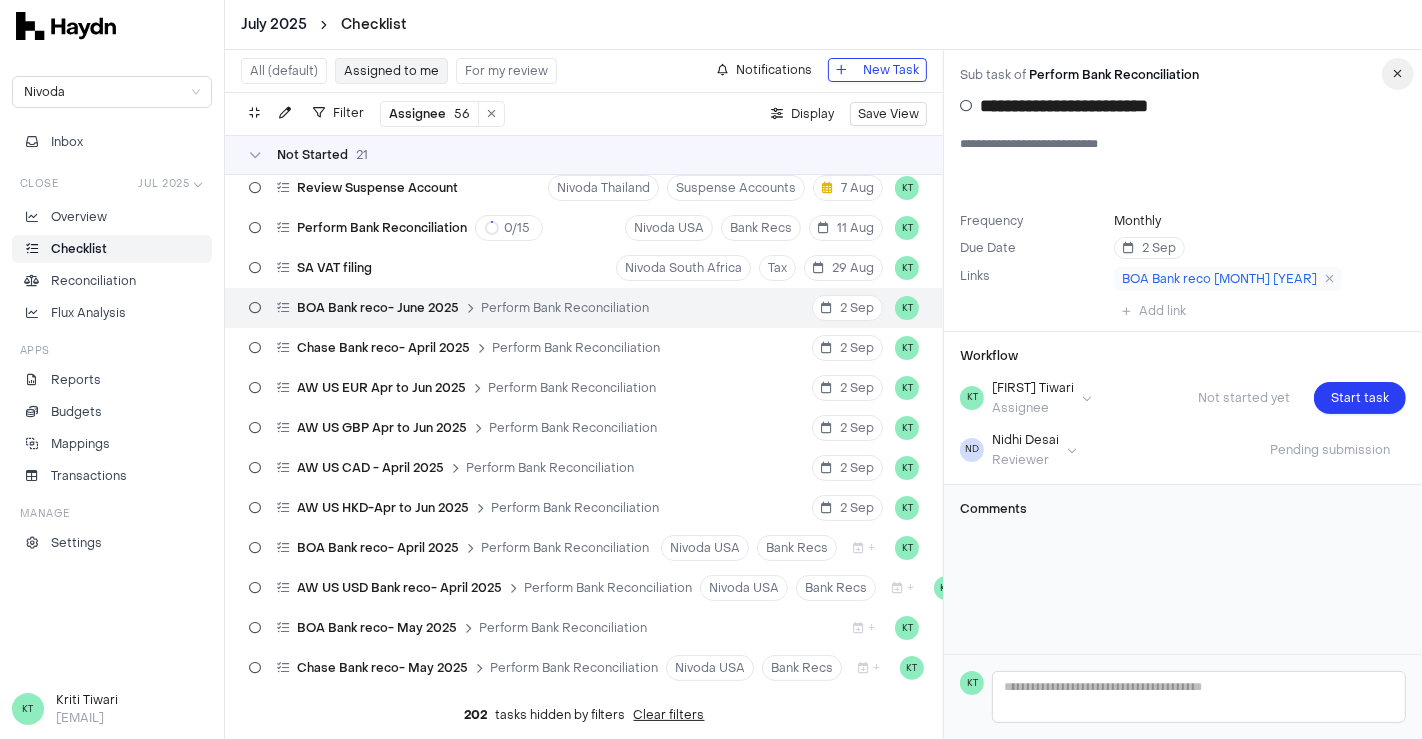 click at bounding box center (1398, 74) 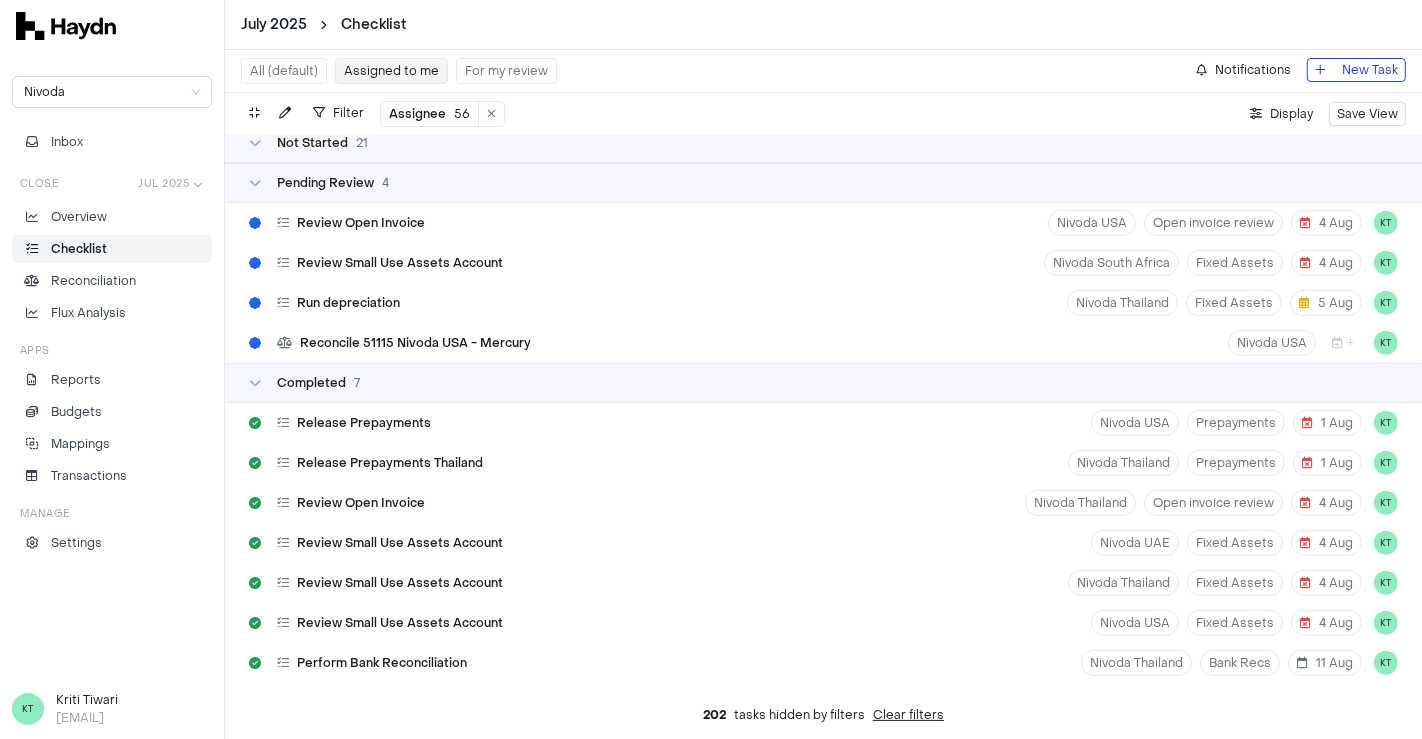 scroll, scrollTop: 851, scrollLeft: 0, axis: vertical 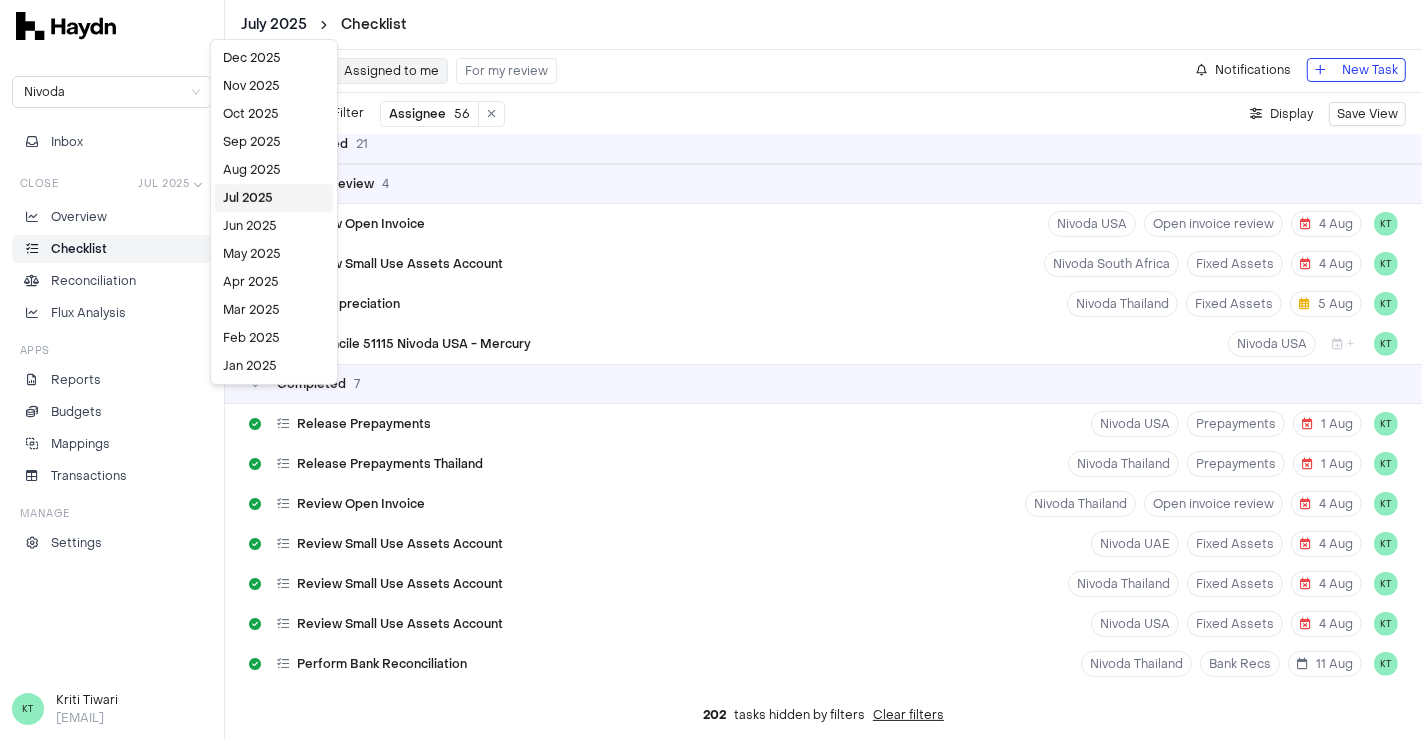 click on "[MONTH] [YEAR] Checklist Nivoda Inbox Close Jul [YEAR] Overview Checklist Reconciliation Flux Analysis Apps Reports Budgets Mappings Transactions Manage Settings KT [PERSON] [EMAIL] All   (default) Assigned to me   For my review   Notifications New Task Filter Assignee 56 . Display Save View Not Started 21 Run depreciation Nivoda South Africa Fixed Assets 5 [MONTH] KT Run depreciation Nivoda USA Fixed Assets 5 [MONTH] KT Review Dummy Accounts Nivoda Thailand Suspense Accounts 7 [MONTH] KT Review Dummy Accounts Nivoda USA Suspense Accounts 7 [MONTH] KT Review Suspense Account Nivoda Thailand Suspense Accounts 7 [MONTH] KT Perform Bank Reconciliation 0 / 15 Nivoda USA Bank Recs 11 [MONTH] KT SA VAT filing  Nivoda South Africa Tax 29 [MONTH] KT BOA Bank reco- [MONTH] [YEAR] Perform Bank Reconciliation 2 [MONTH] KT Chase Bank reco- [MONTH] [YEAR]  Perform Bank Reconciliation 2 [MONTH] KT AW US EUR [MONTH] to [MONTH] [YEAR] Perform Bank Reconciliation 2 [MONTH] KT AW US GBP [MONTH] to [MONTH] [YEAR] Perform Bank Reconciliation 2 [MONTH] KT AW US CAD - [MONTH] [YEAR] 2 [MONTH] +" at bounding box center [711, 369] 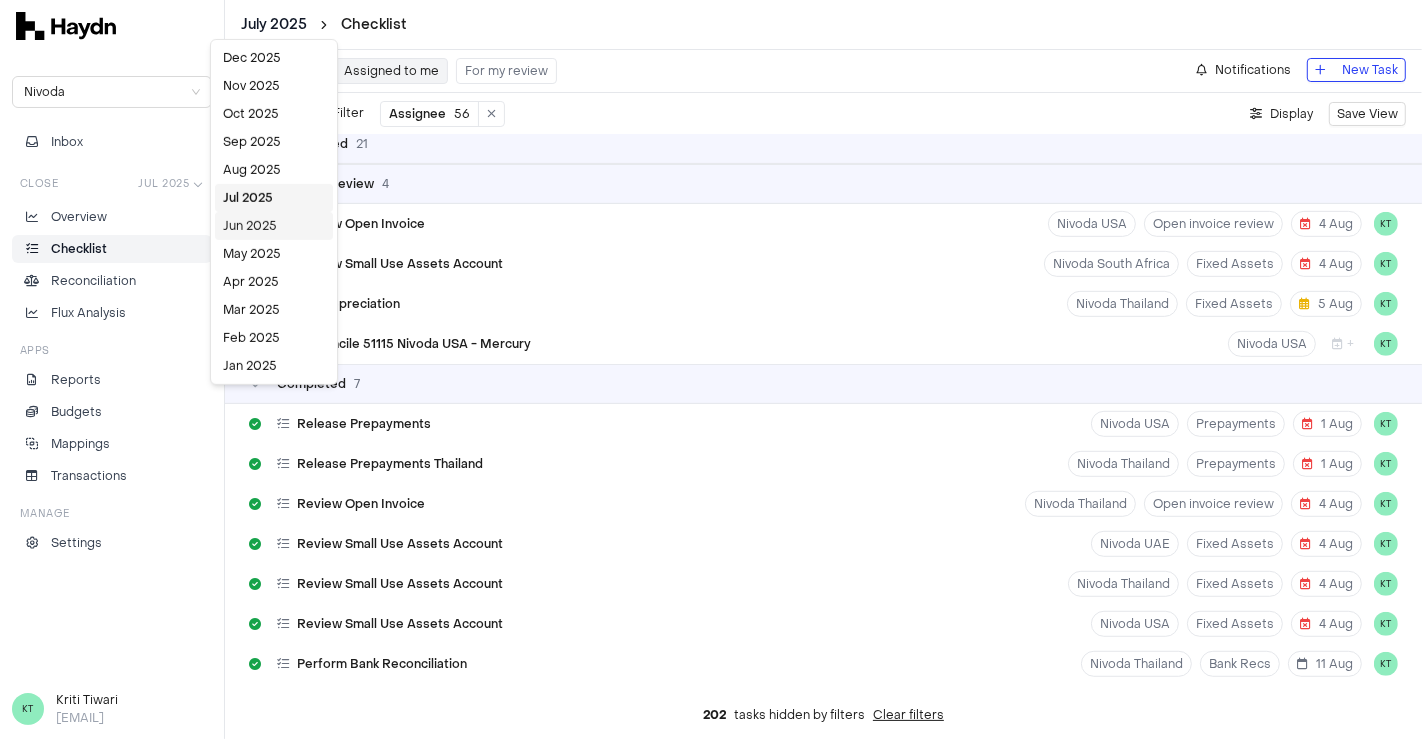 click on "Jun 2025" at bounding box center (274, 226) 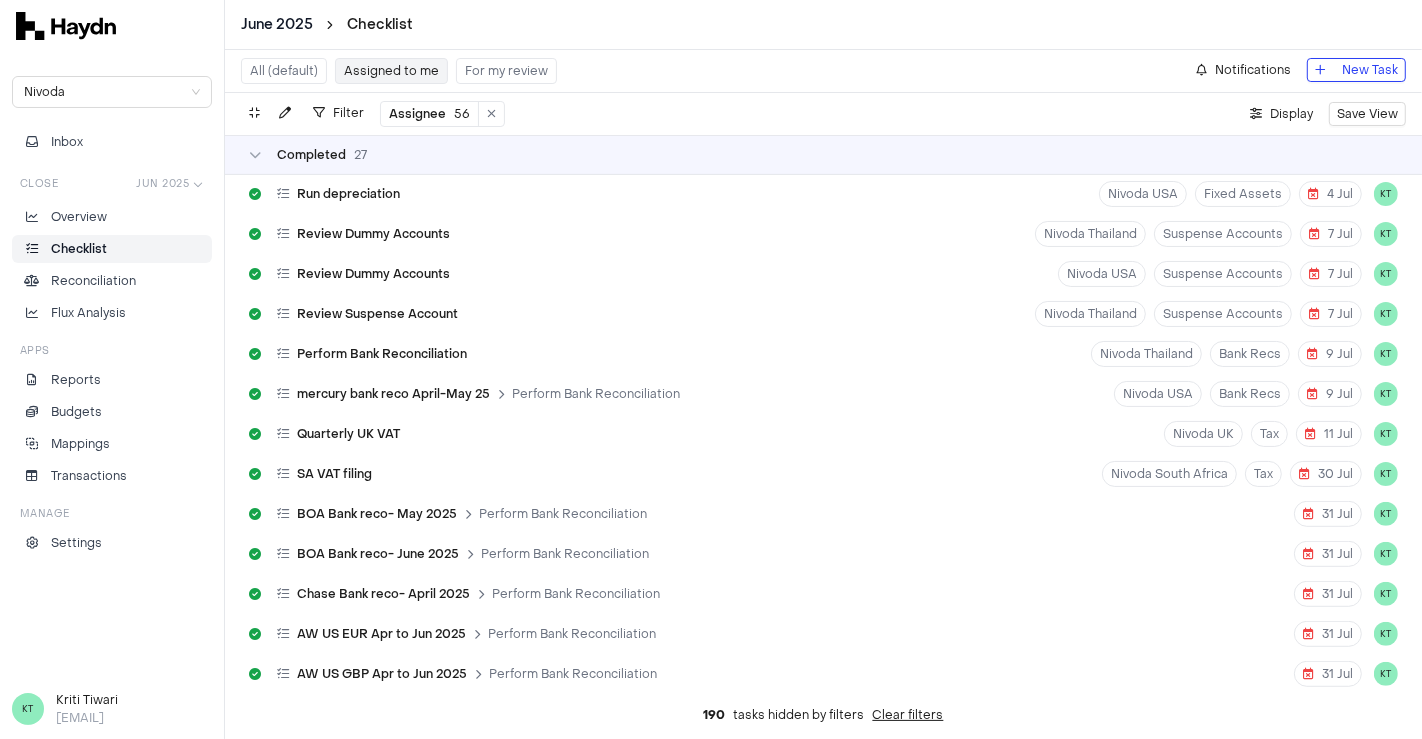scroll, scrollTop: 961, scrollLeft: 0, axis: vertical 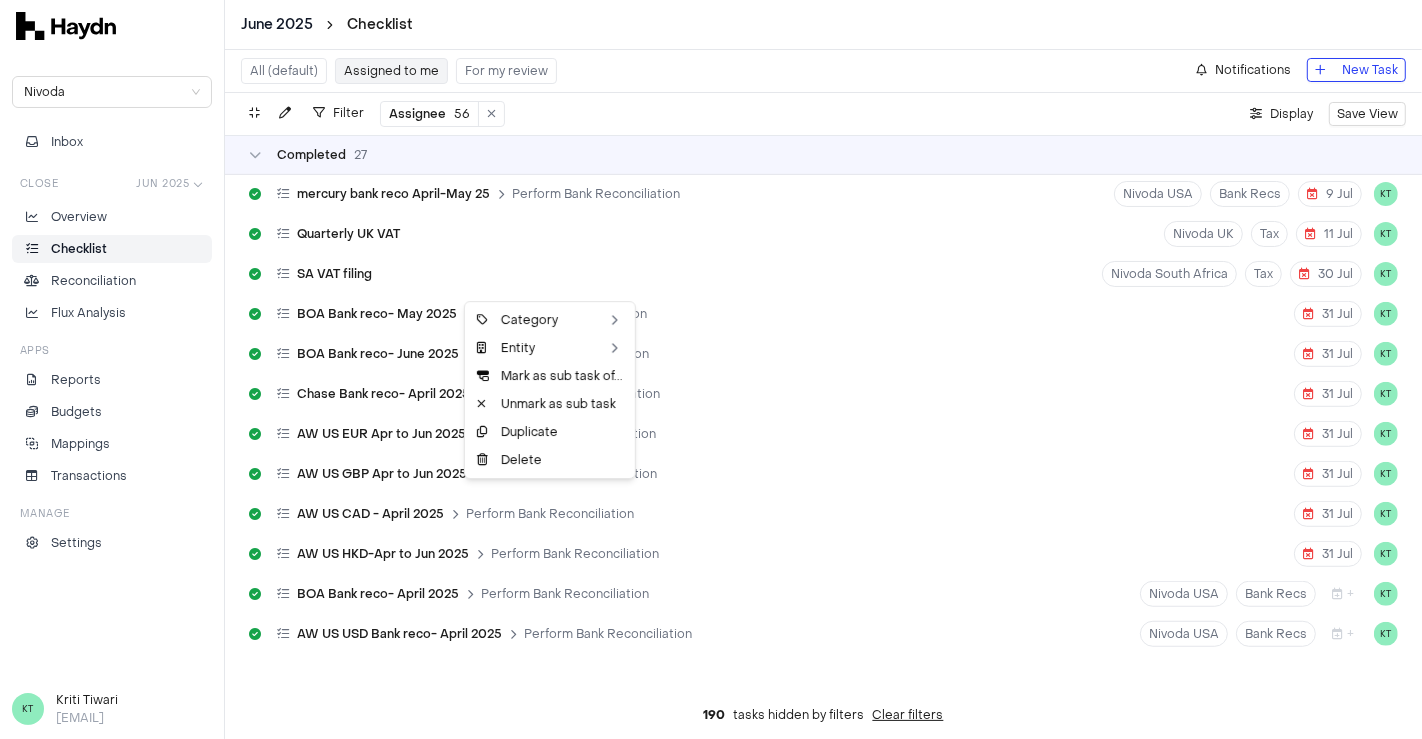 click on "[MONTH] [YEAR] Checklist Nivoda Inbox Close Jun [YEAR] Overview Checklist Reconciliation Flux Analysis Apps Reports Budgets Mappings Transactions Manage Settings KT [PERSON] [EMAIL] All   (default) Assigned to me   For my review   Notifications New Task Filter Assignee 56 . Display Save View Not Started 6 Chase Bank reco- [MONTH] [YEAR]  Perform Bank Reconciliation Nivoda USA Bank Recs + KT Chase Bank reco - [MONTH] [YEAR] Perform Bank Reconciliation Nivoda USA Bank Recs + KT JPM bank reco - [MONTH] [YEAR] Perform Bank Reconciliation Nivoda USA Bank Recs + KT JPM bank reco - [MONTH] [YEAR] Perform Bank Reconciliation Nivoda USA Bank Recs + KT JPM bank reco - [MONTH] [YEAR] Perform Bank Reconciliation Nivoda USA Bank Recs + KT Reconcile 51115 Nivoda USA - Mercury Nivoda USA + KT In Progress 1 Perform Bank Reconciliation 10 / 15 Nivoda USA Bank Recs 9 [MONTH] KT Completed 27 Release Prepayments Nivoda USA Prepayments 1 [MONTH] KT Review Small Use Assets Account Nivoda UAE Fixed Assets 2 [MONTH] KT Review Small Use Assets Account KT" at bounding box center (711, 369) 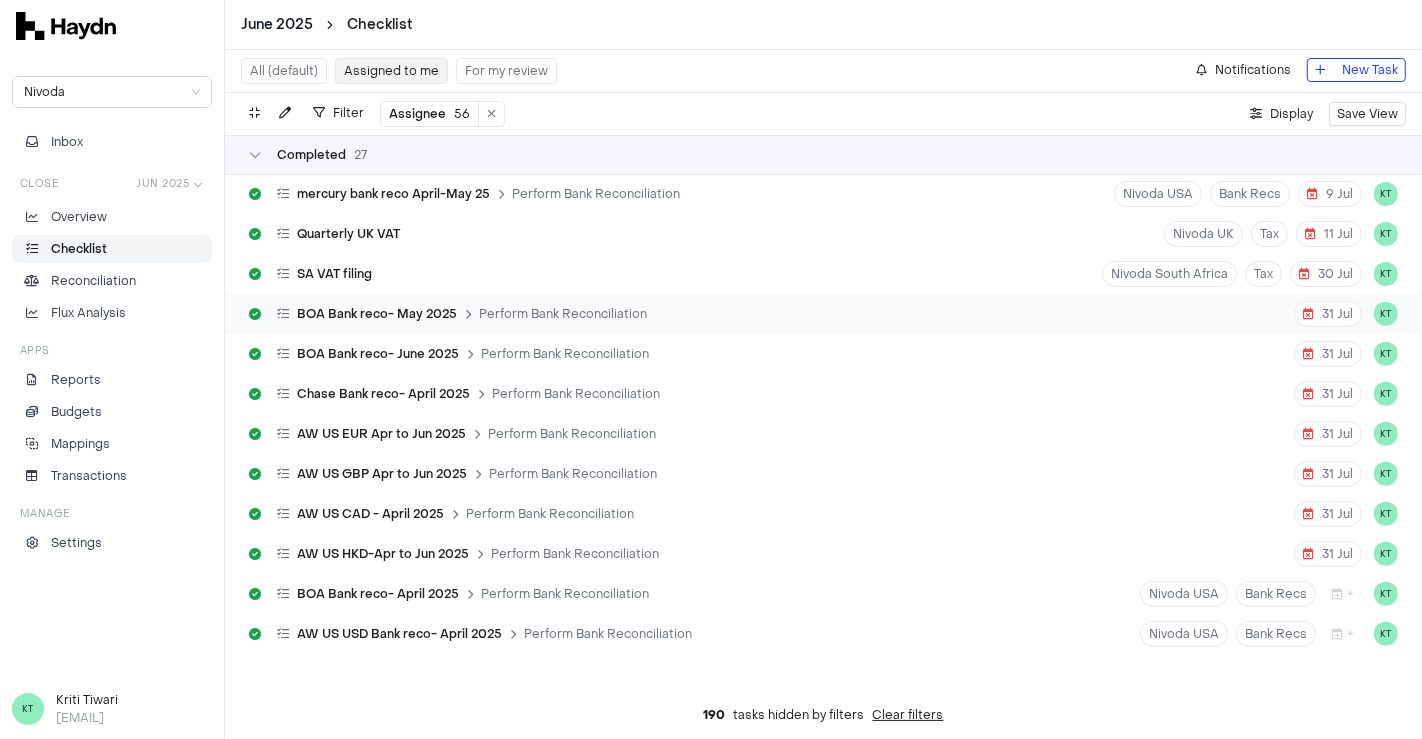click on "BOA Bank reco- [MONTH] [YEAR] Perform Bank Reconciliation 31 [MONTH] KT" at bounding box center (823, 314) 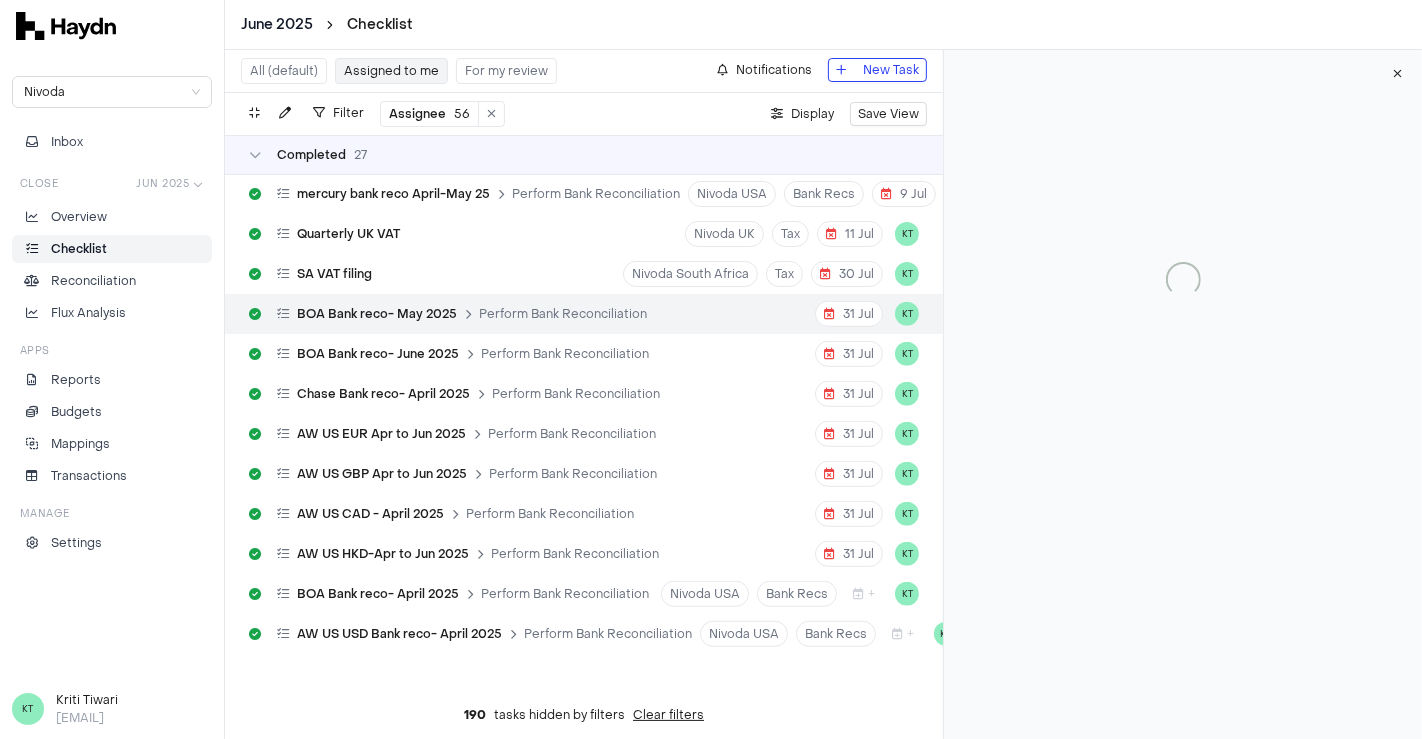 type 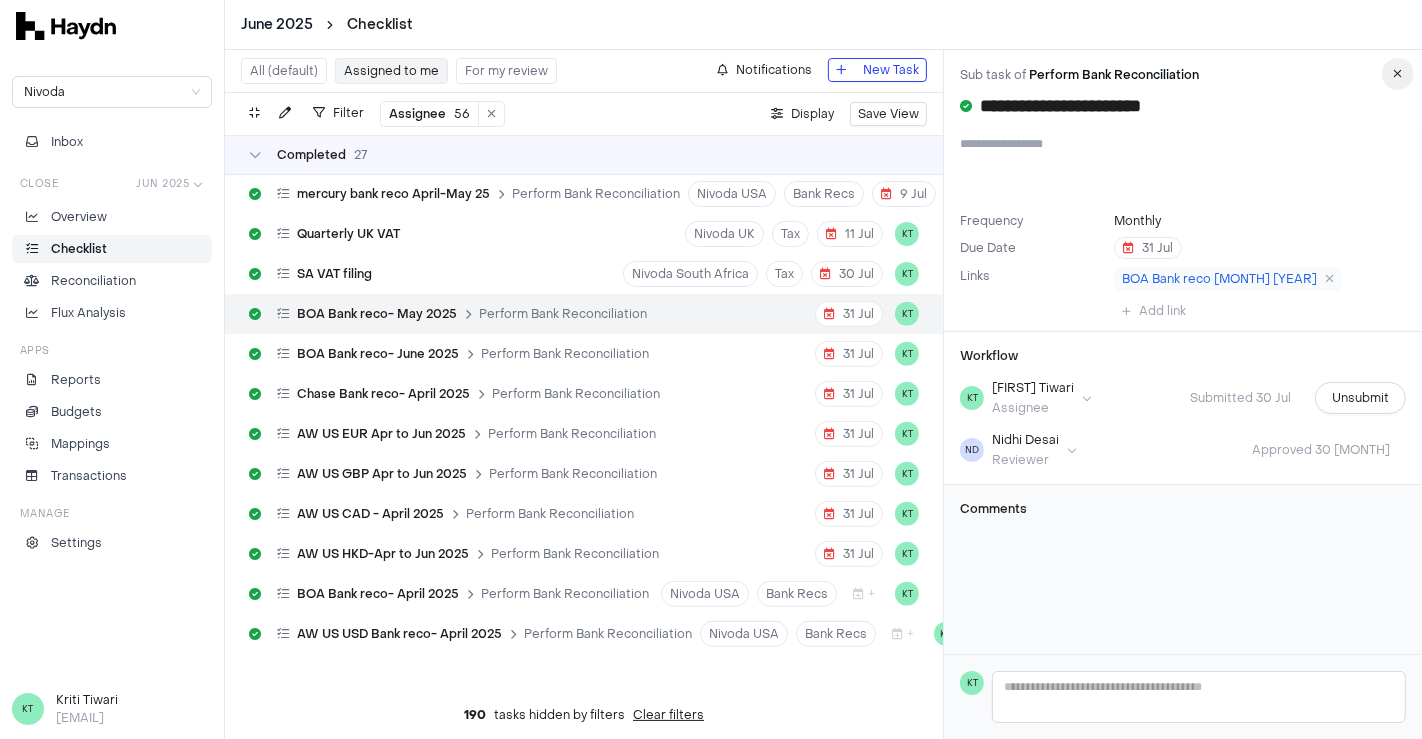 click at bounding box center [1398, 74] 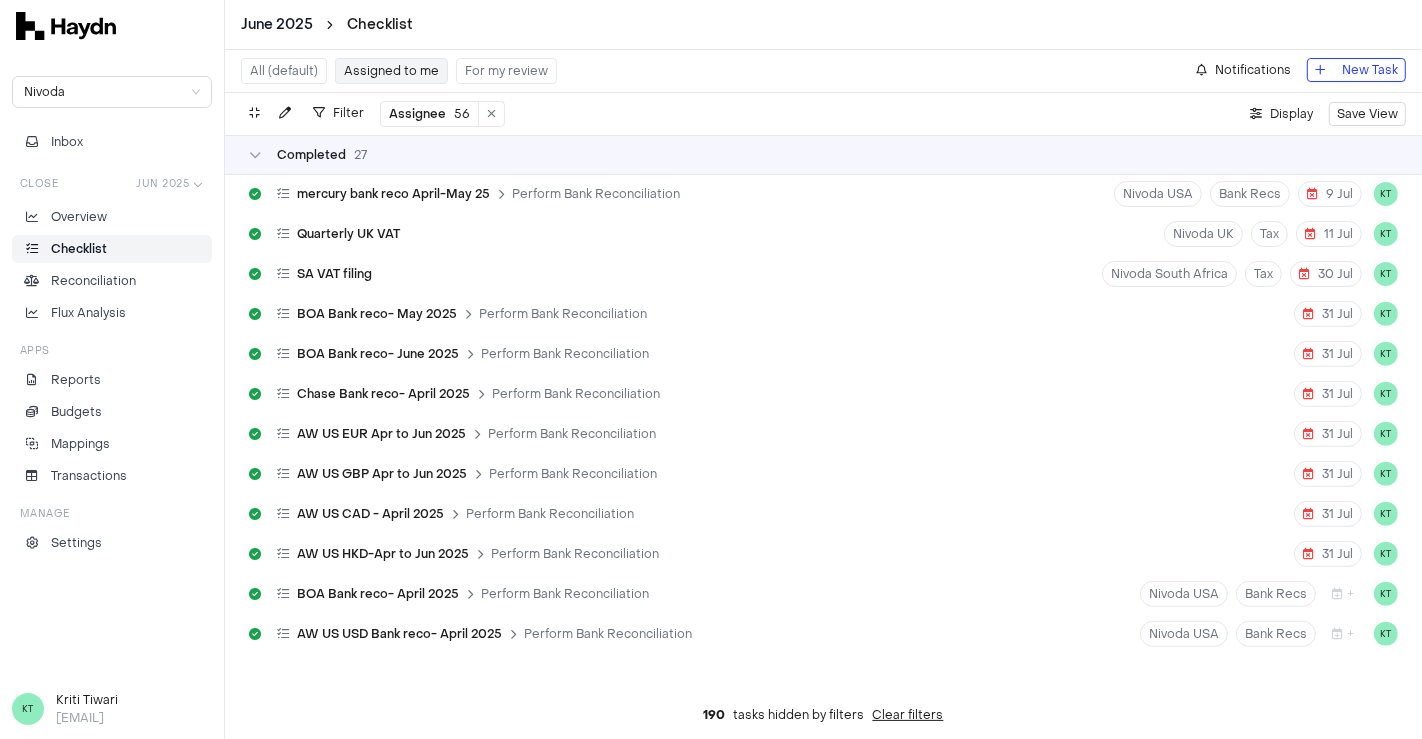 click on "All   (default)" at bounding box center [284, 71] 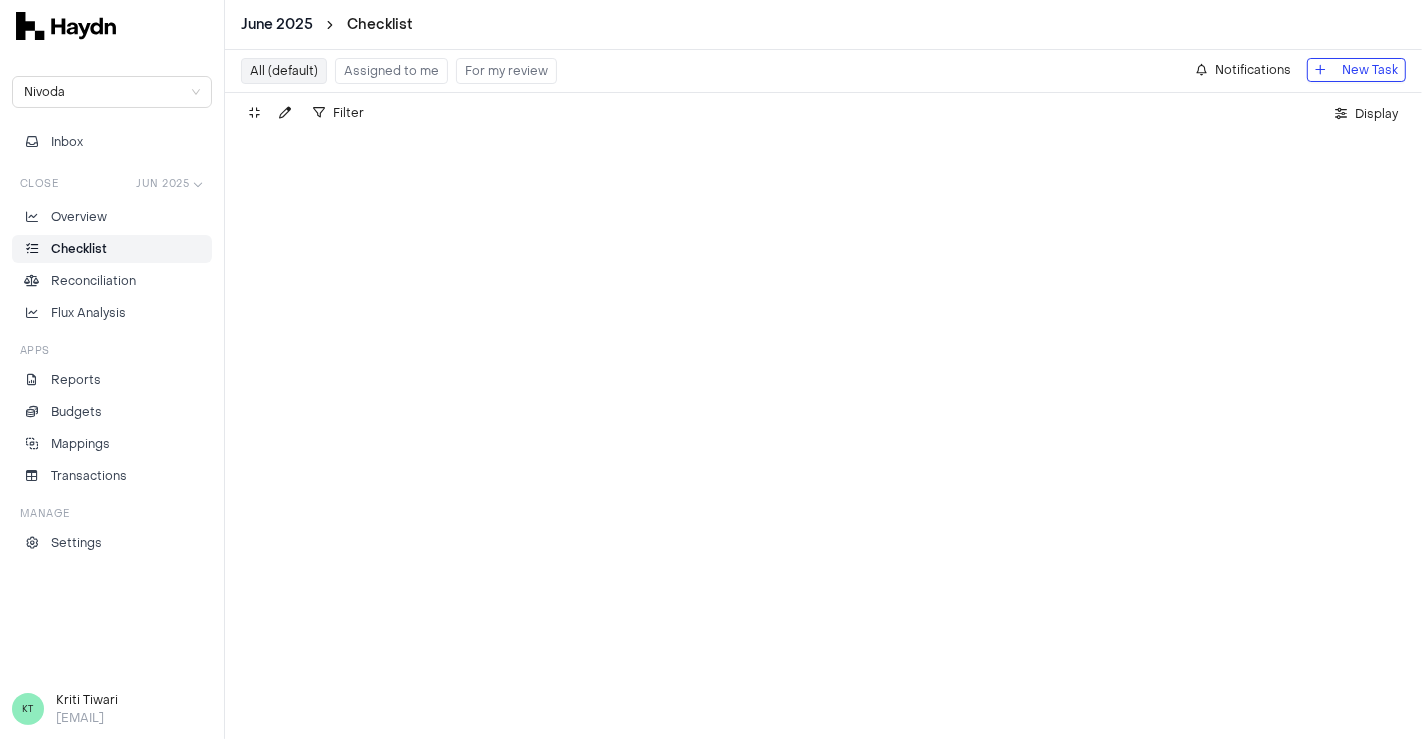 scroll, scrollTop: 0, scrollLeft: 0, axis: both 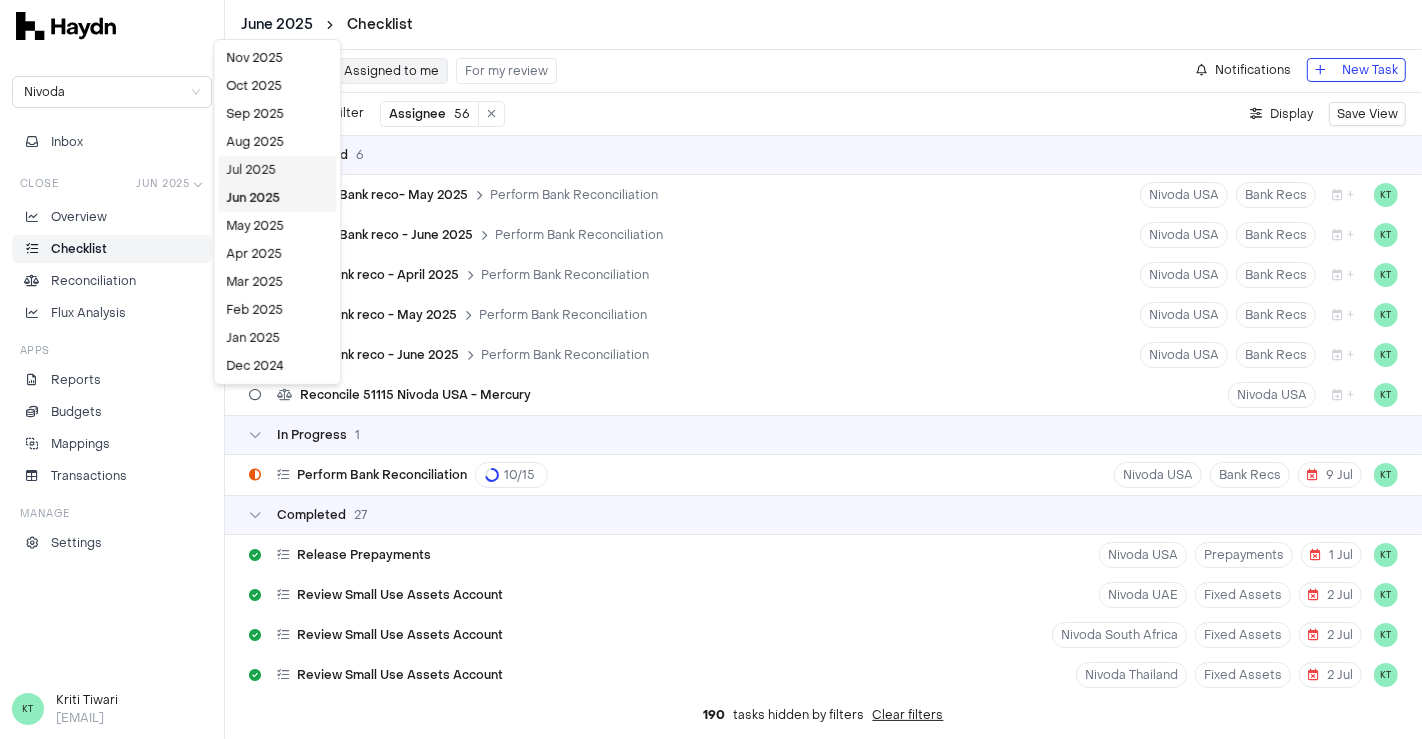 click on "Jul 2025" at bounding box center [277, 170] 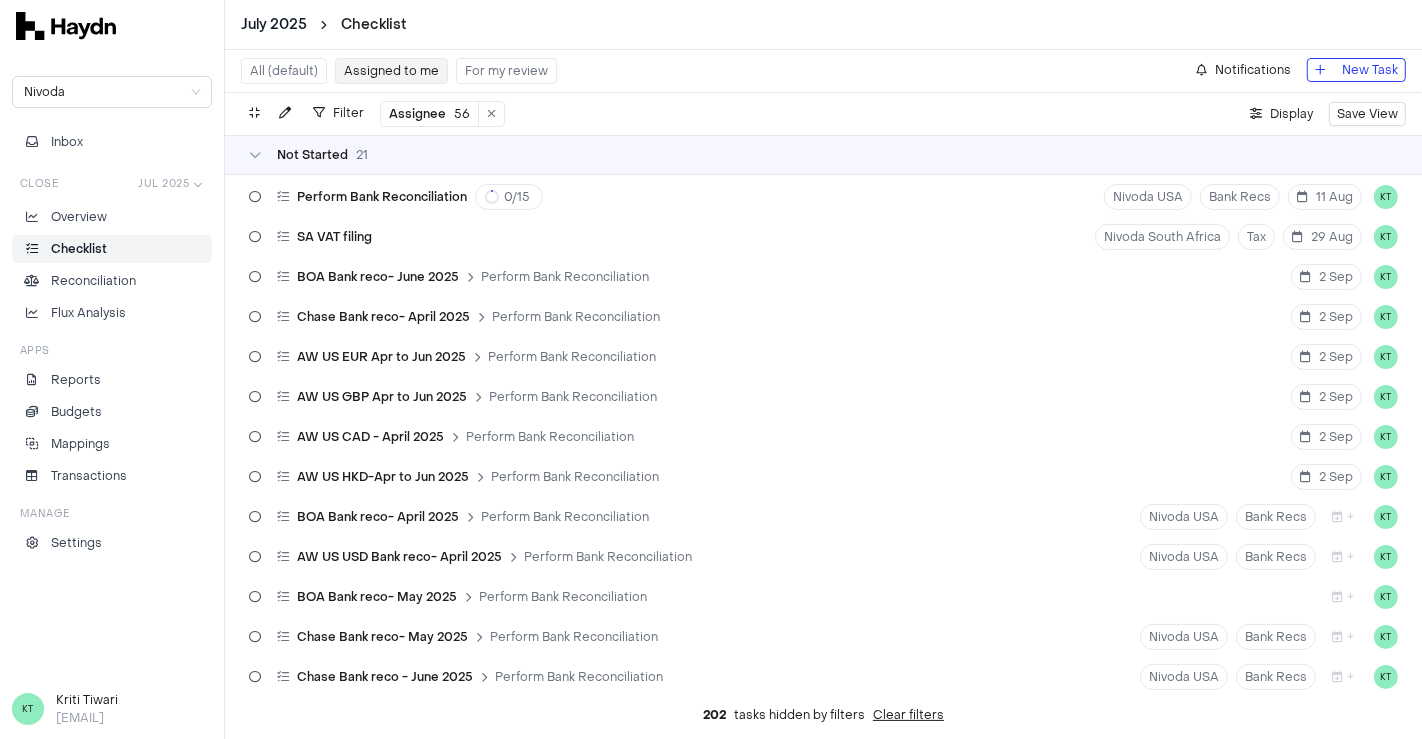 scroll, scrollTop: 197, scrollLeft: 0, axis: vertical 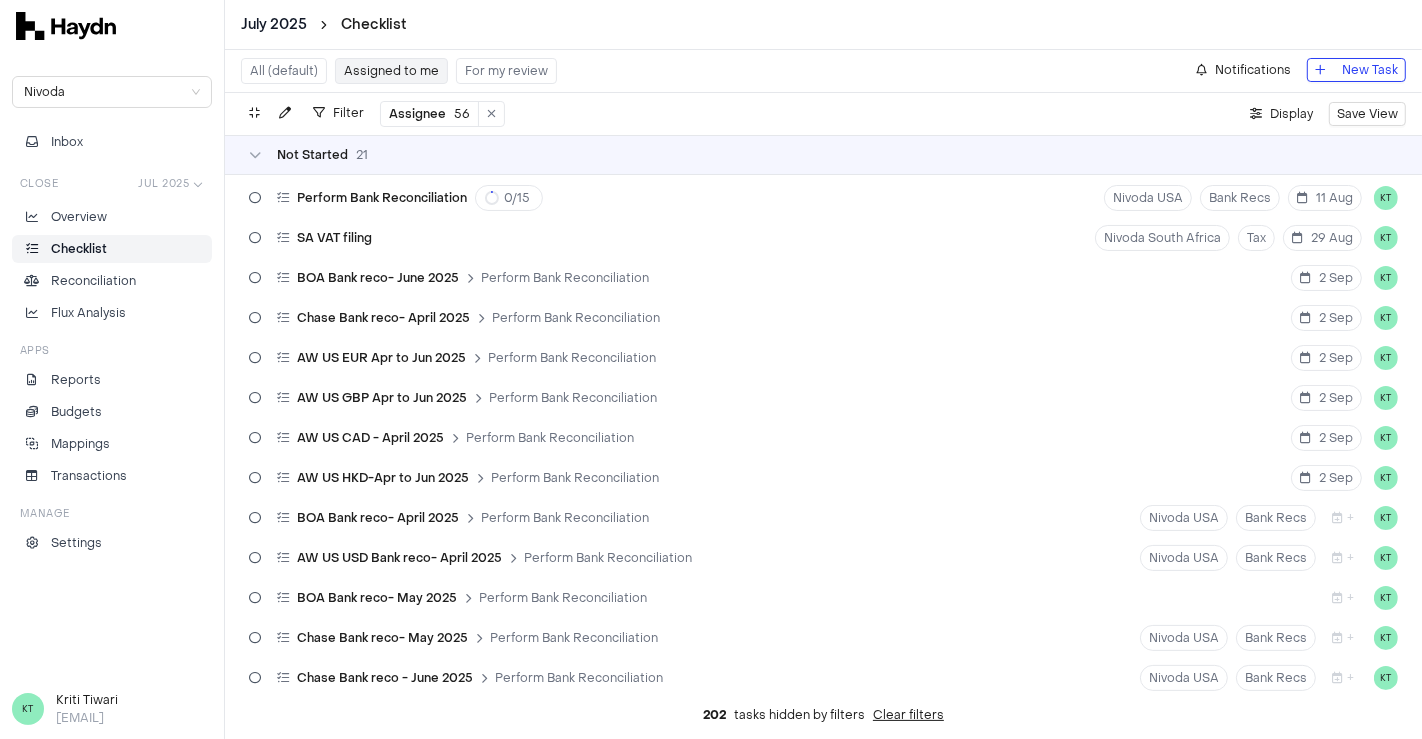 type 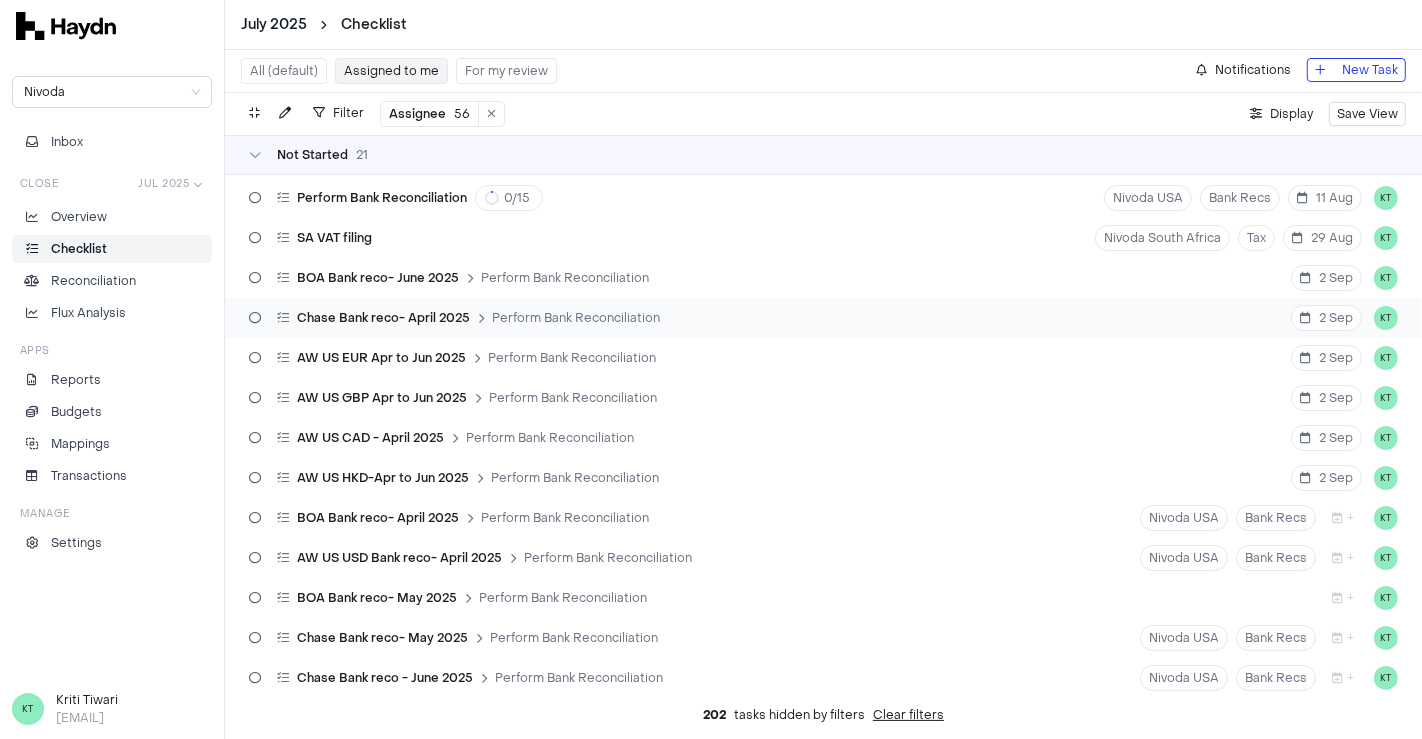 scroll, scrollTop: 0, scrollLeft: 0, axis: both 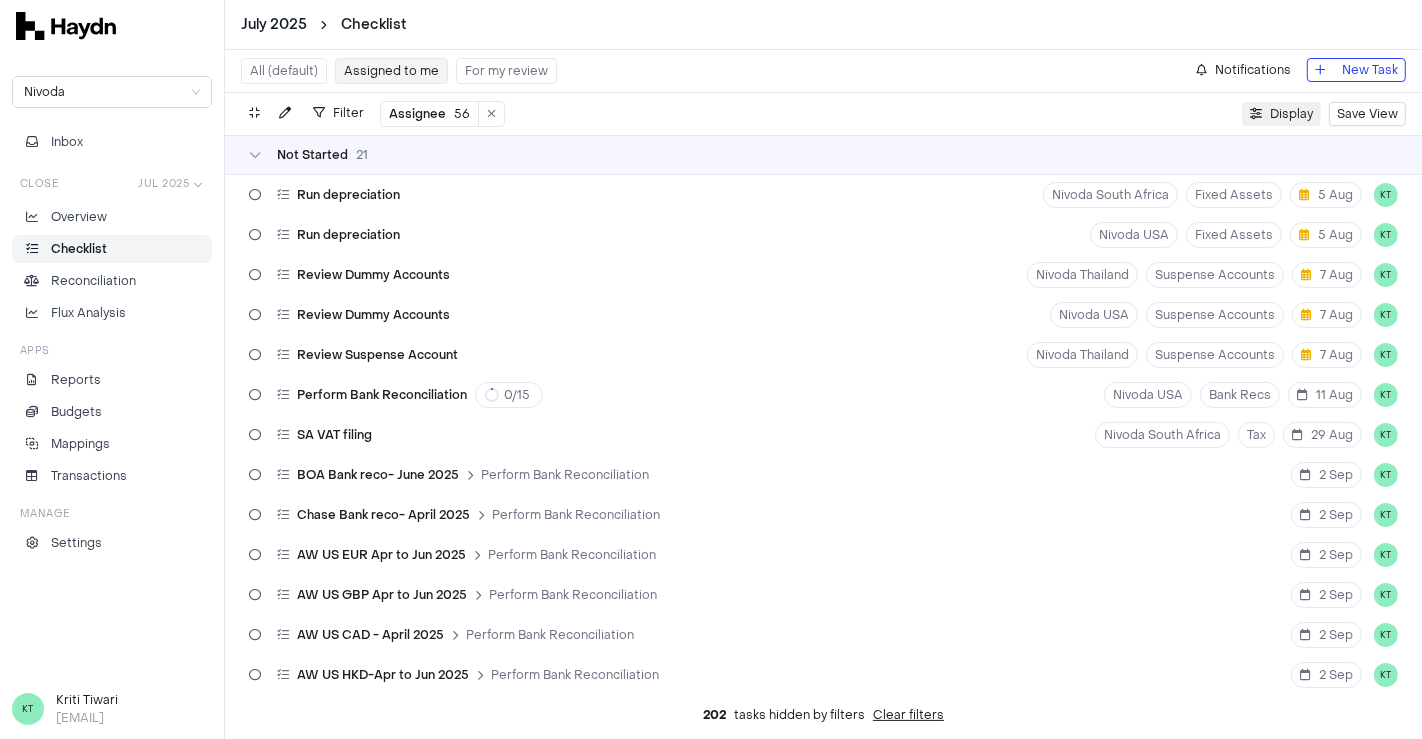 click on "Display" at bounding box center (1291, 114) 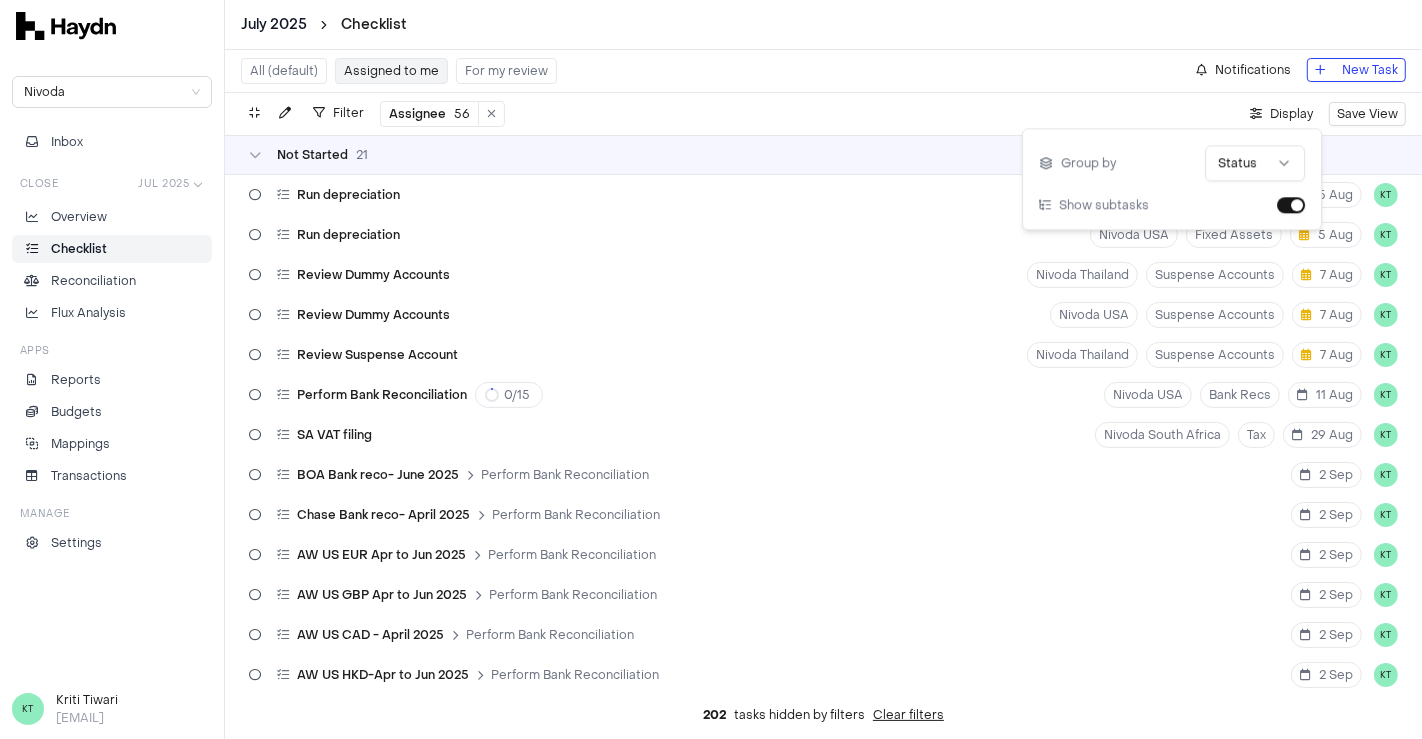 click at bounding box center [1291, 205] 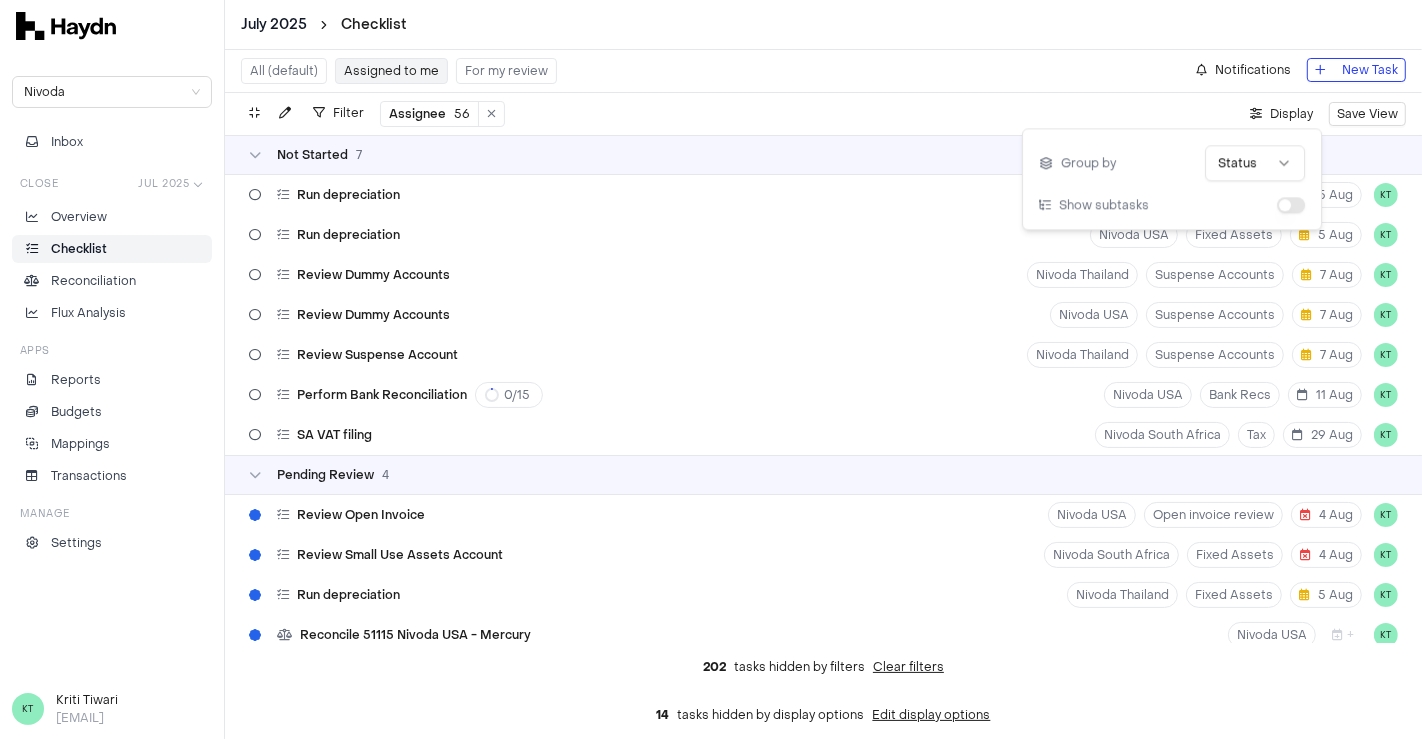 click on "Filter Assignee 56 . Display Save View" at bounding box center [823, 114] 